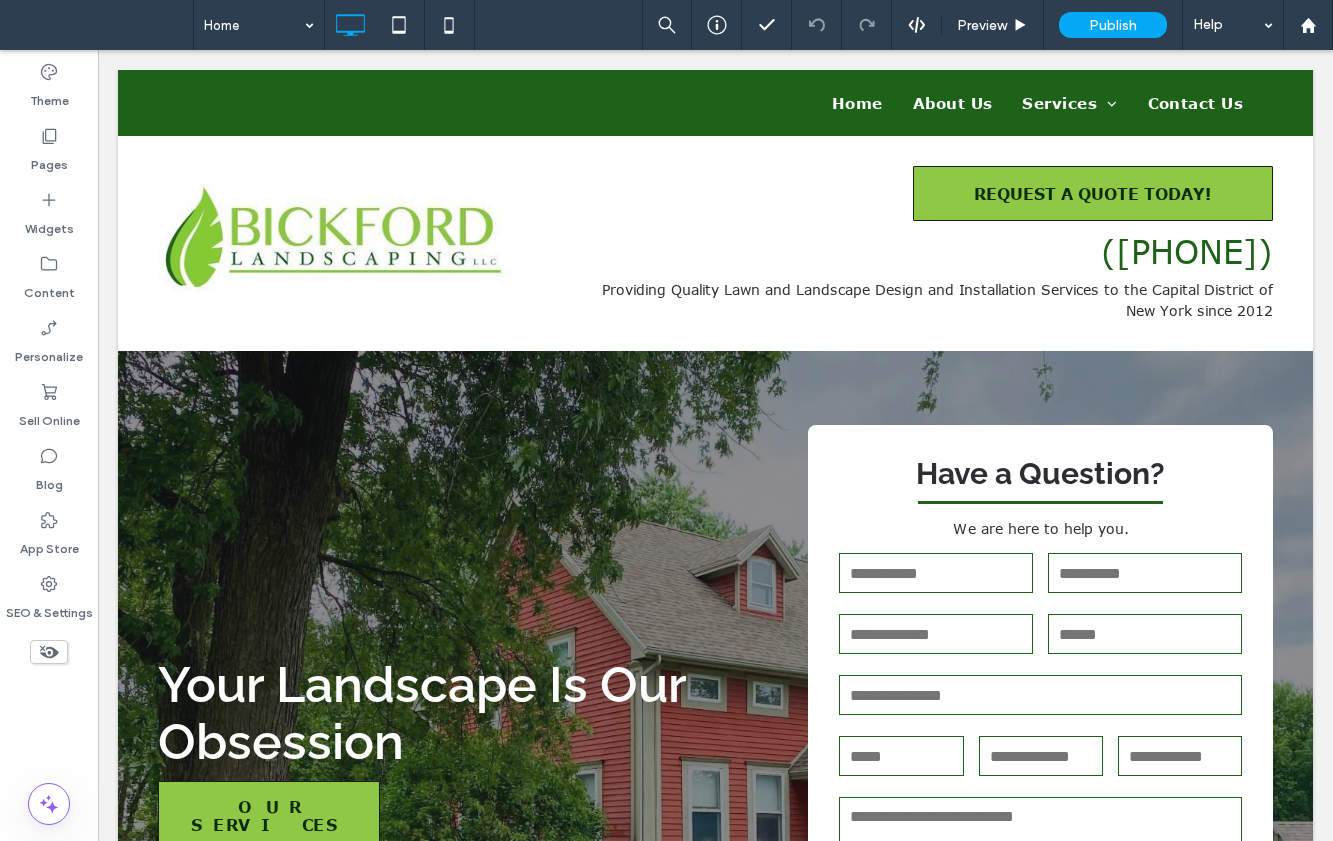scroll, scrollTop: 0, scrollLeft: 0, axis: both 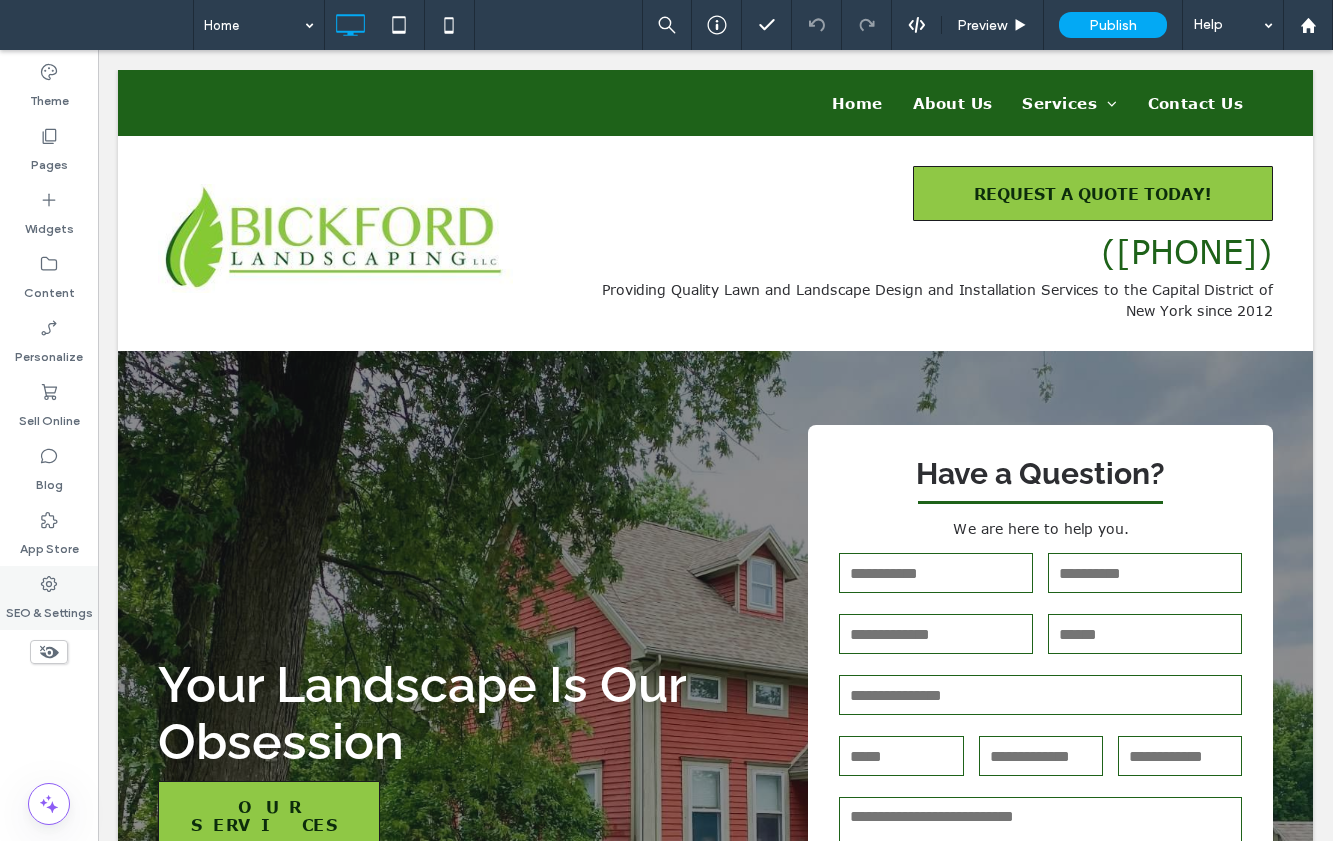 drag, startPoint x: 51, startPoint y: 585, endPoint x: 37, endPoint y: 575, distance: 17.20465 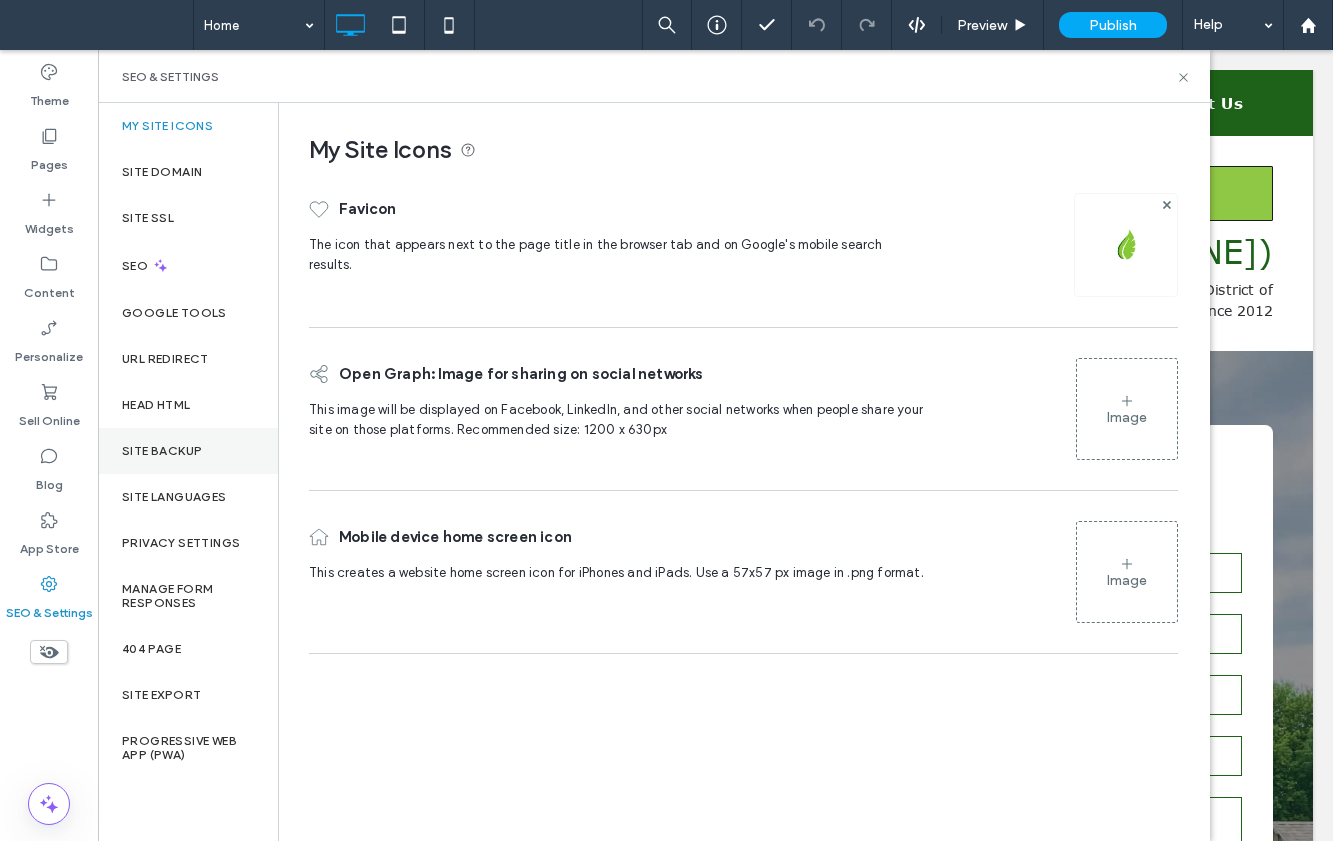 click on "Site Backup" at bounding box center [162, 451] 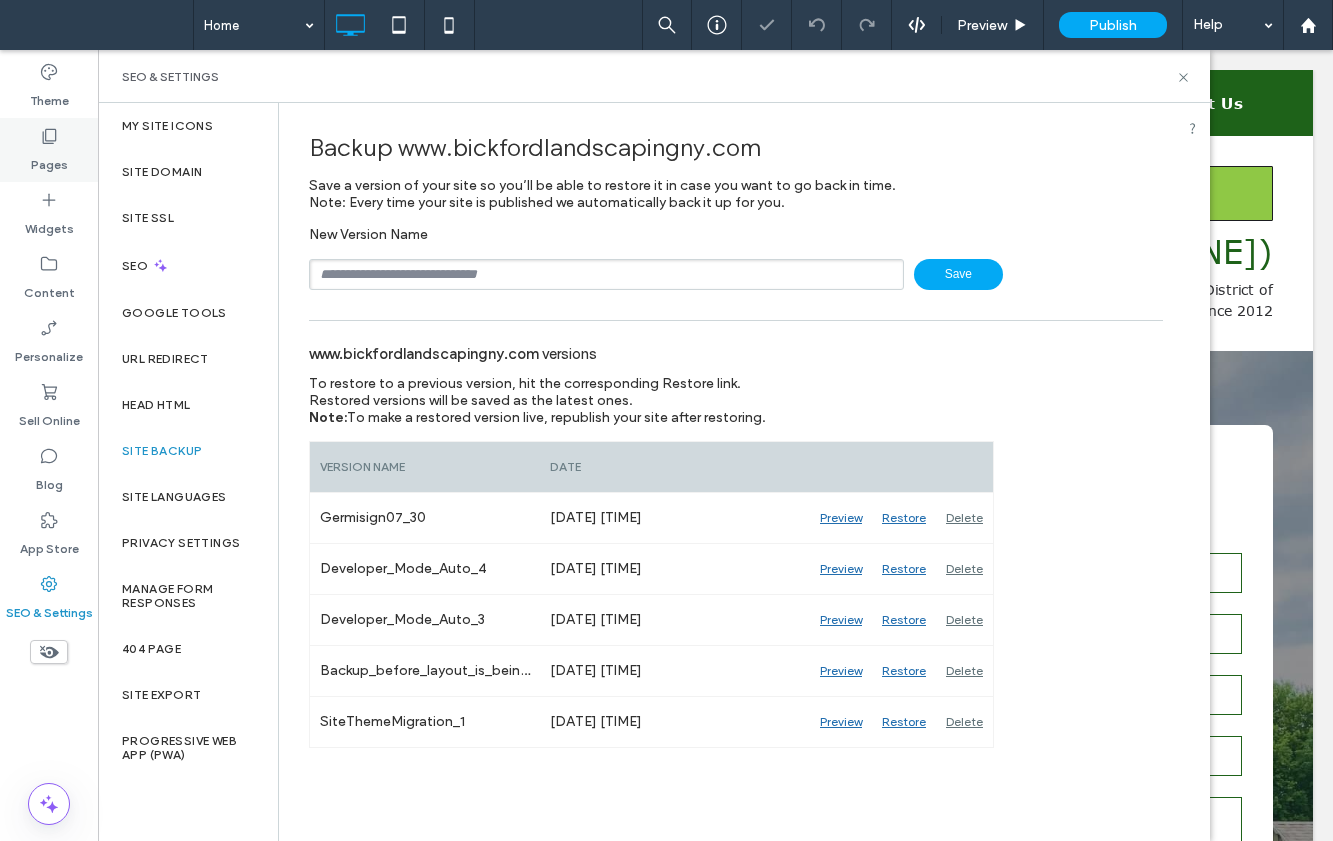 click on "Pages" at bounding box center [49, 160] 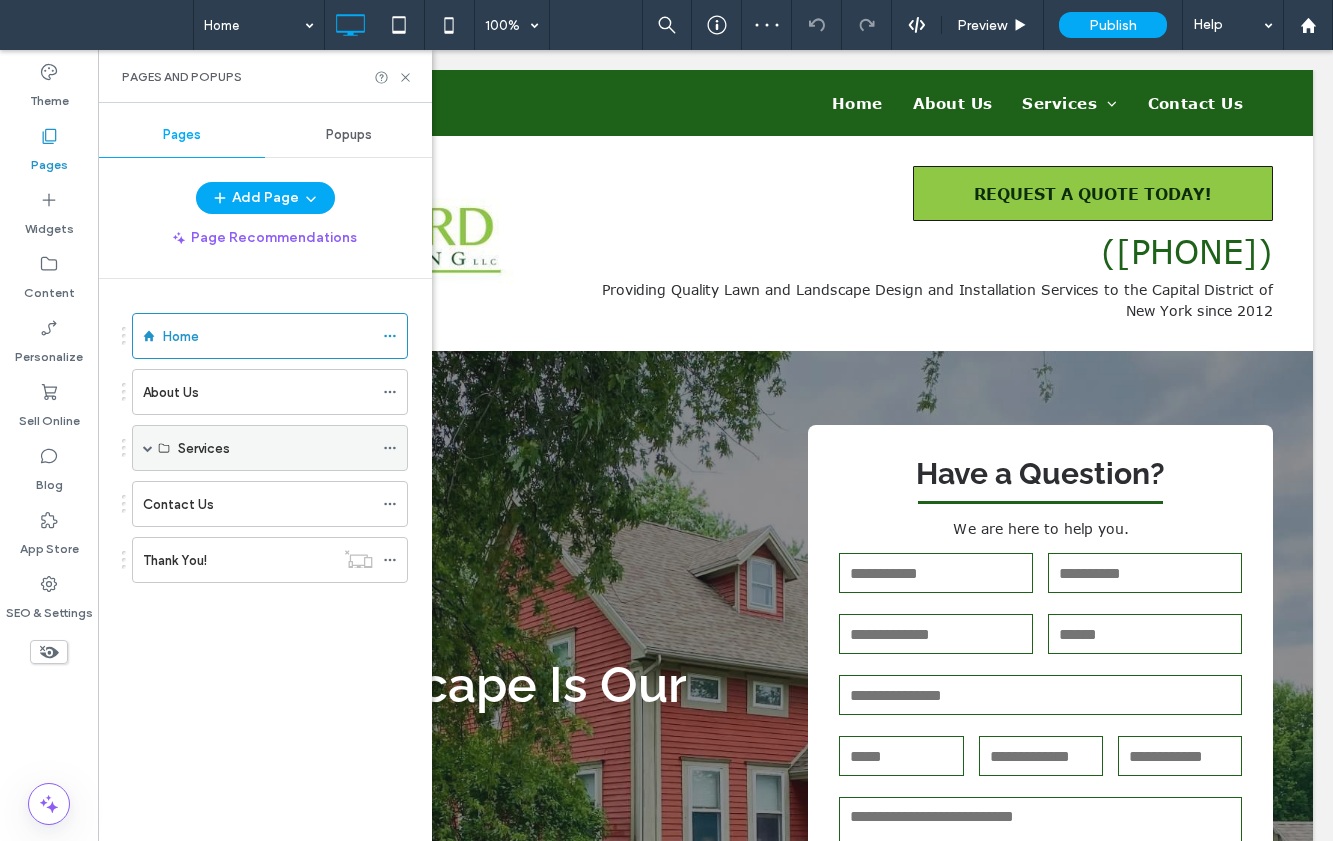 click on "Services" at bounding box center [270, 448] 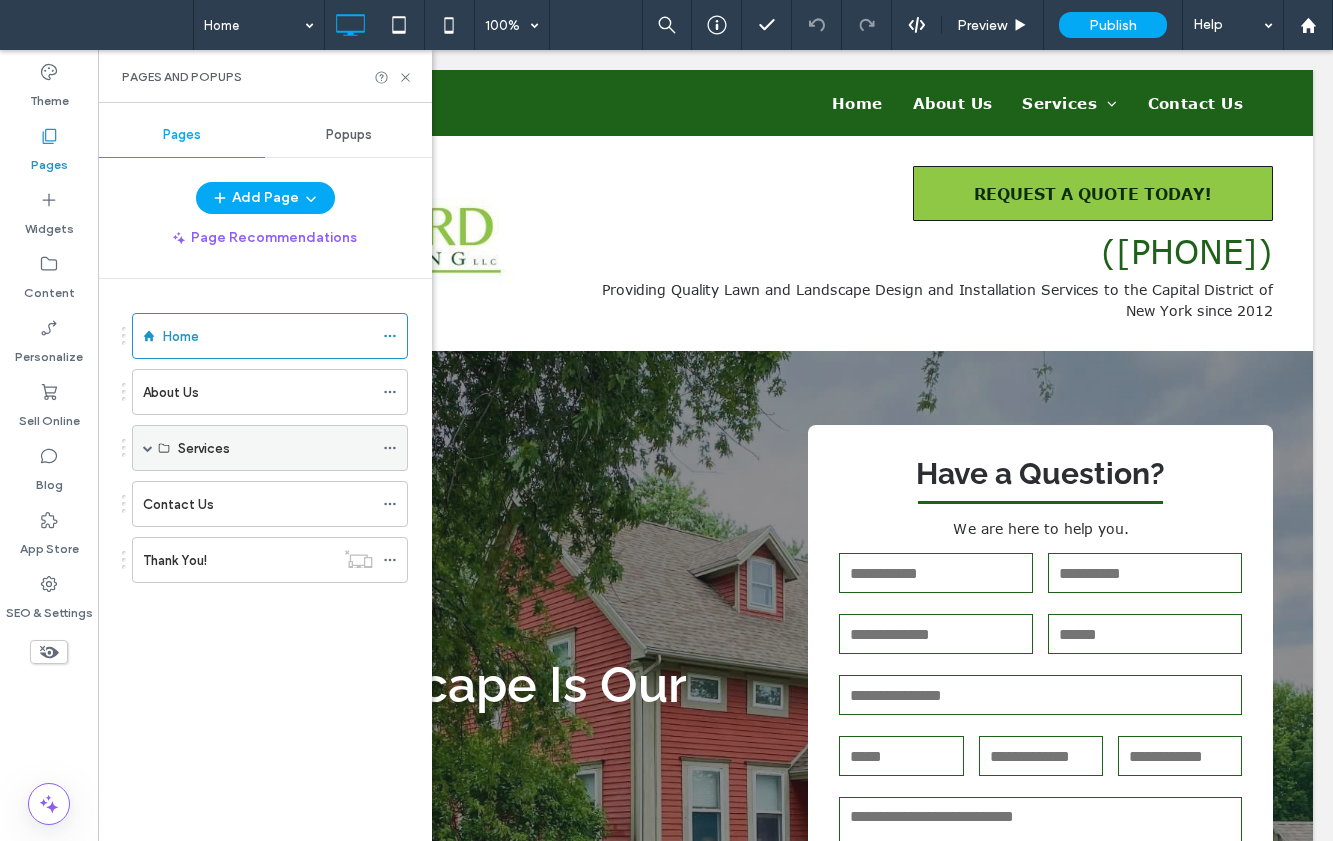 click at bounding box center [148, 448] 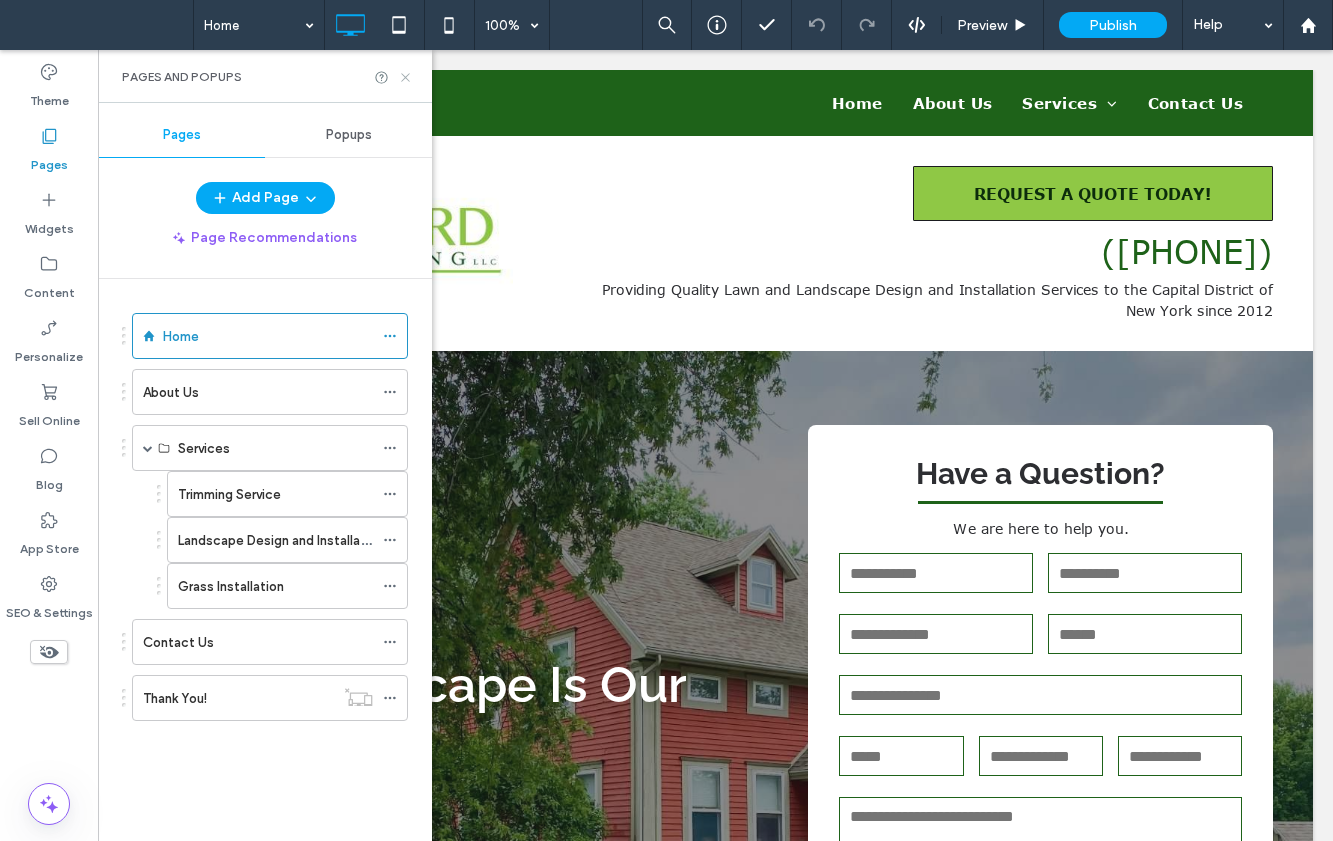 click 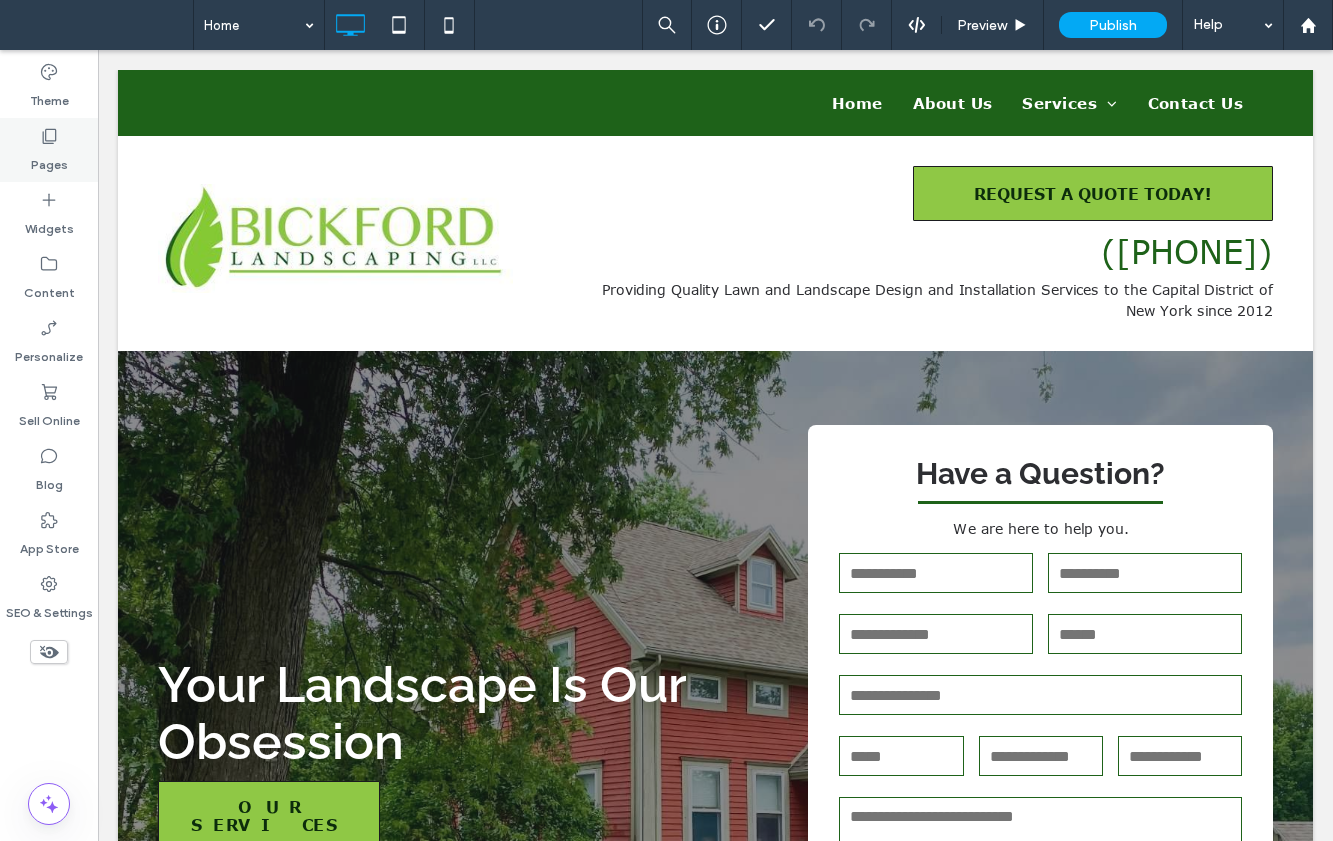click on "Pages" at bounding box center (49, 160) 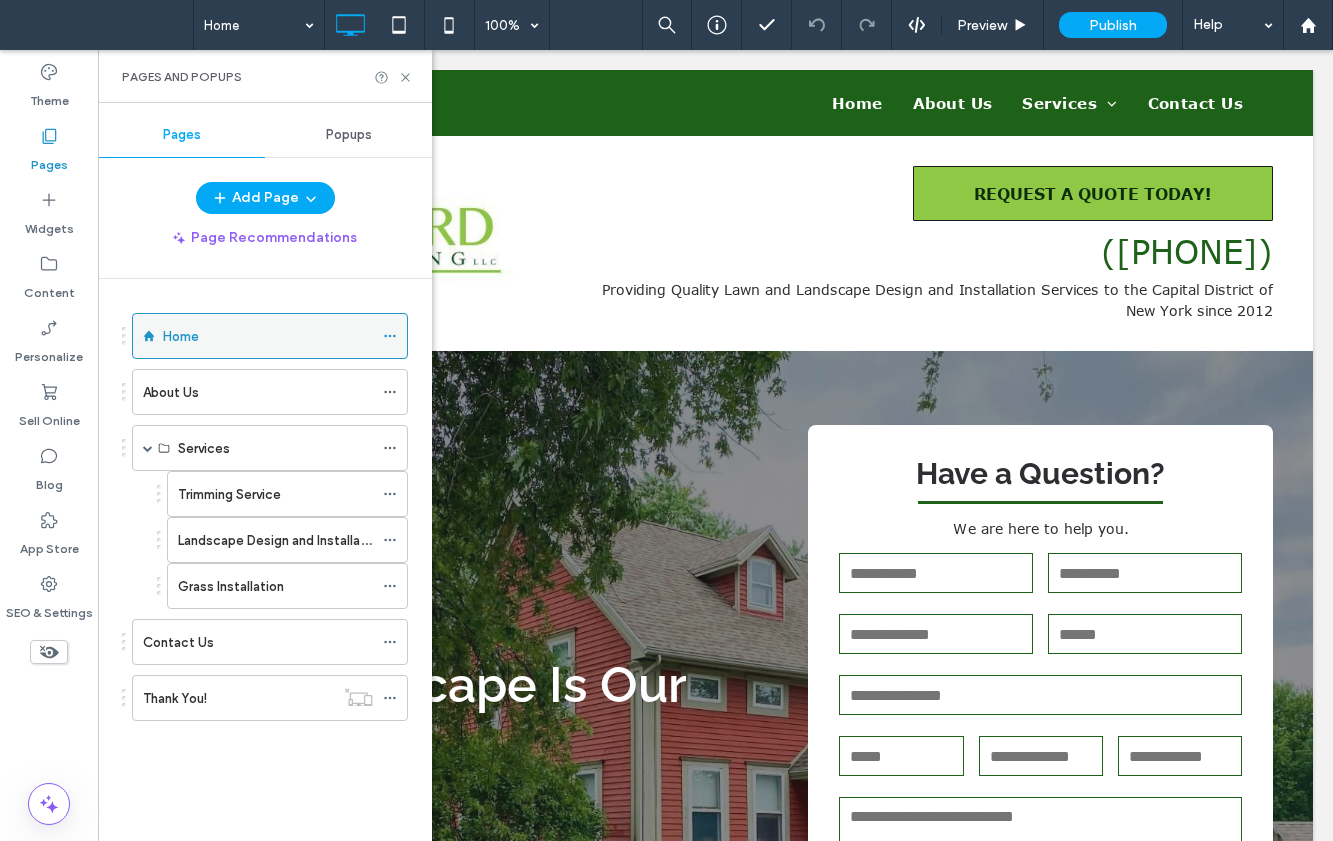 click 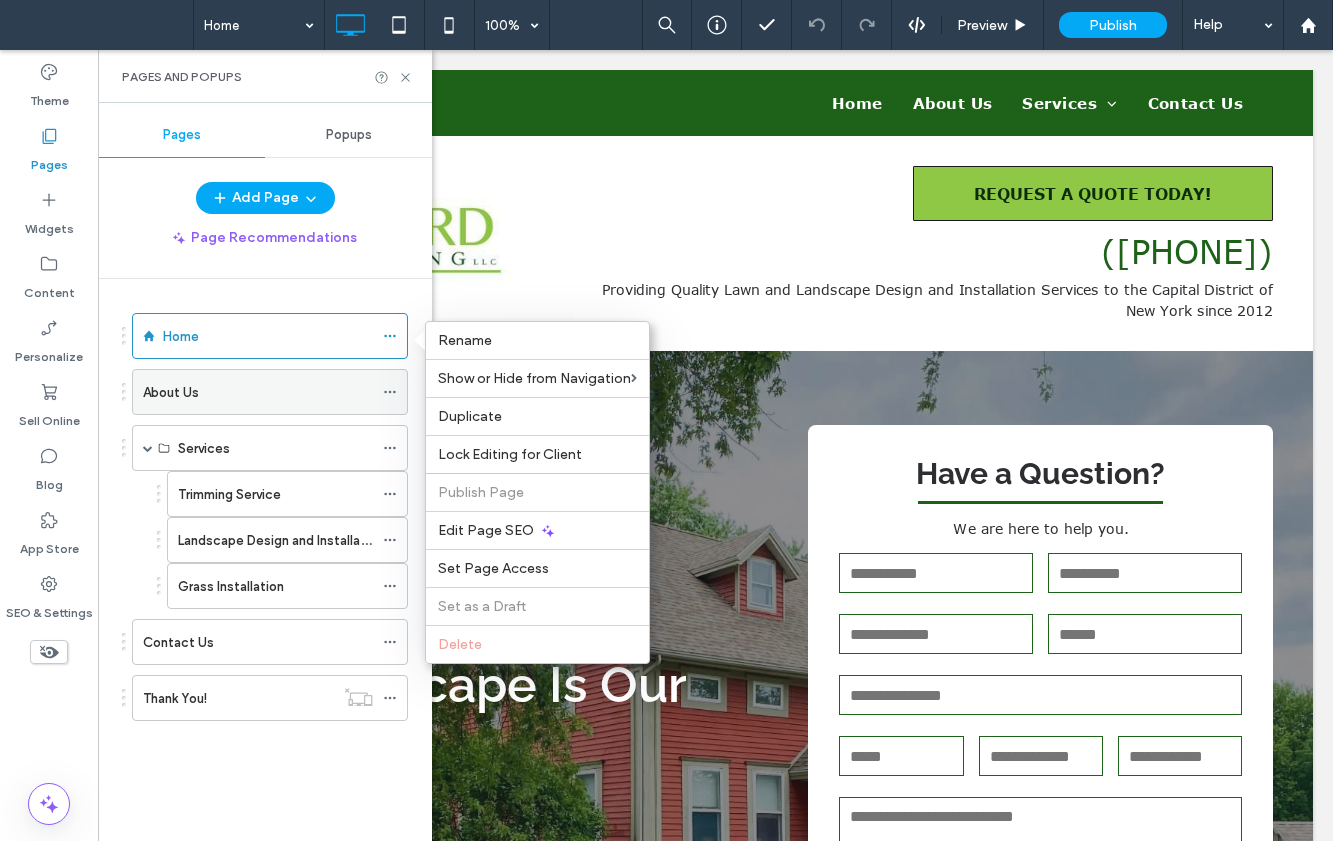 click 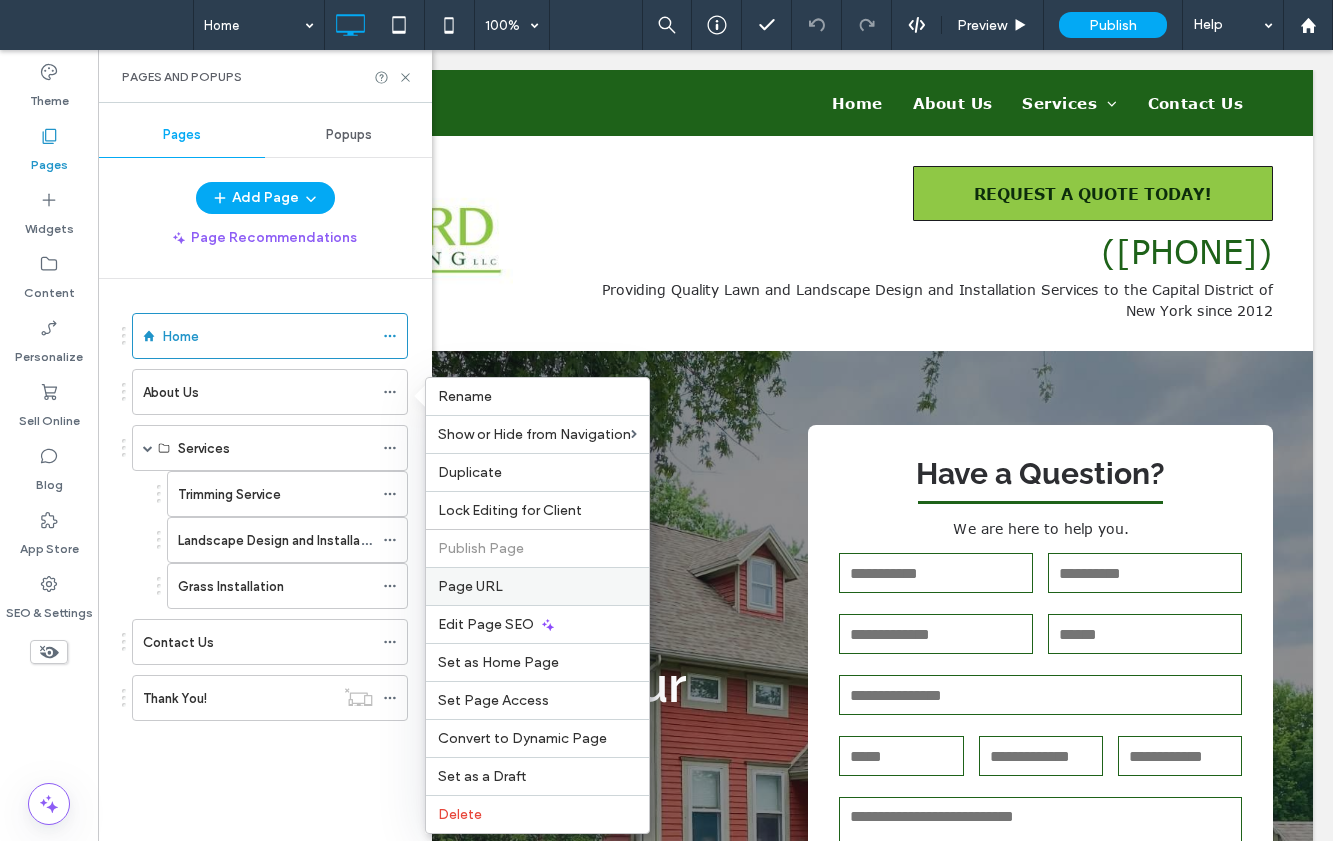 click on "Page URL" at bounding box center (470, 586) 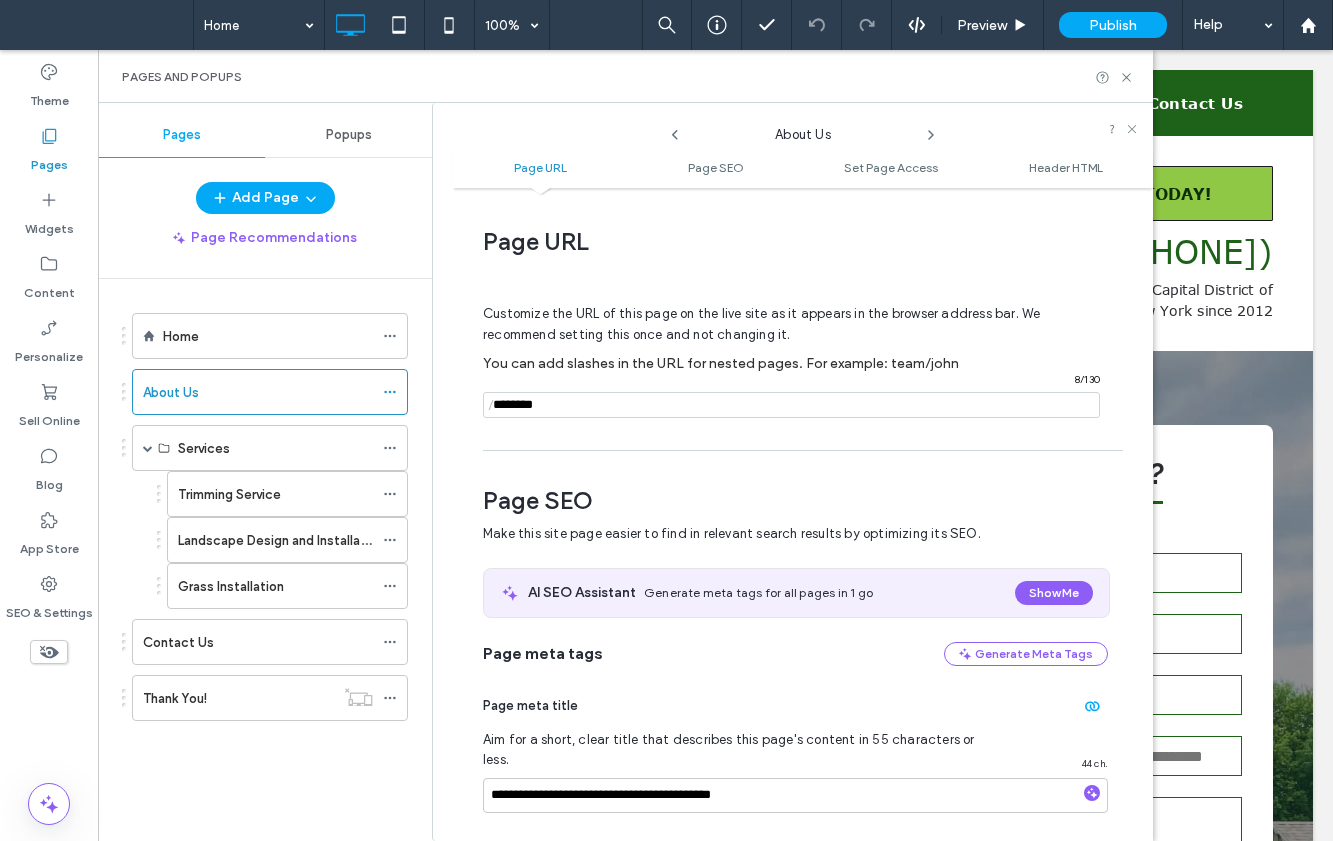 scroll, scrollTop: 10, scrollLeft: 0, axis: vertical 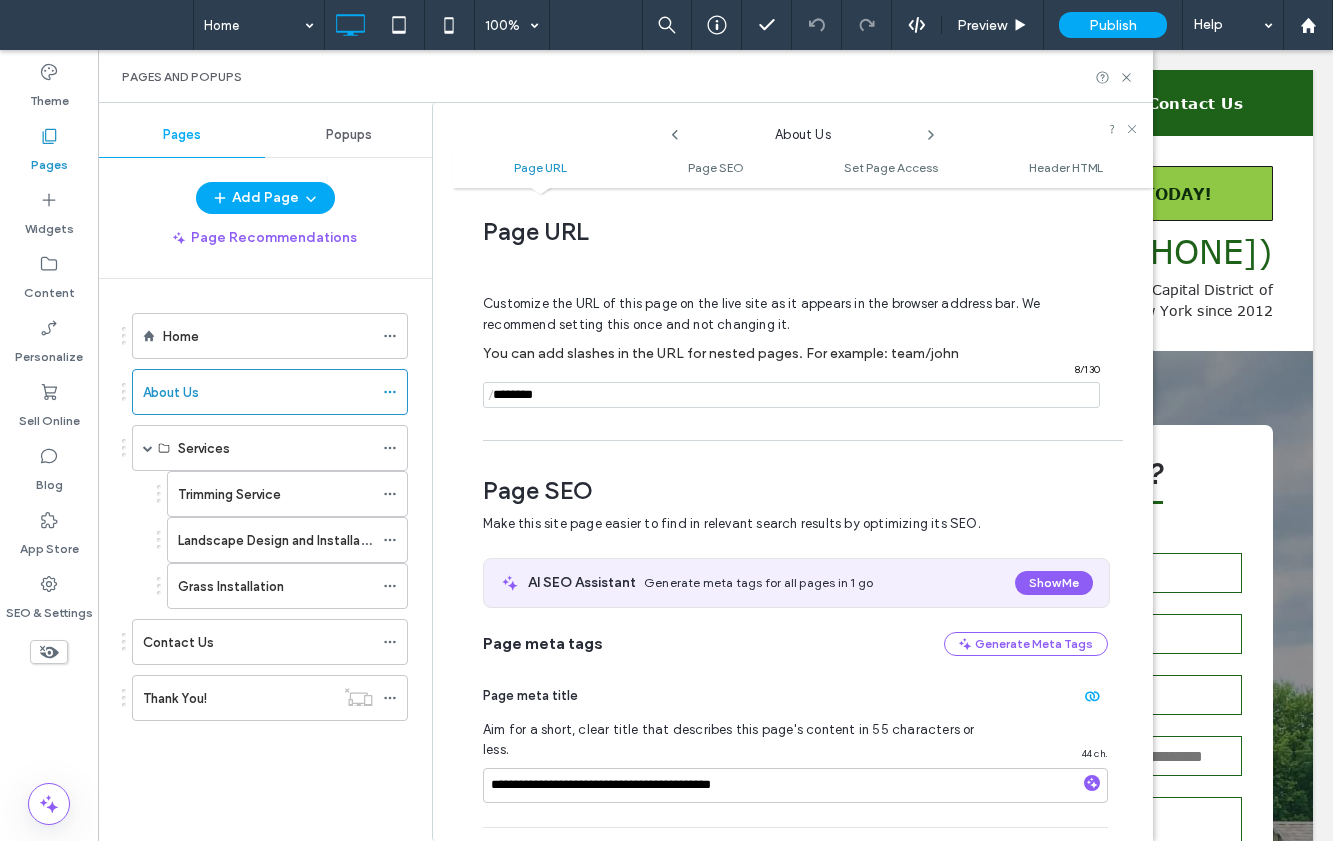 click 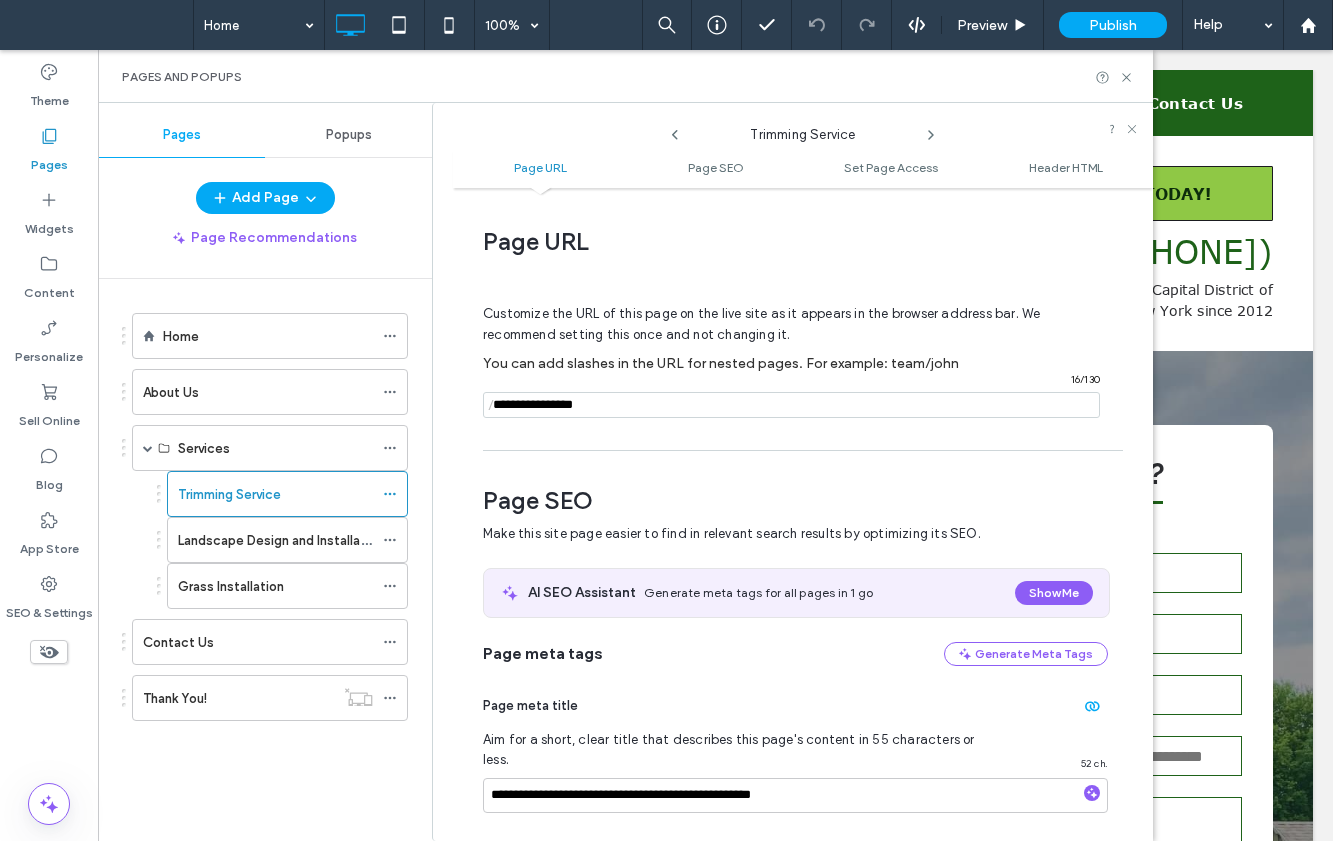 scroll, scrollTop: 10, scrollLeft: 0, axis: vertical 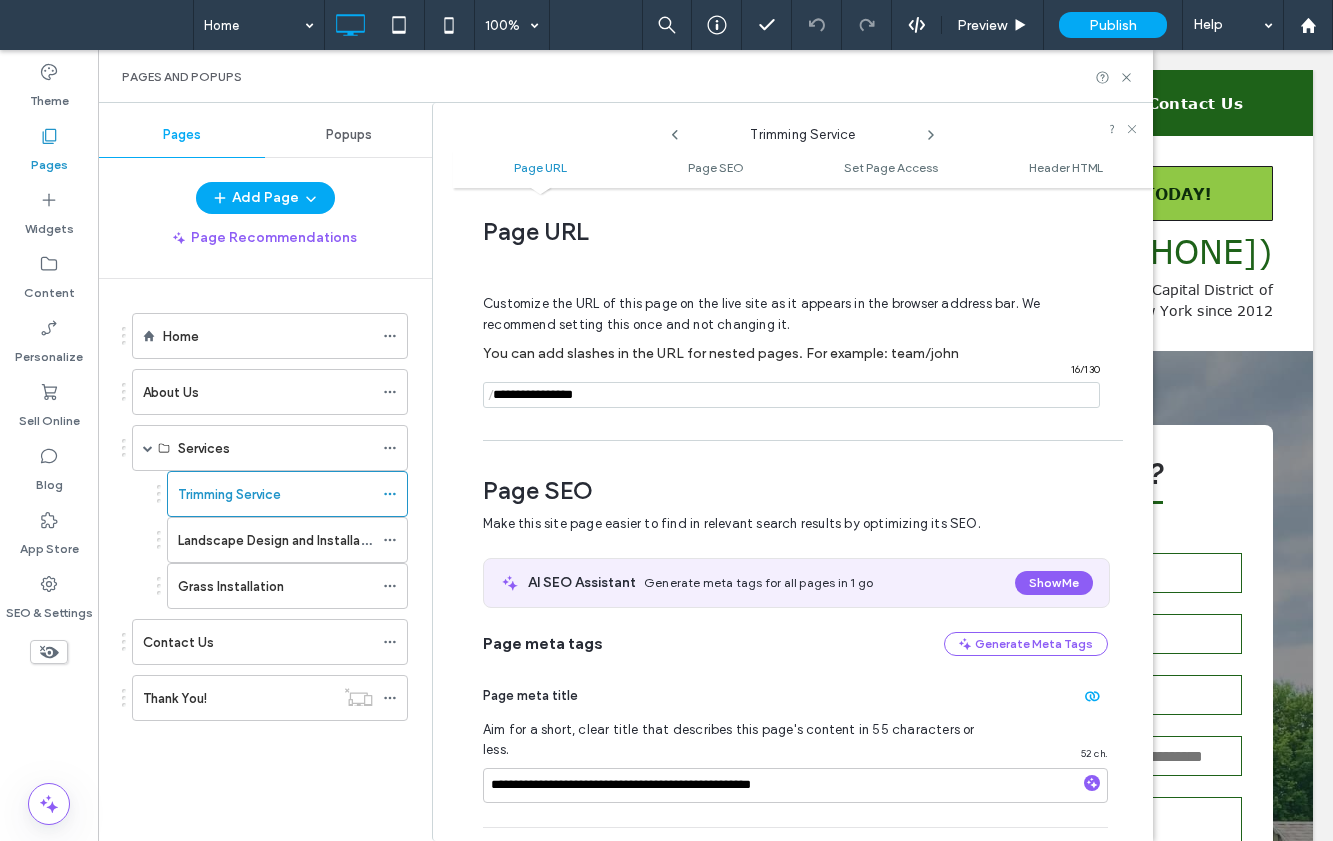 click 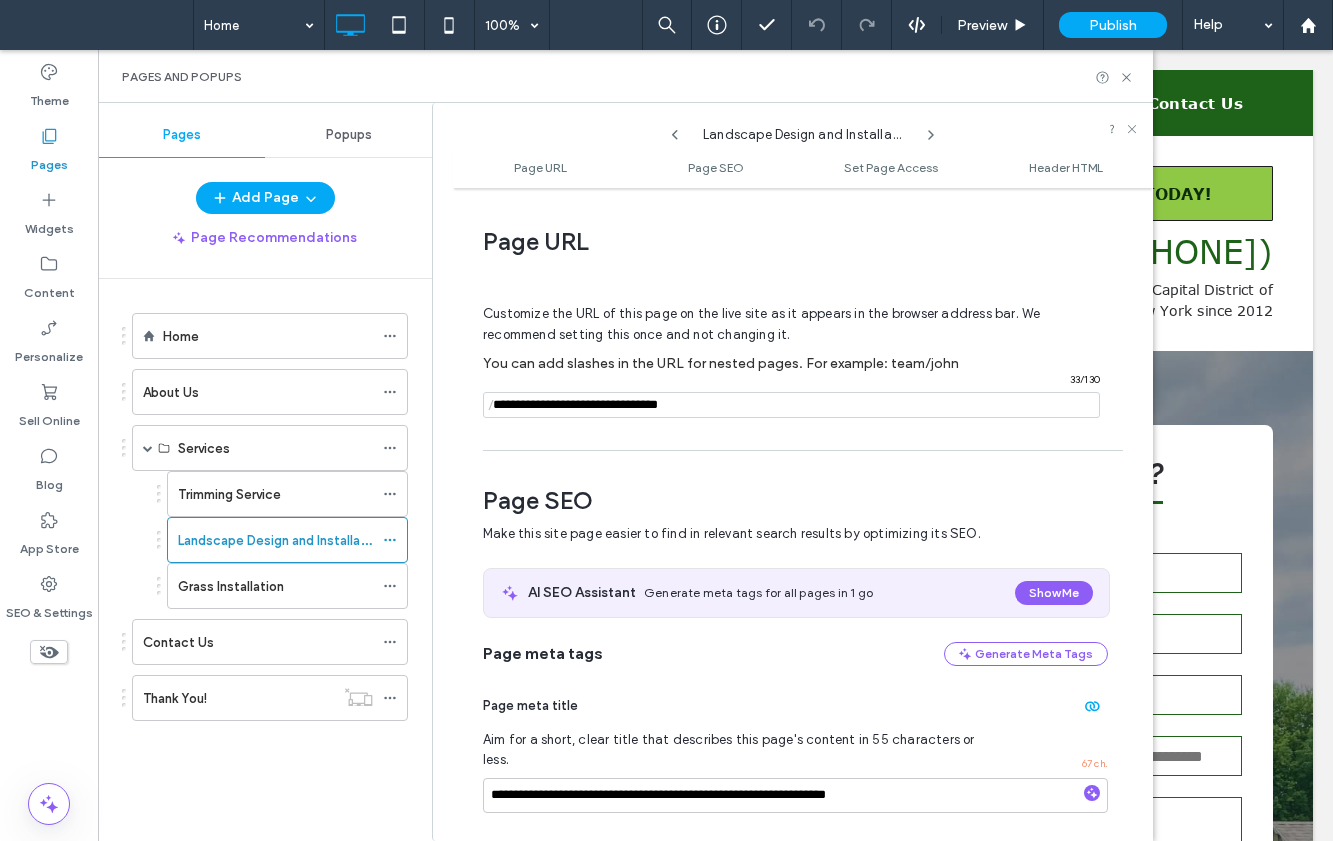 scroll, scrollTop: 10, scrollLeft: 0, axis: vertical 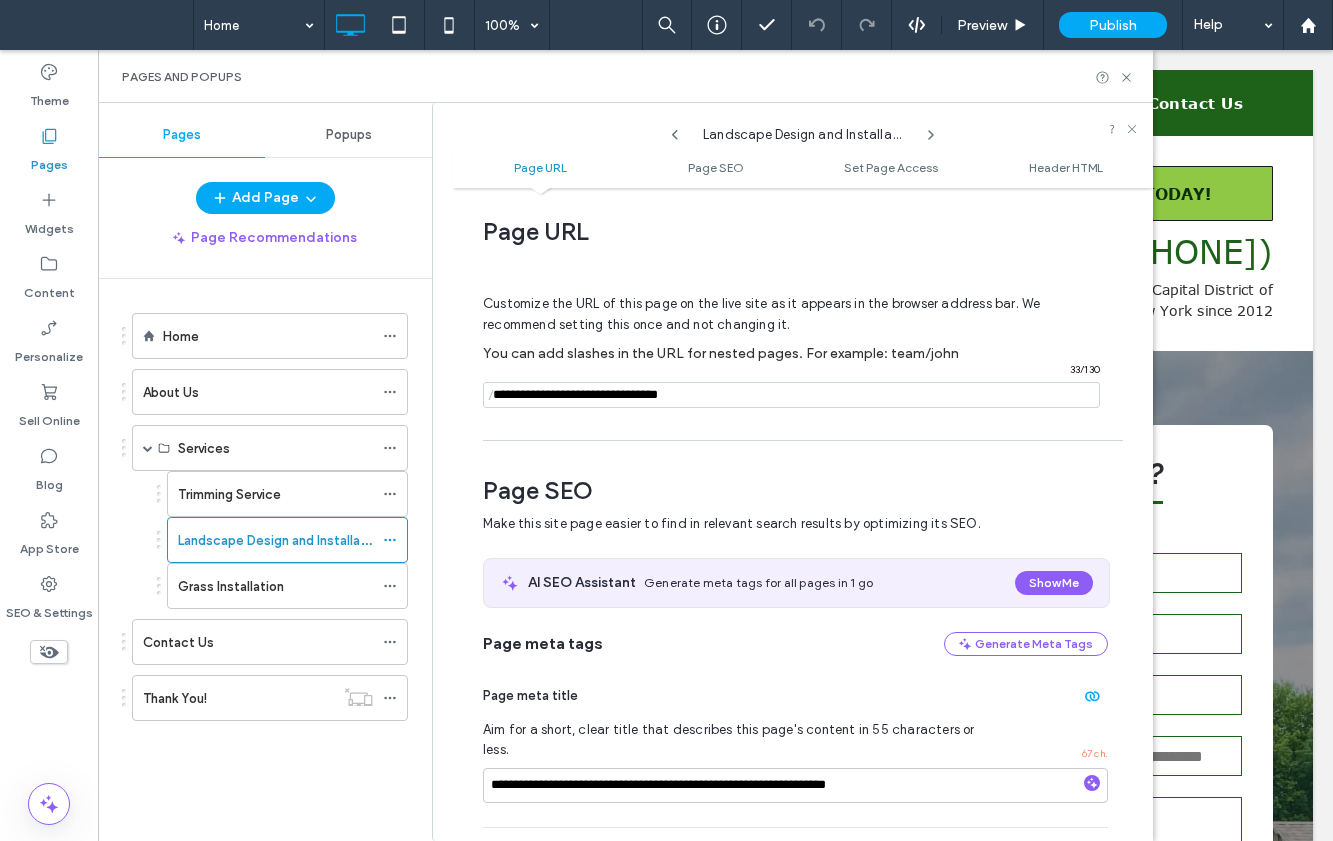 click 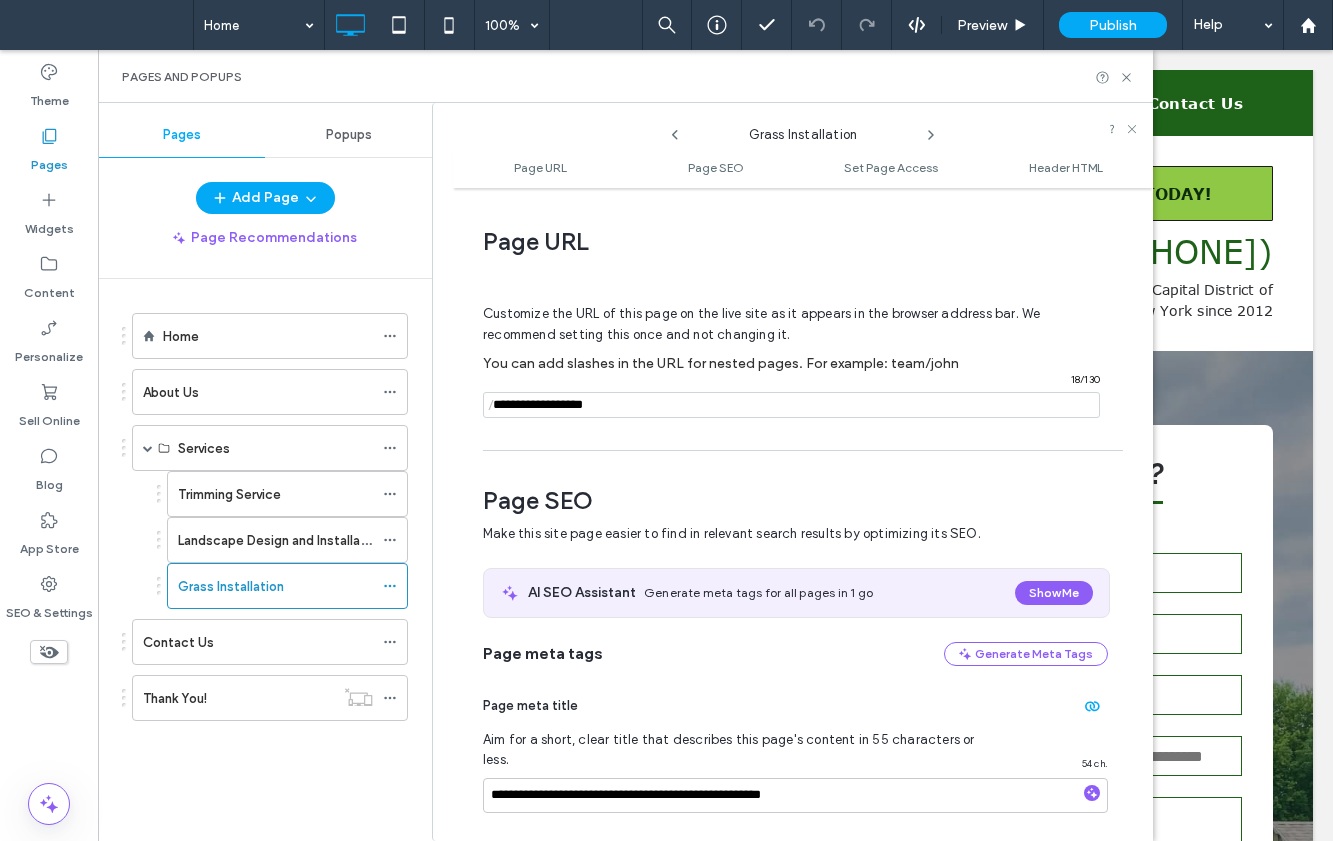 scroll, scrollTop: 10, scrollLeft: 0, axis: vertical 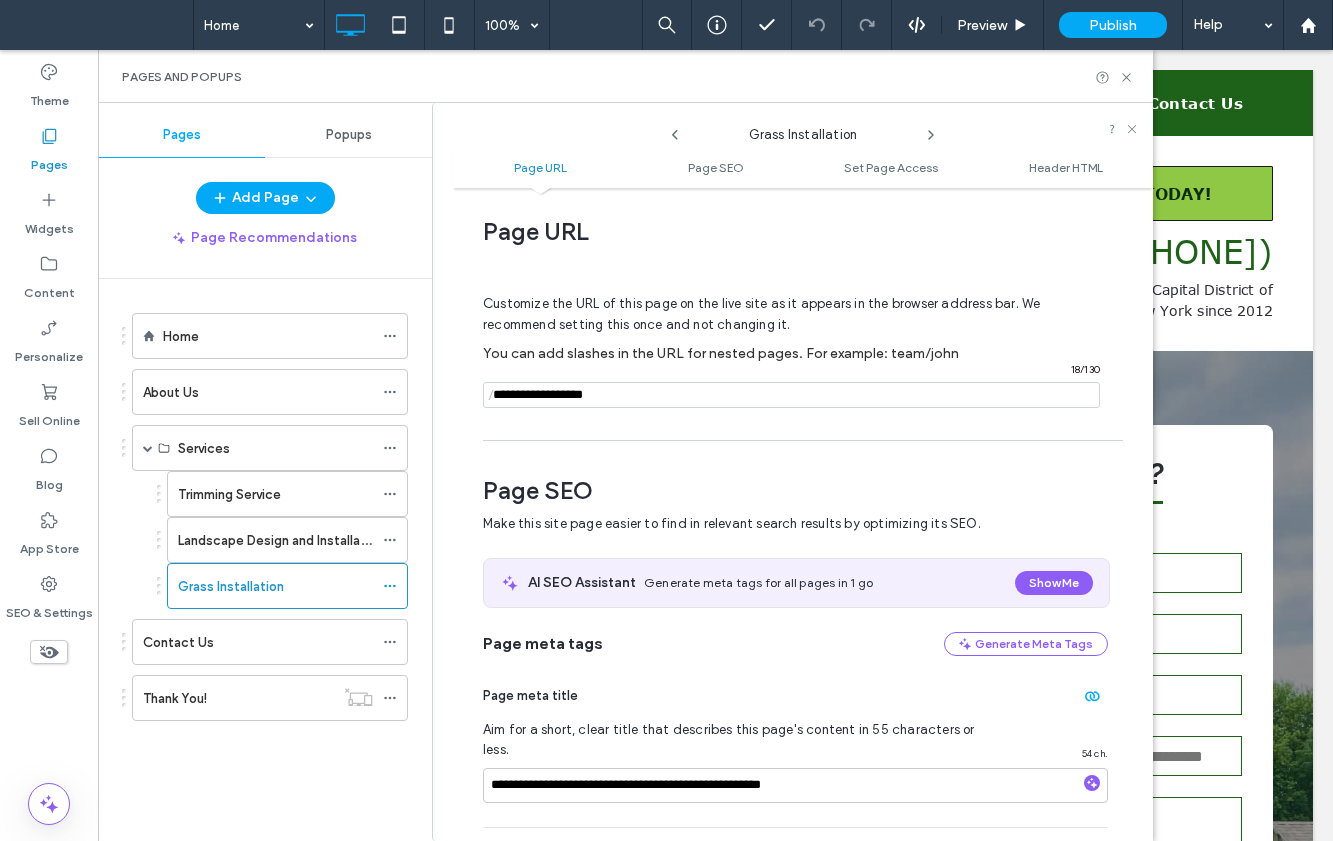 click 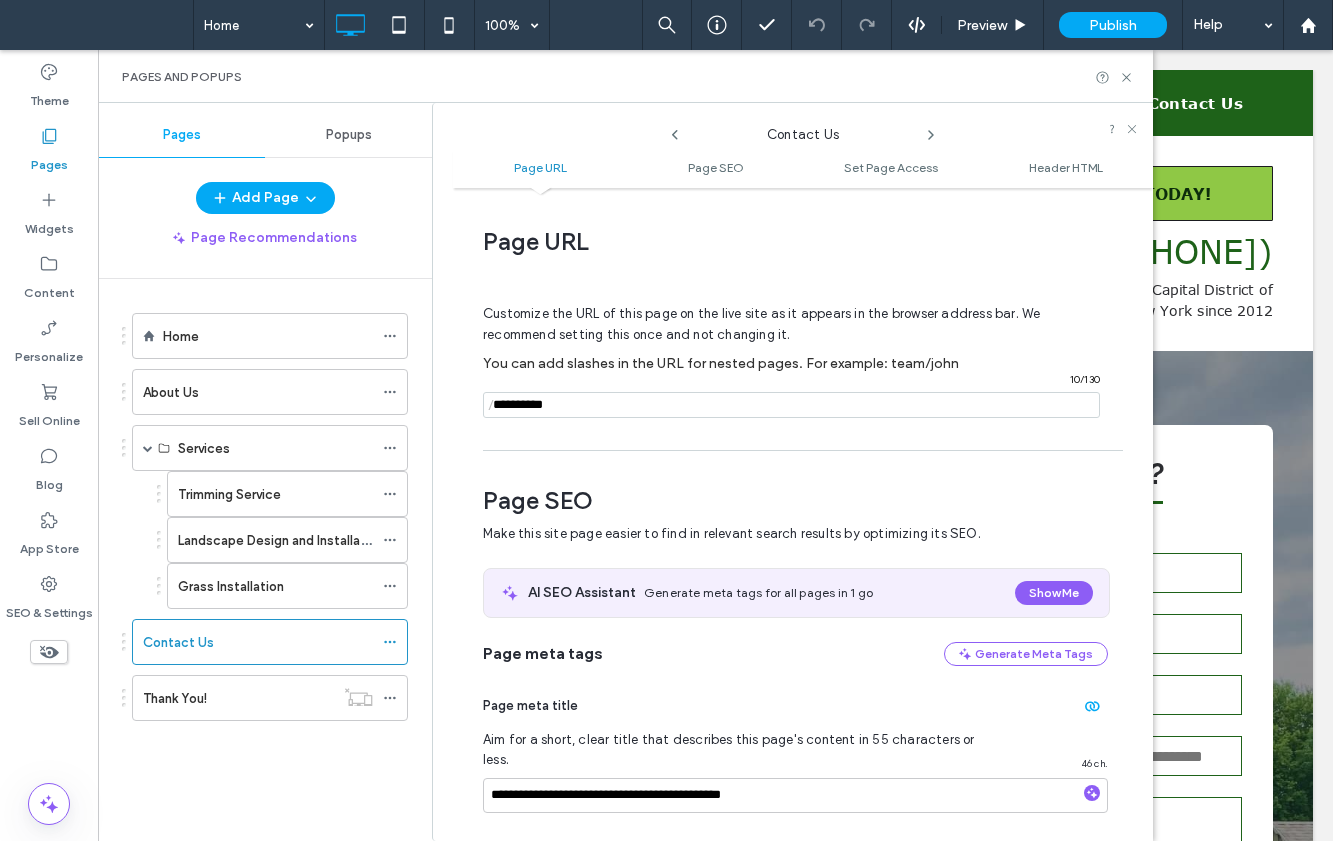 scroll, scrollTop: 10, scrollLeft: 0, axis: vertical 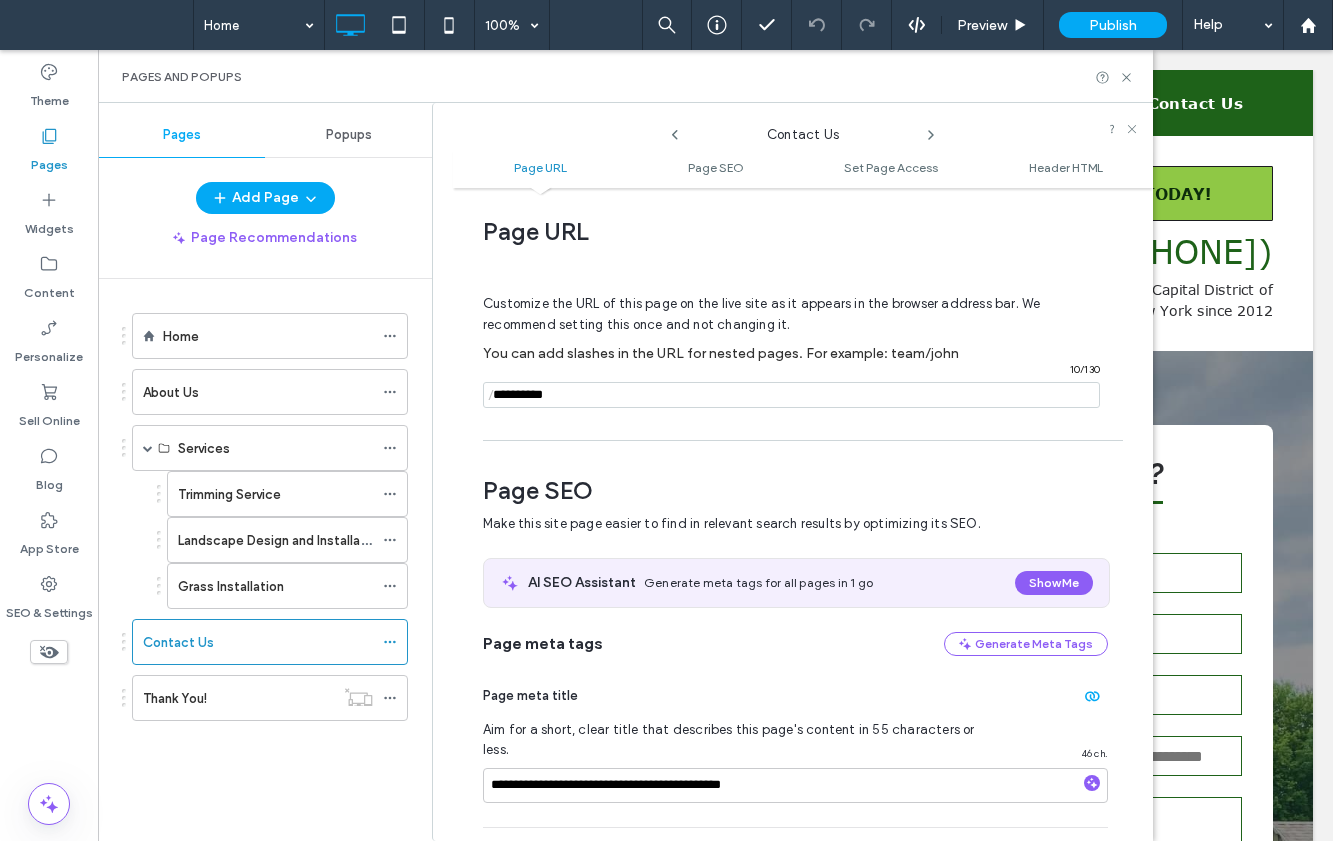 click 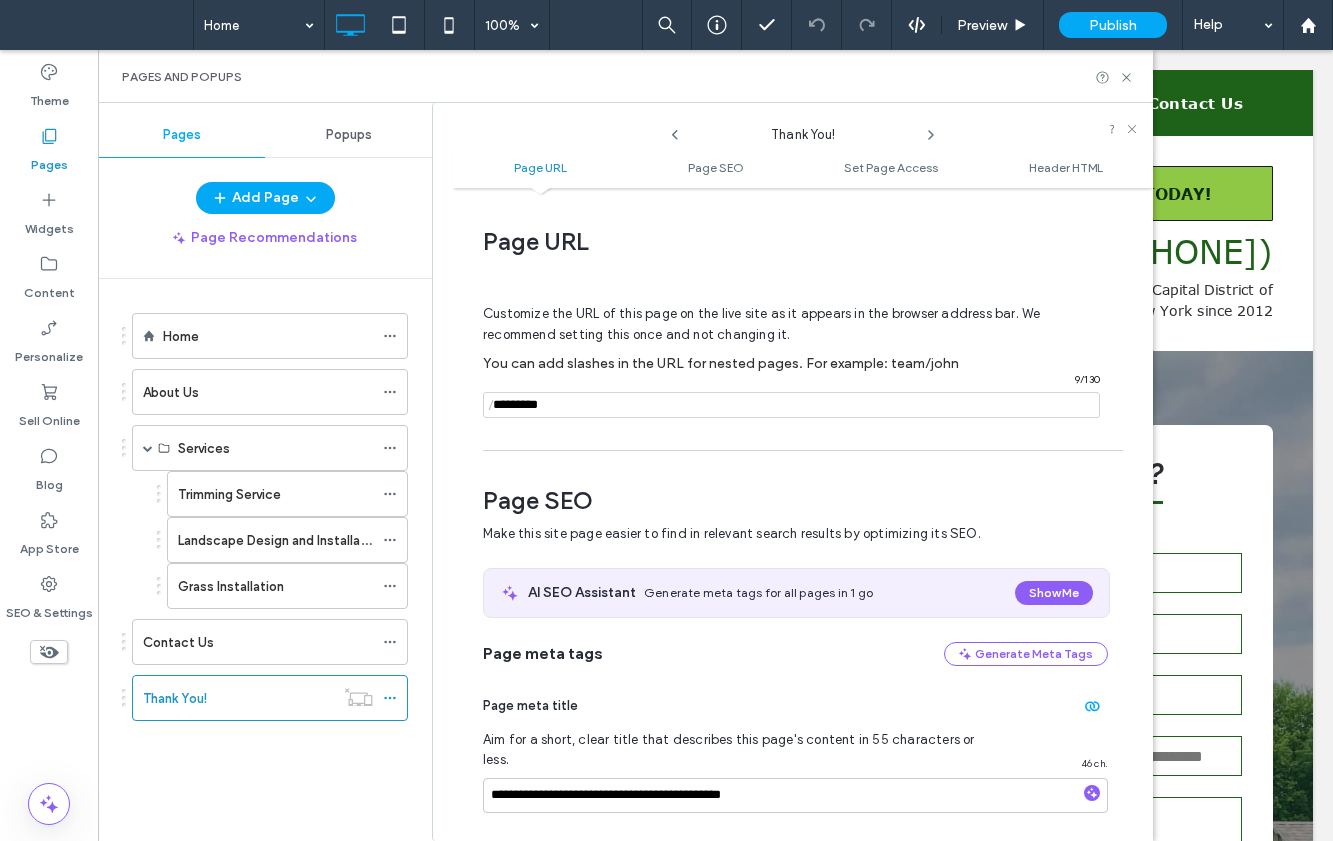 scroll, scrollTop: 10, scrollLeft: 0, axis: vertical 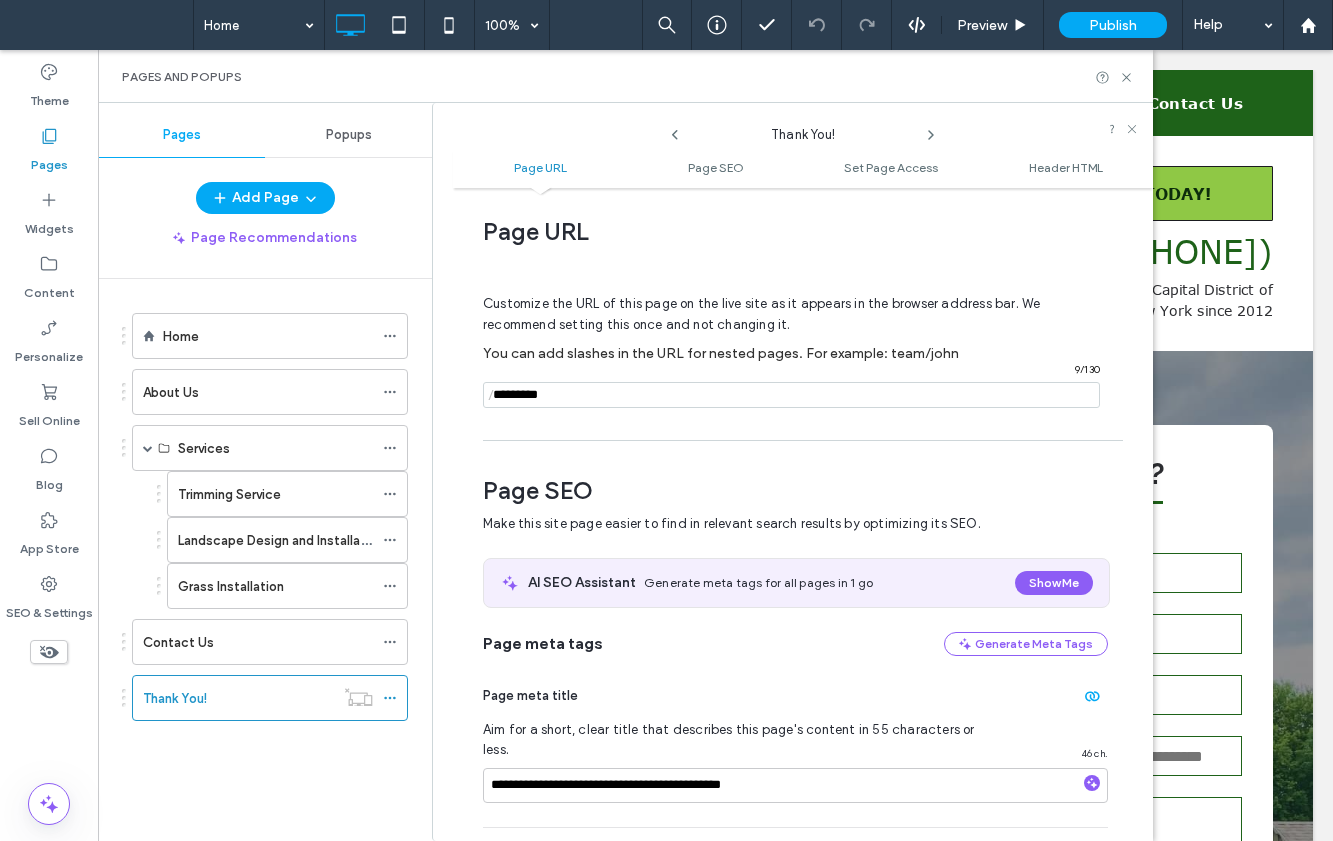 click 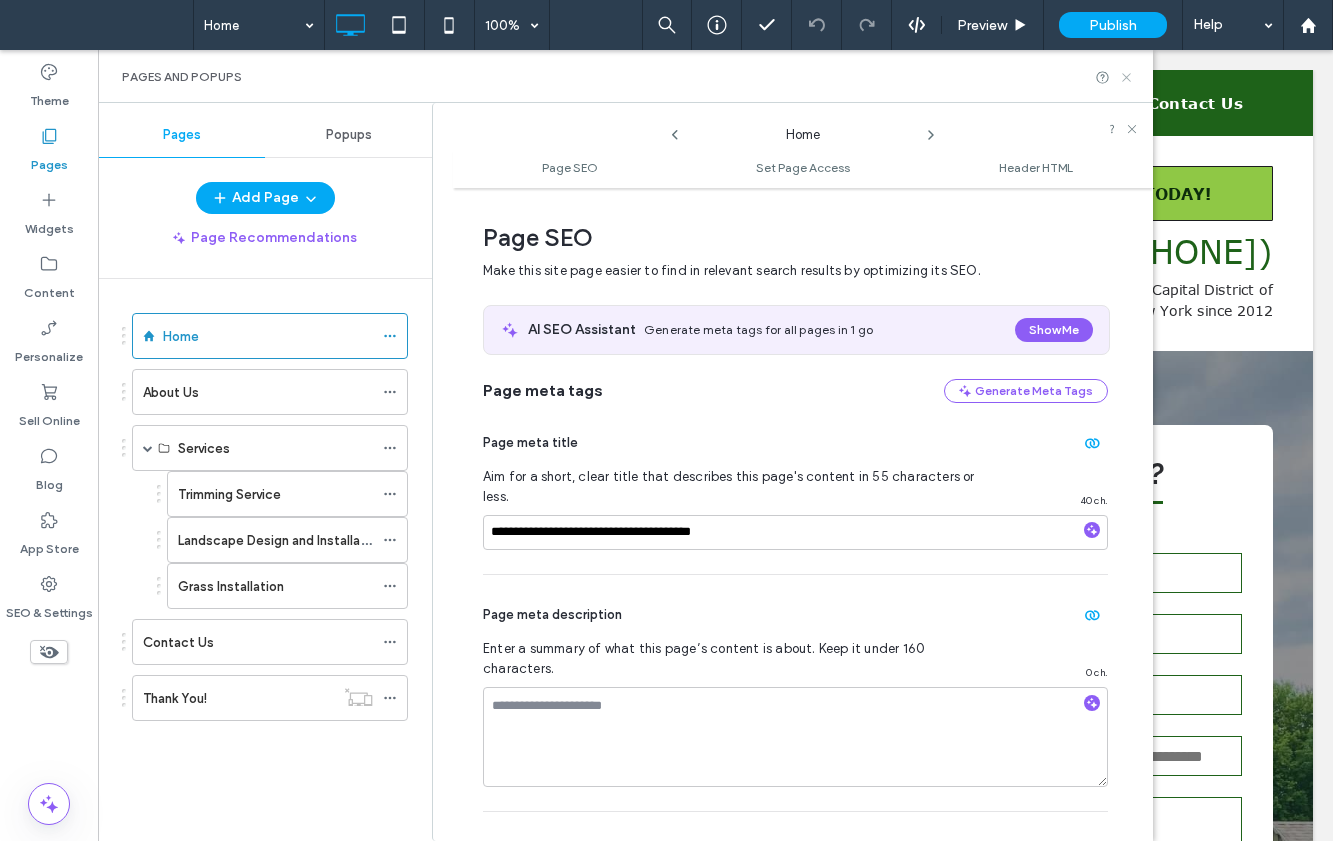 click 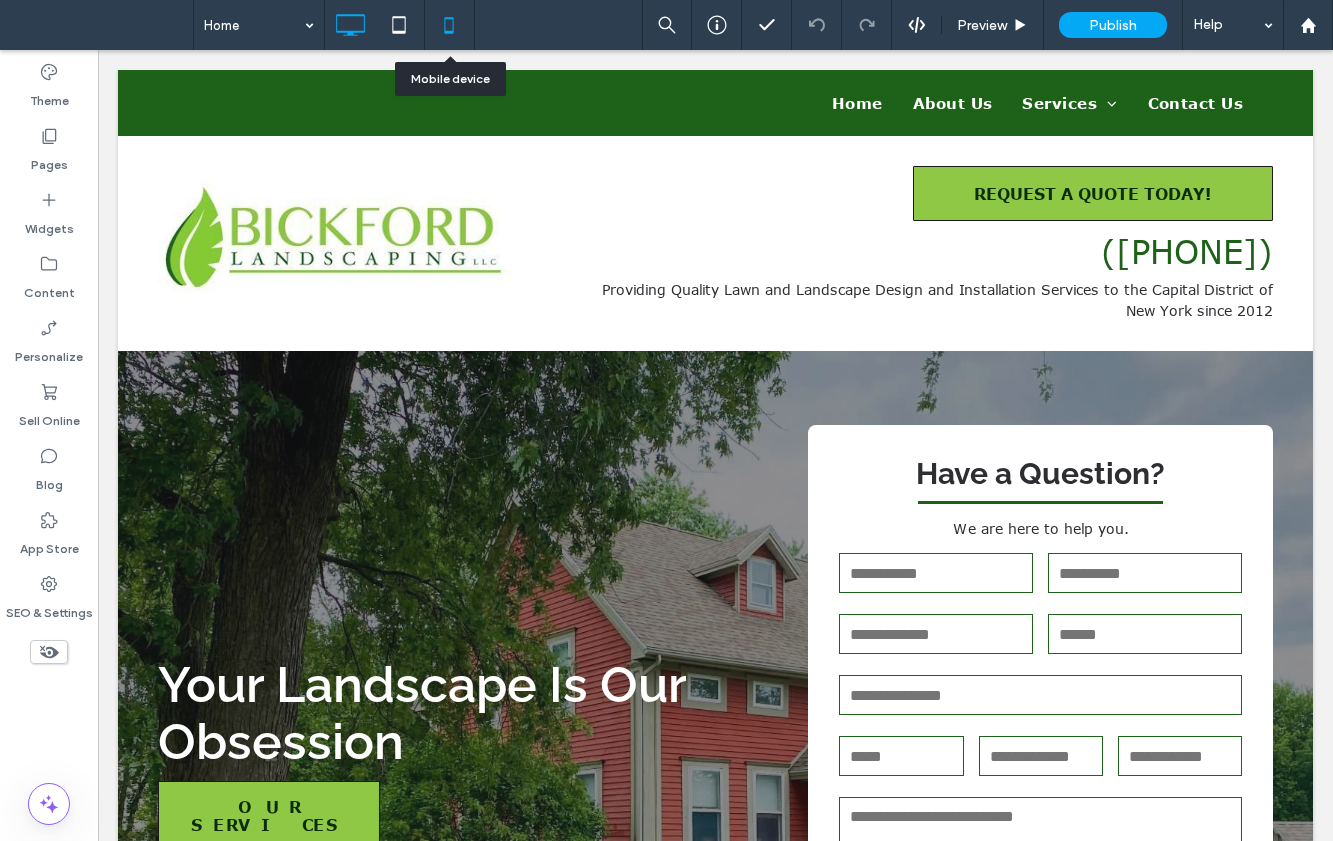 click 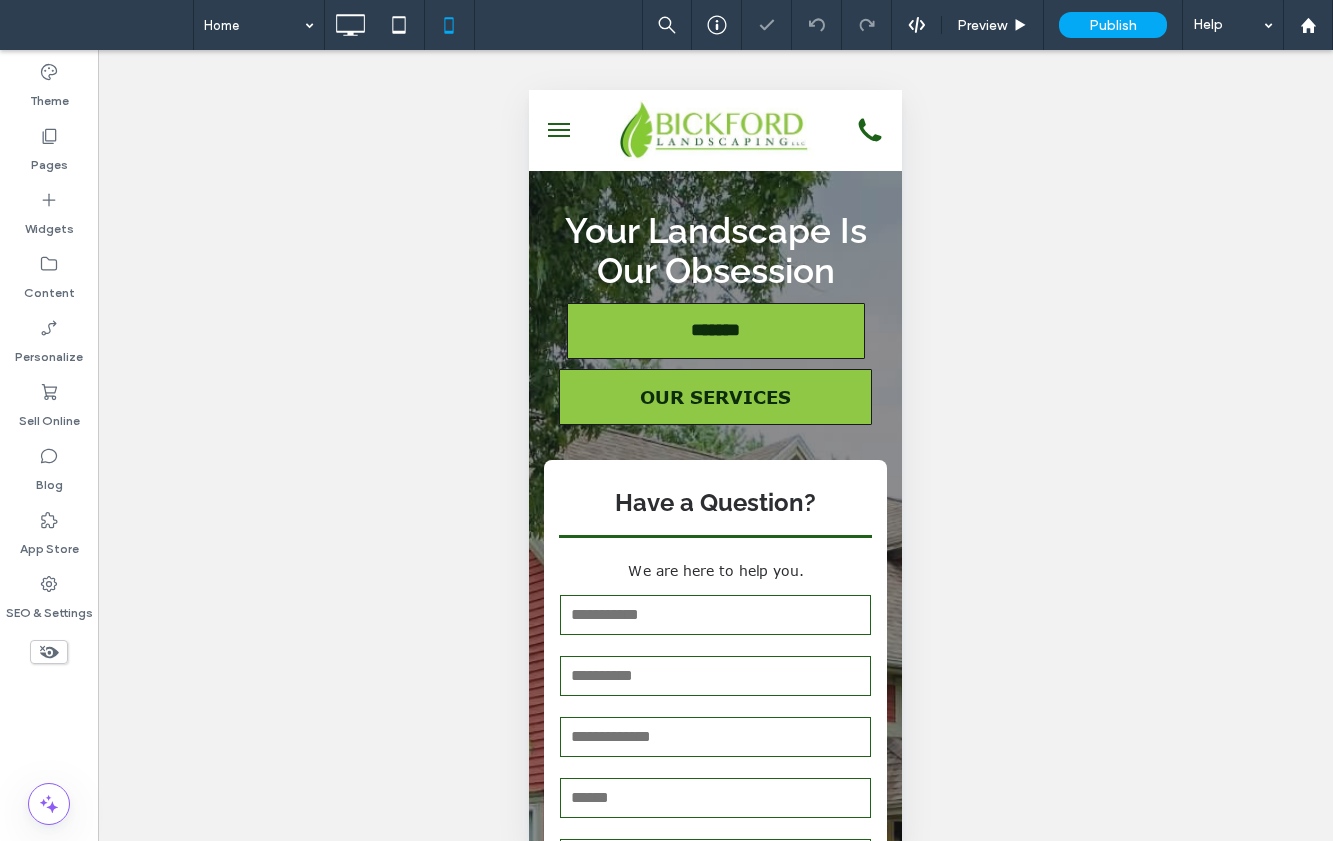scroll, scrollTop: 0, scrollLeft: 0, axis: both 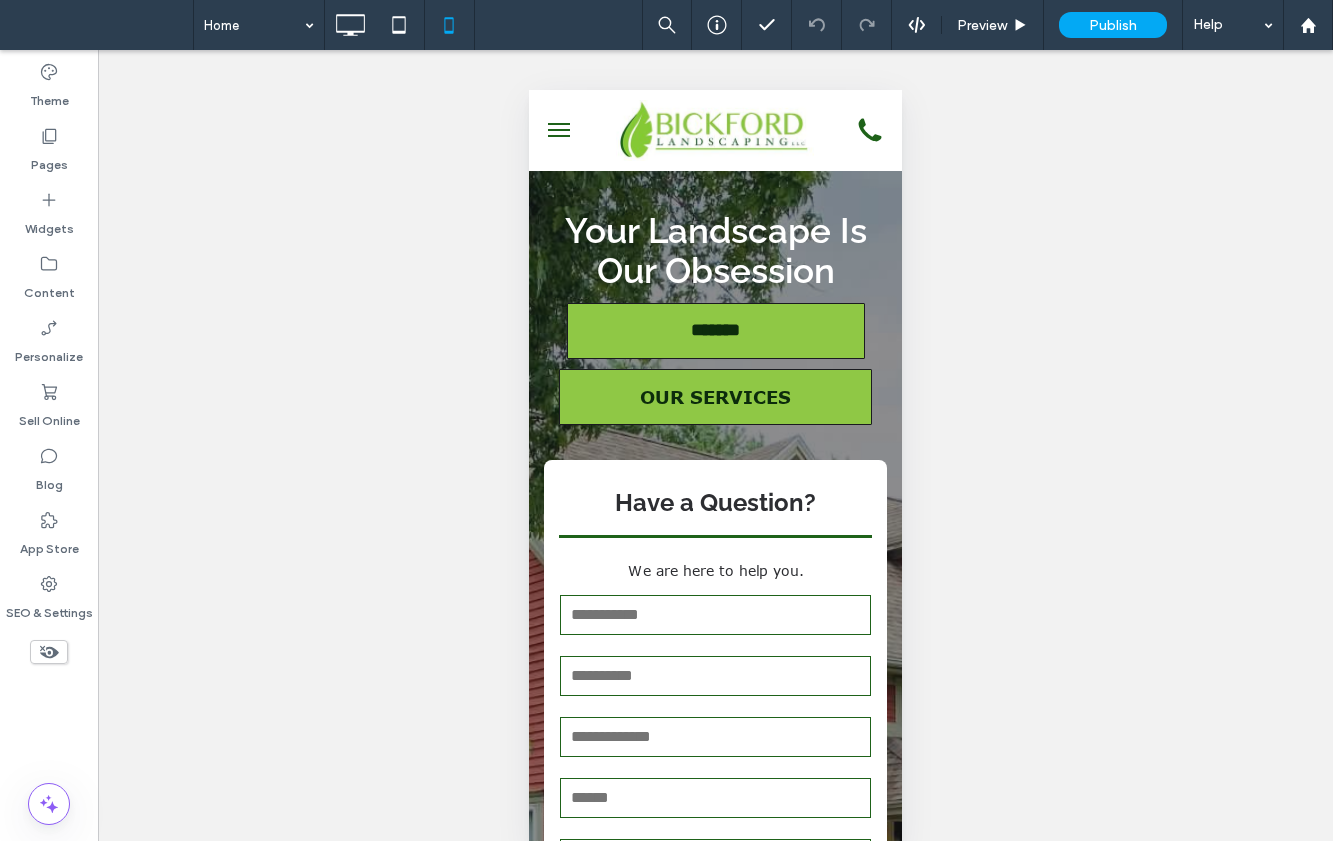 drag, startPoint x: 1096, startPoint y: 528, endPoint x: 1054, endPoint y: 522, distance: 42.426407 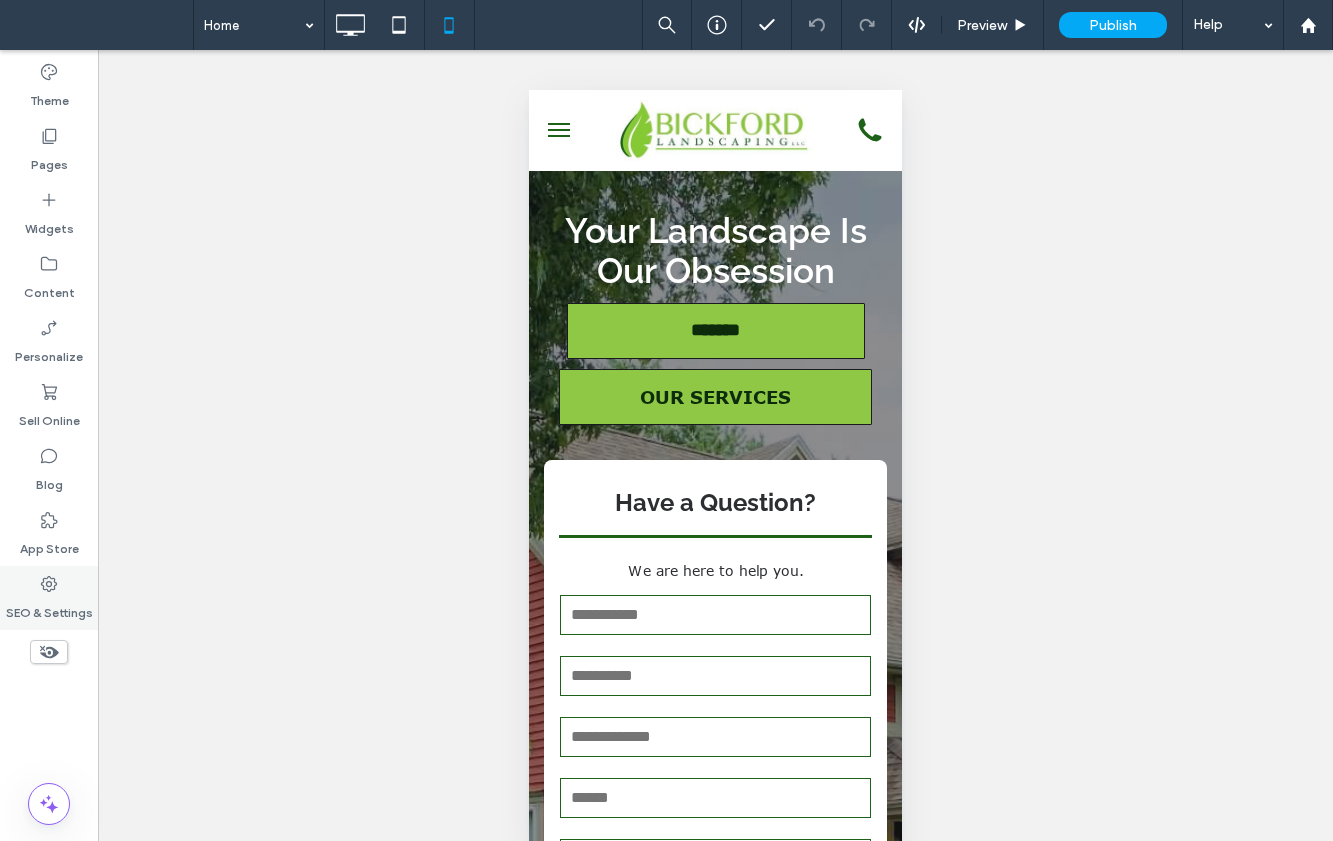 click 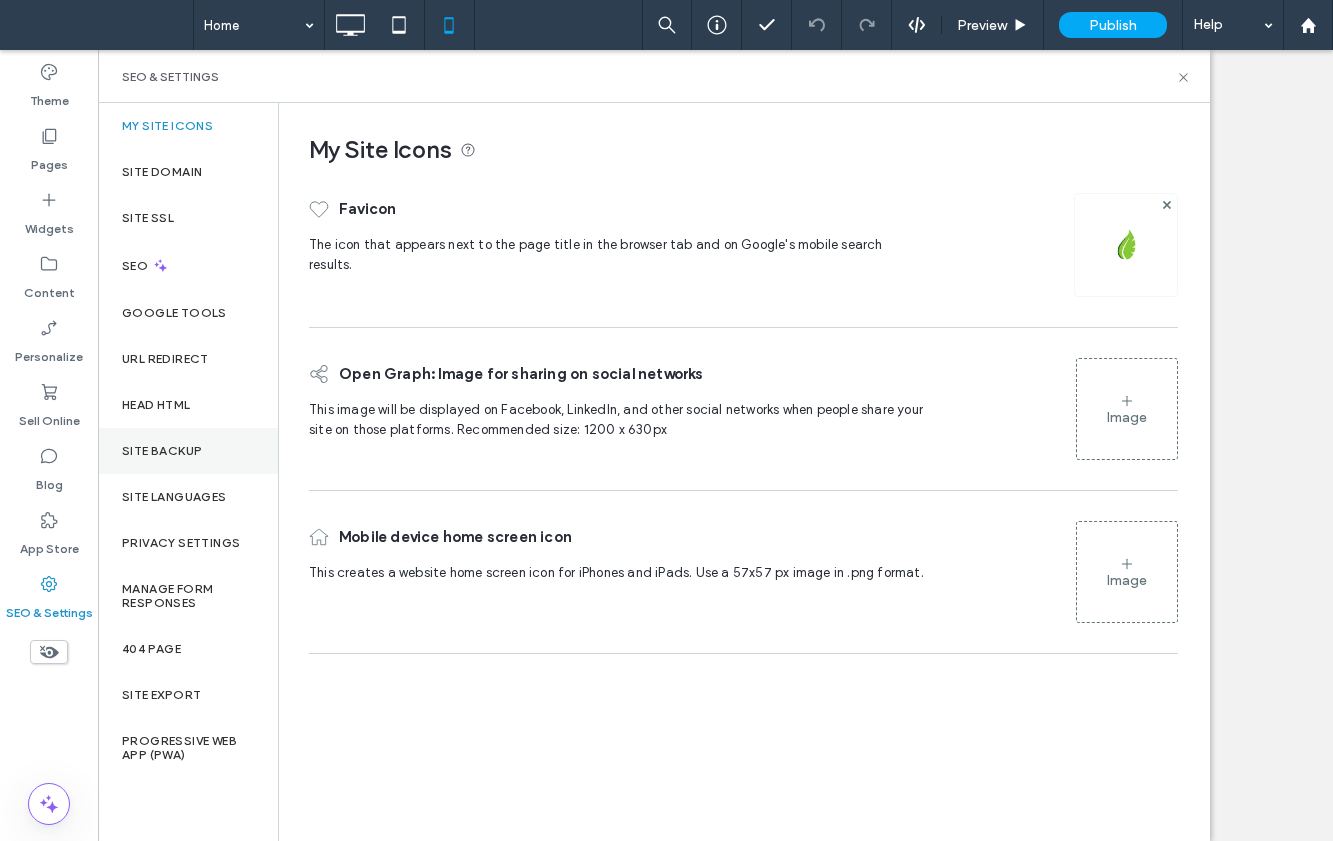 click on "Site Backup" at bounding box center [162, 451] 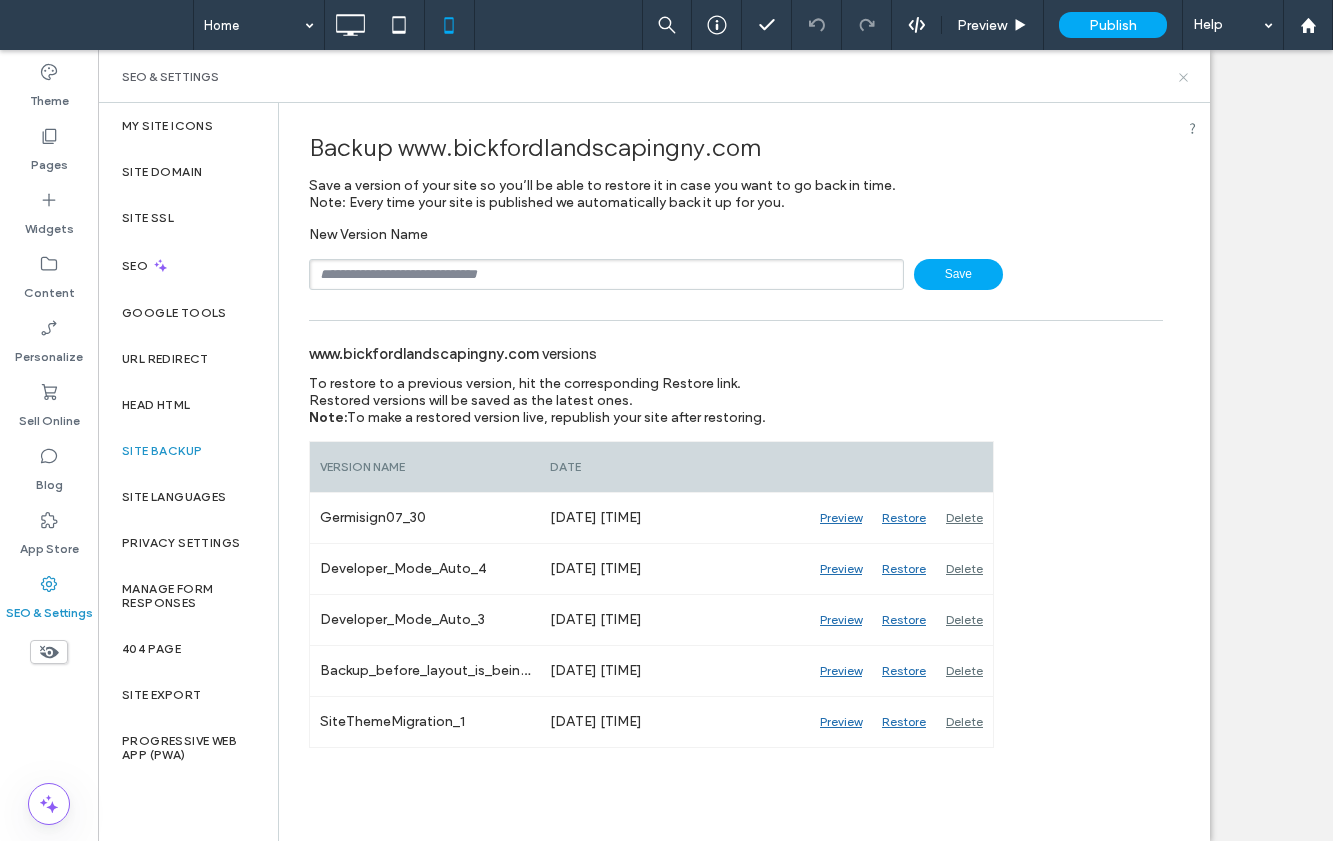 click 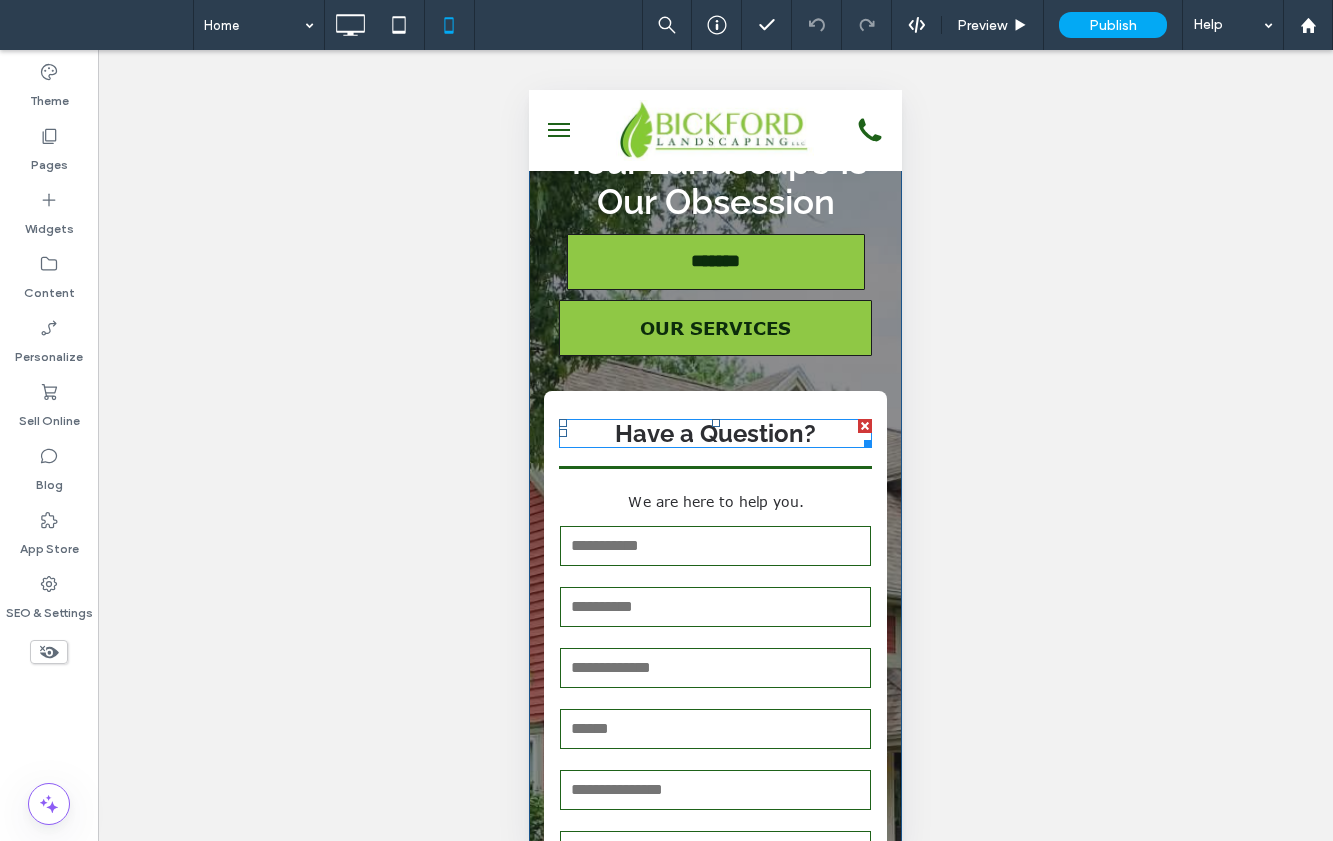 scroll, scrollTop: 200, scrollLeft: 0, axis: vertical 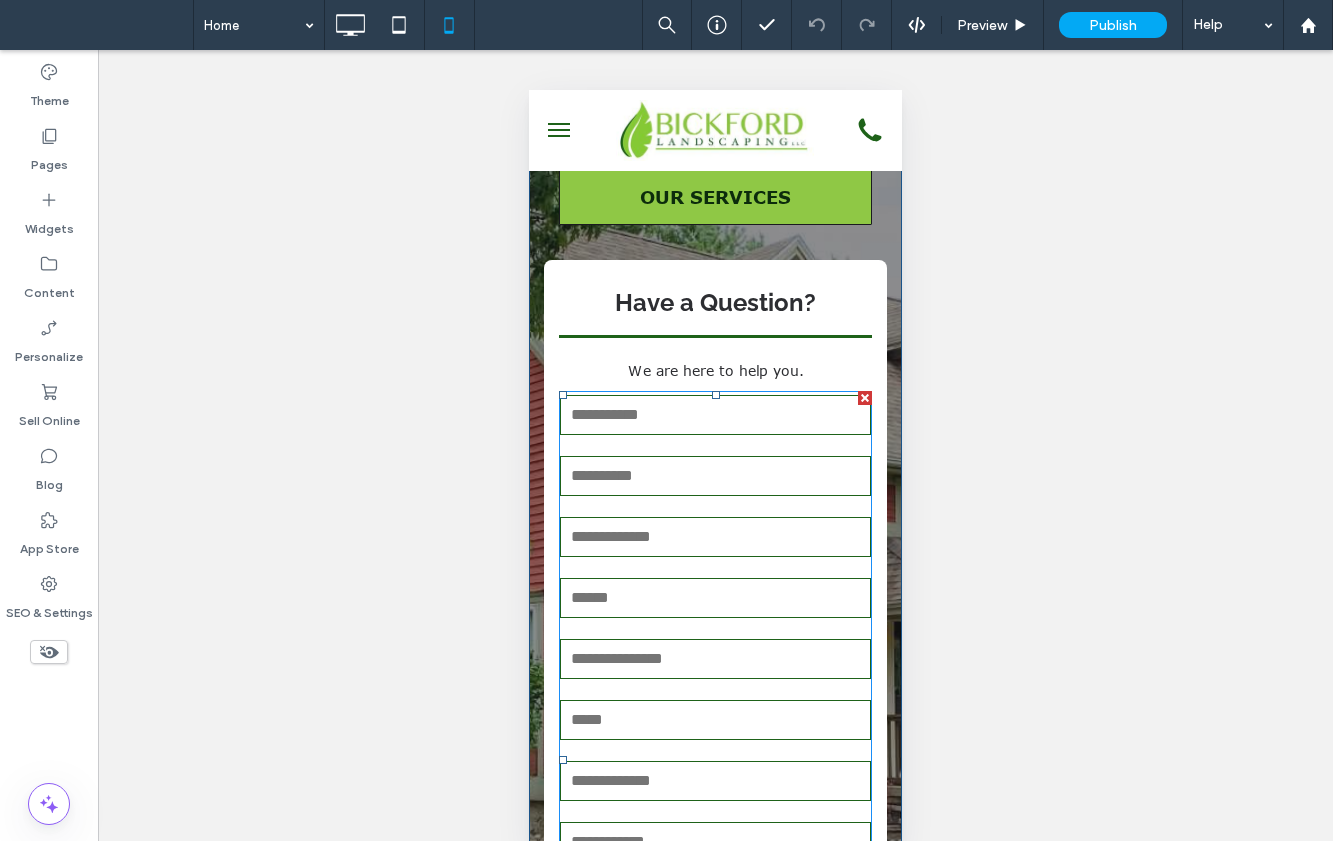 drag, startPoint x: 682, startPoint y: 504, endPoint x: 670, endPoint y: 406, distance: 98.731964 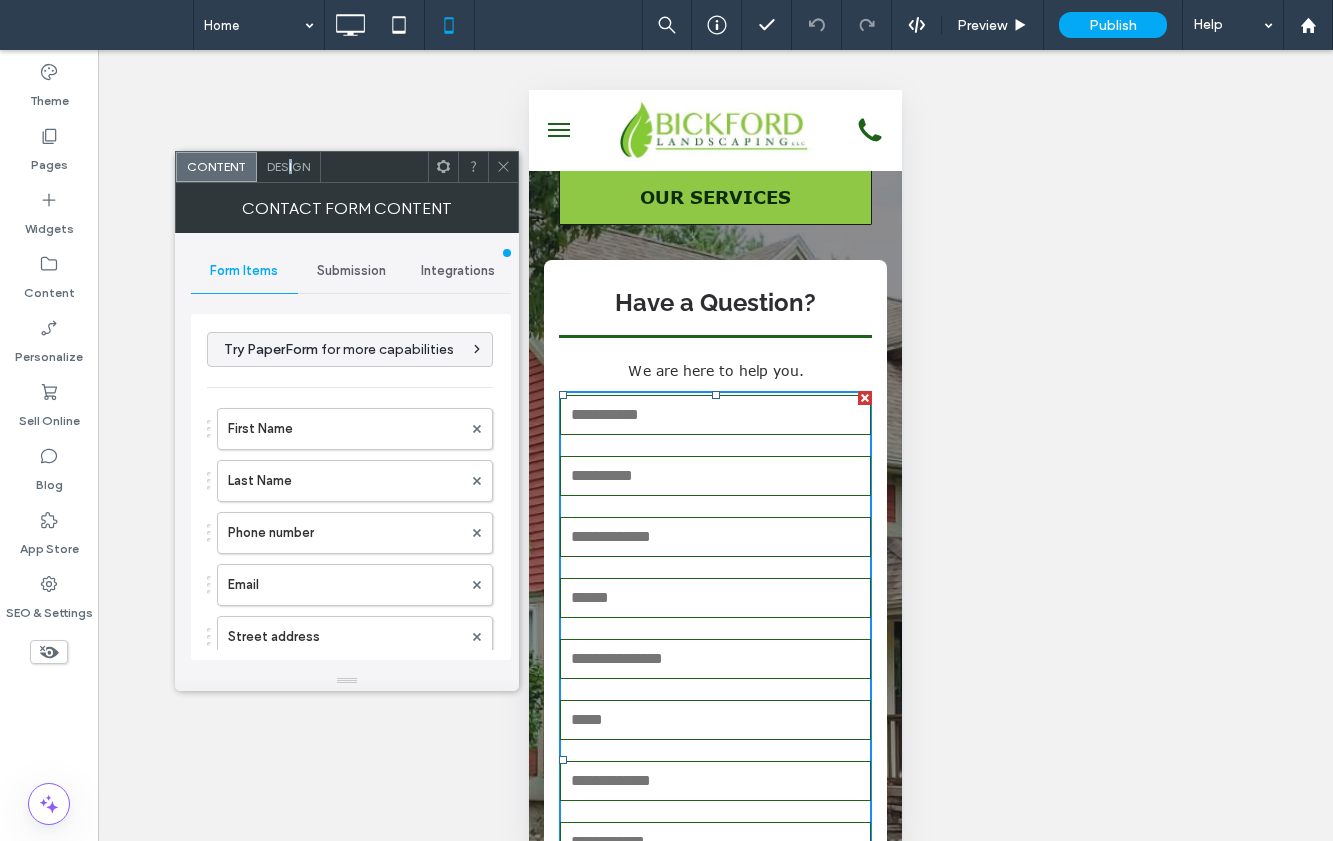 click on "Design" at bounding box center [288, 166] 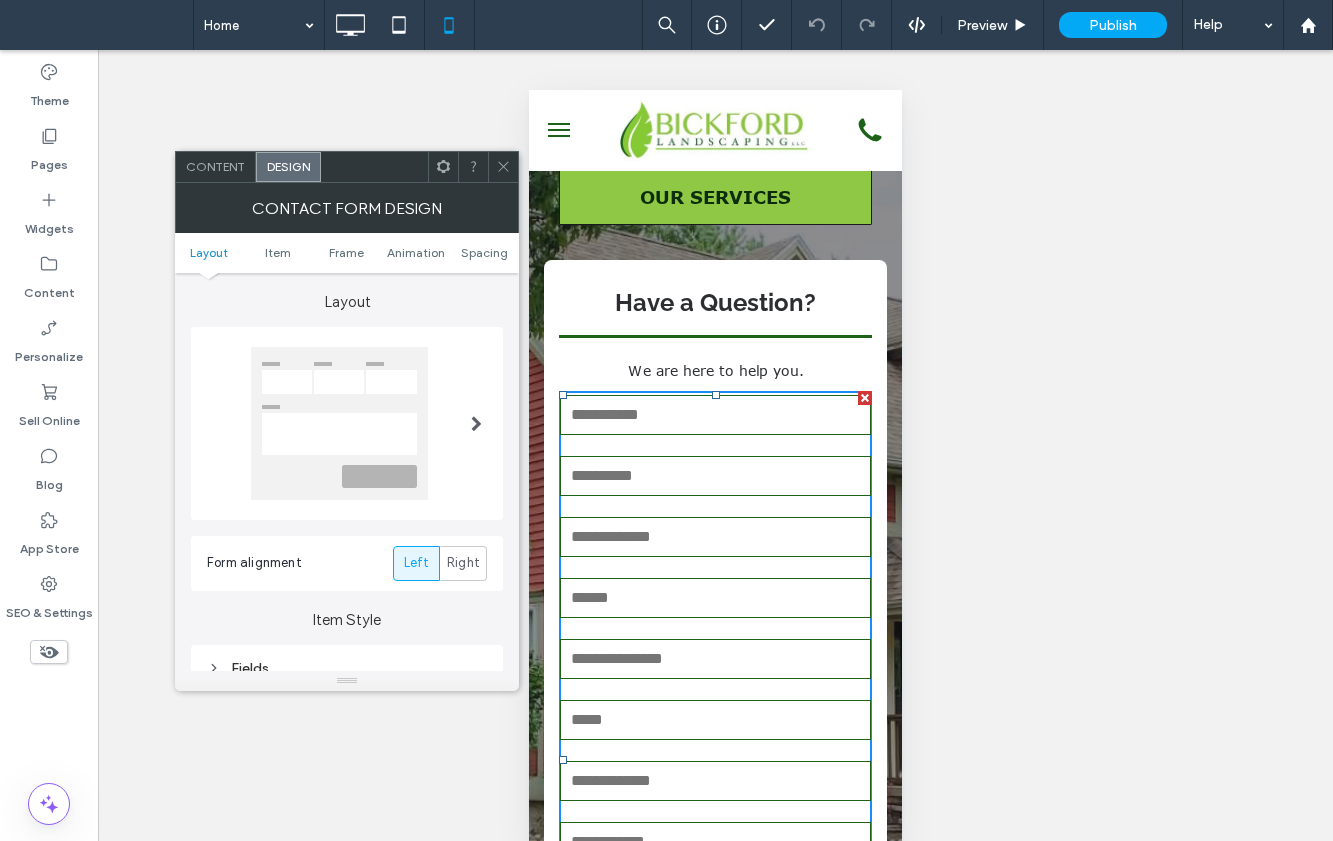 click on "Content" at bounding box center (215, 166) 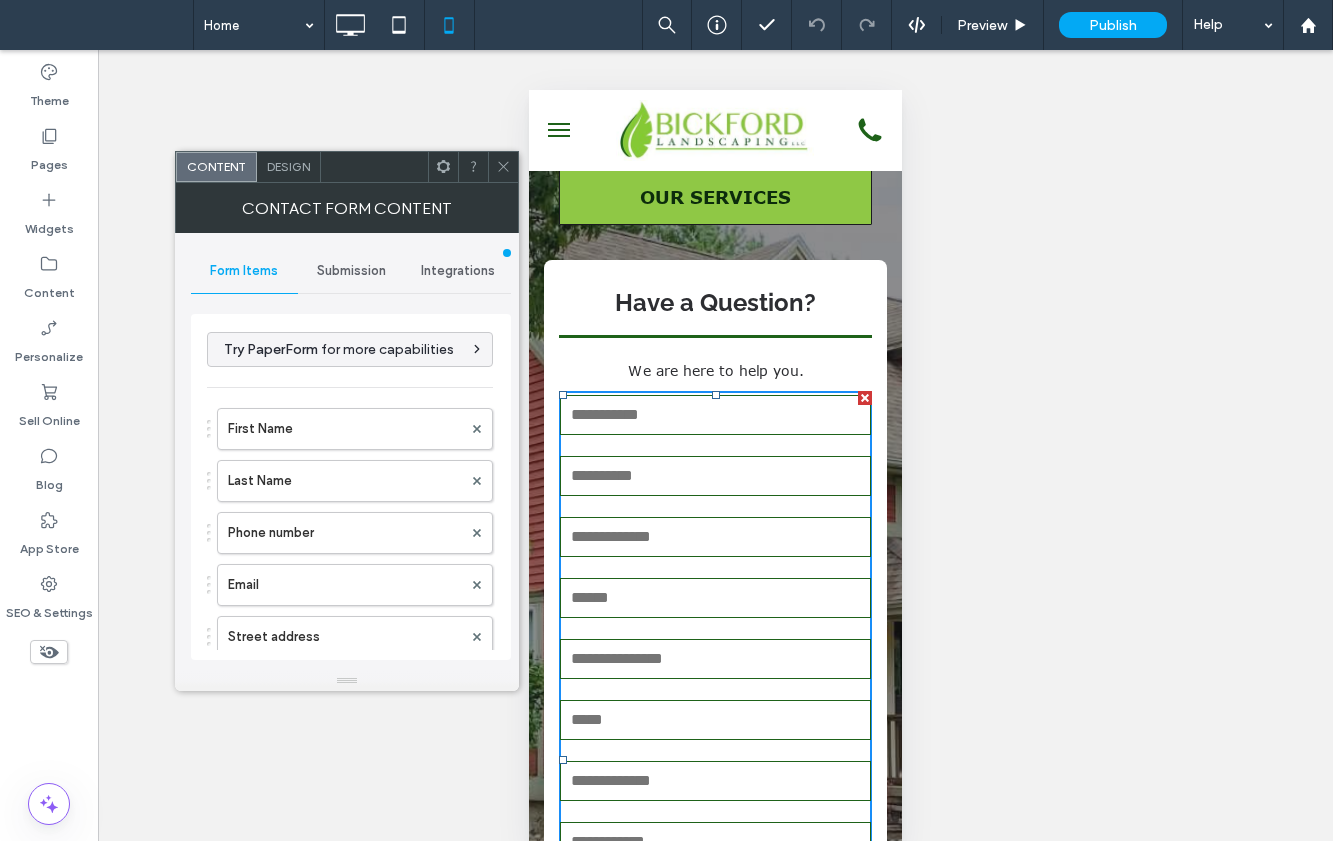 click on "Submission" at bounding box center (351, 271) 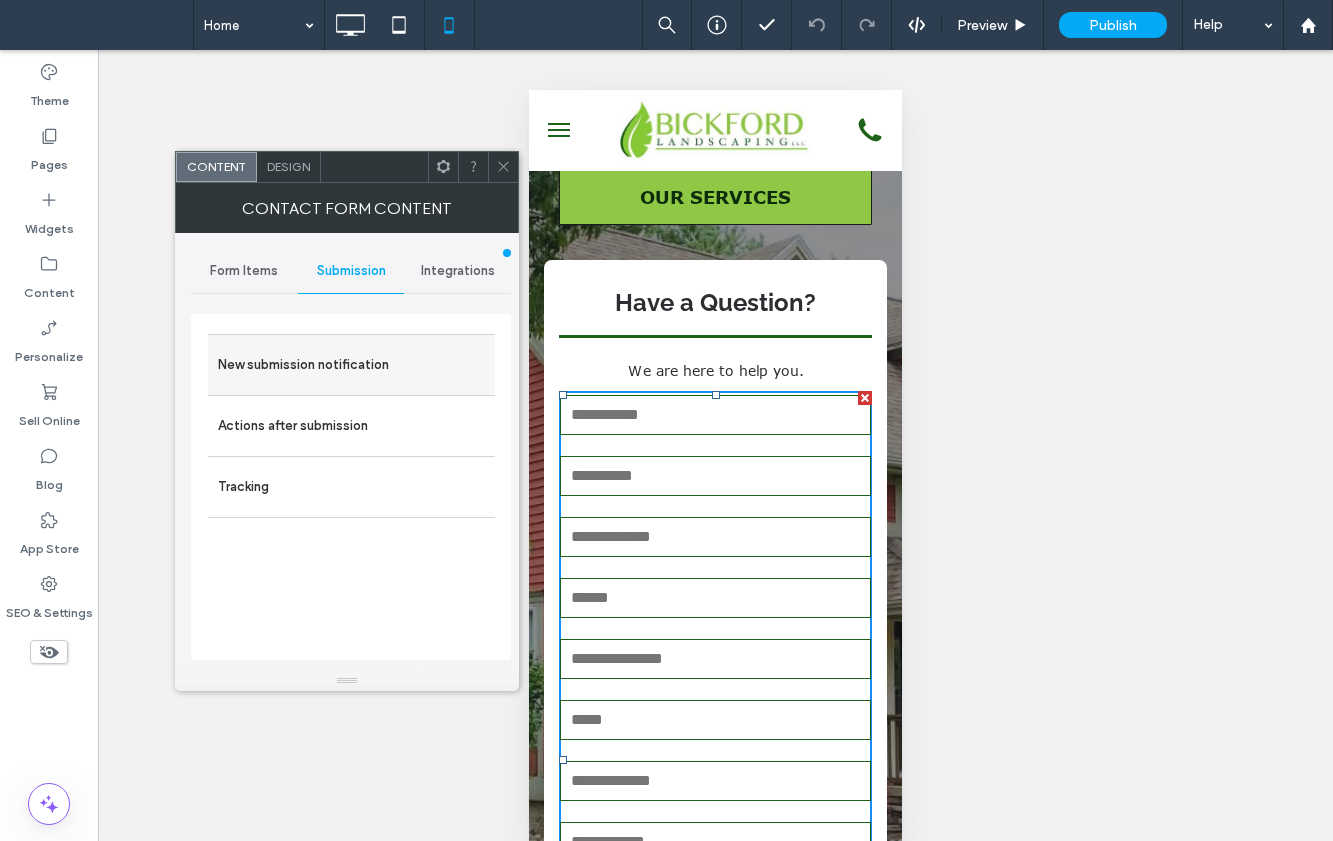 click on "New submission notification" at bounding box center (351, 365) 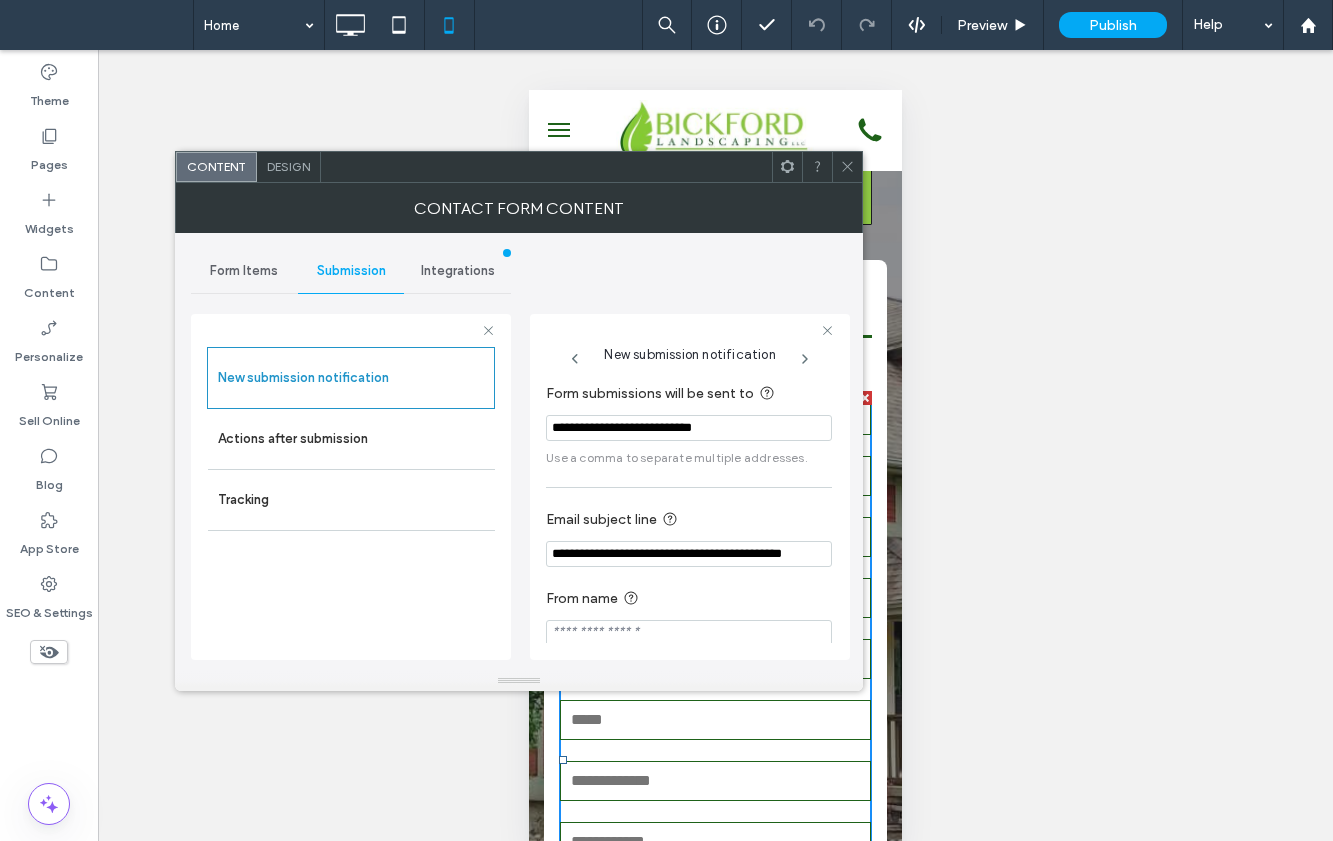 click 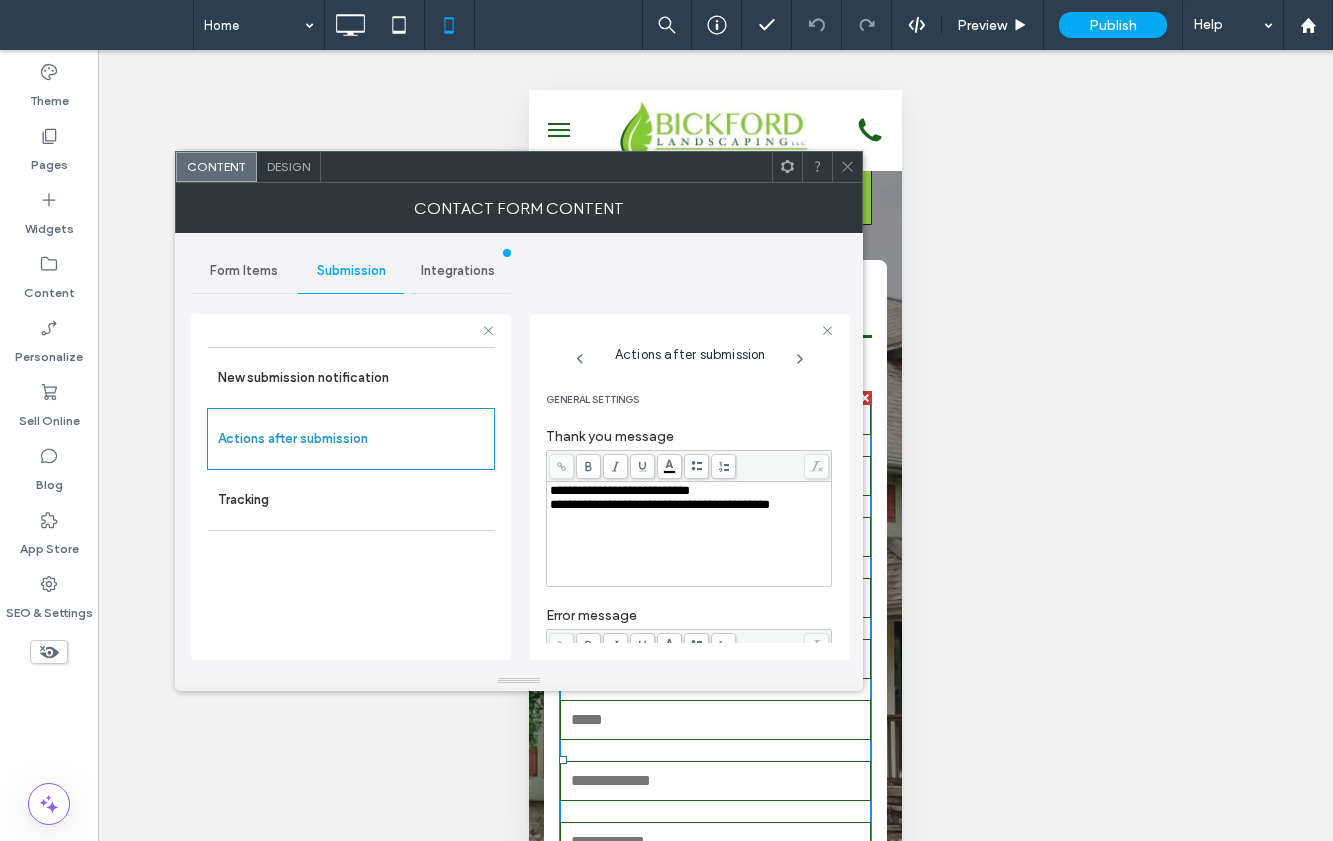 scroll, scrollTop: 370, scrollLeft: 0, axis: vertical 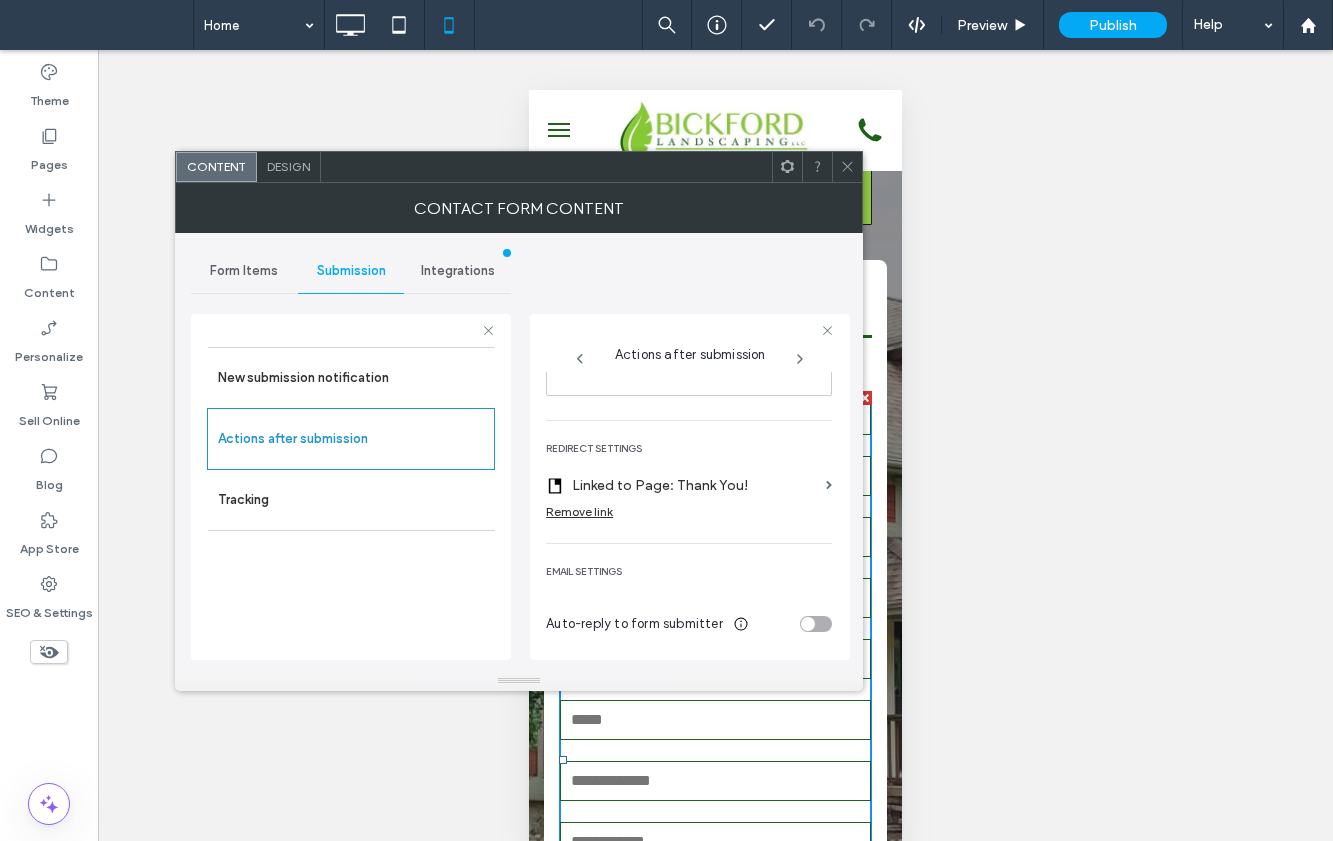 drag, startPoint x: 848, startPoint y: 163, endPoint x: 757, endPoint y: 253, distance: 127.98828 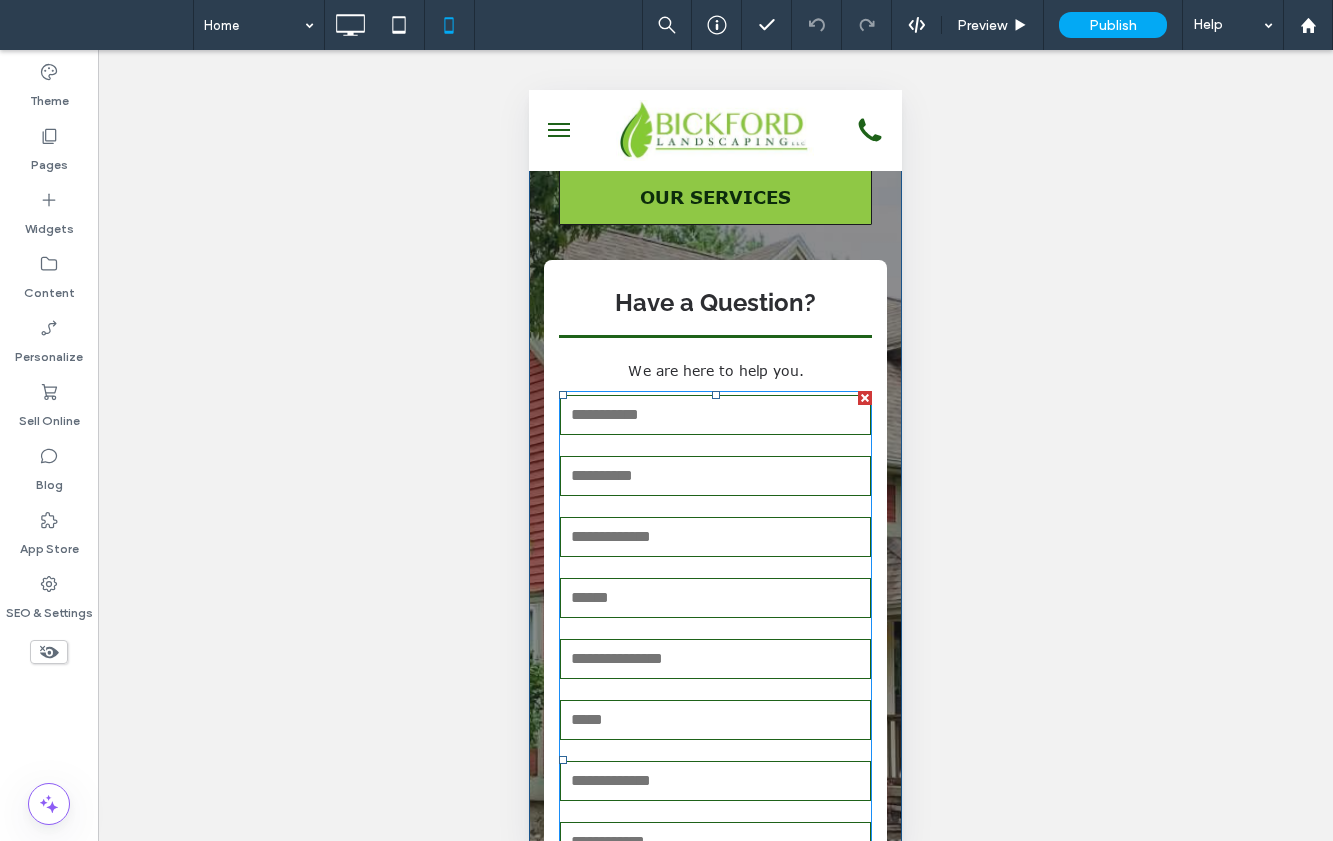 click at bounding box center [715, 537] 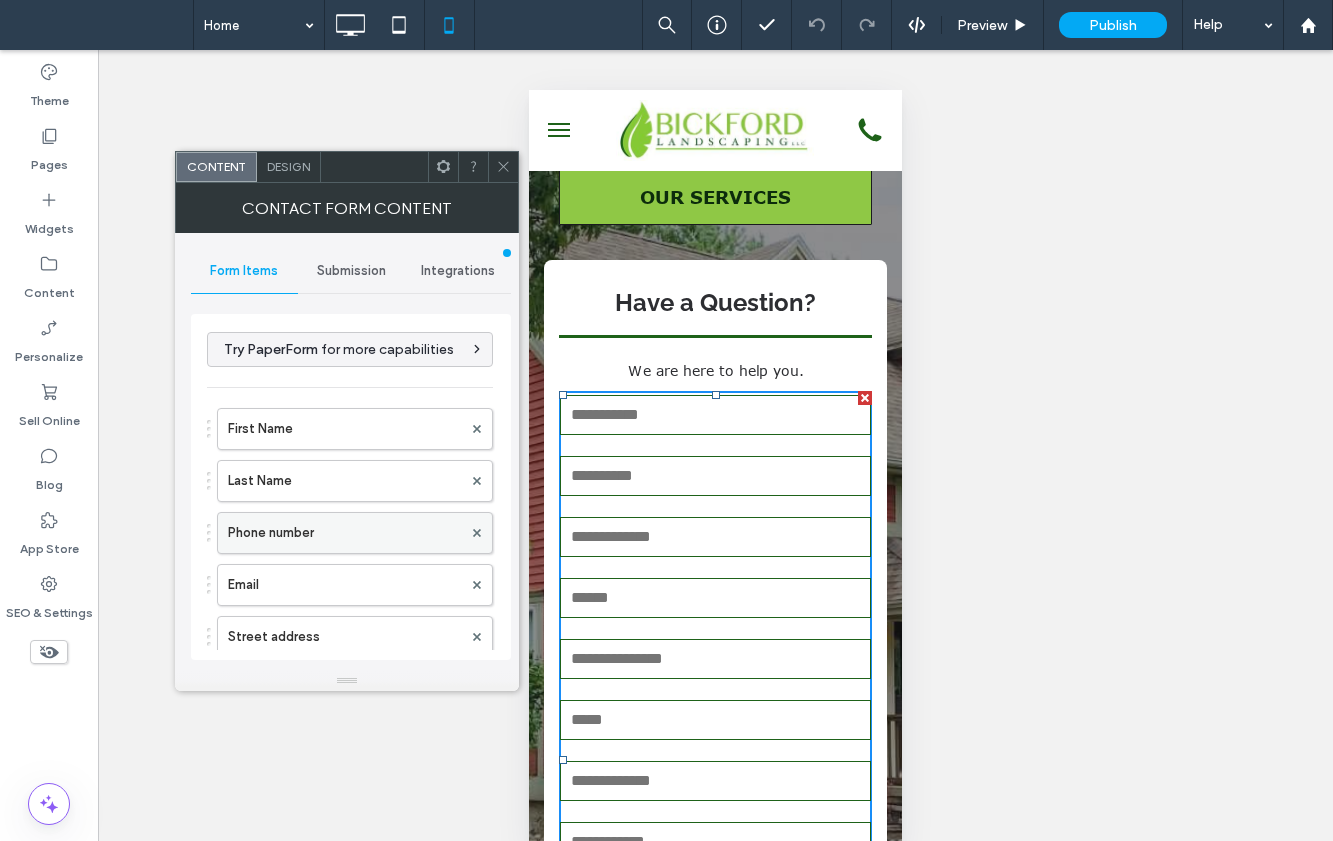 click on "Phone number" at bounding box center [345, 533] 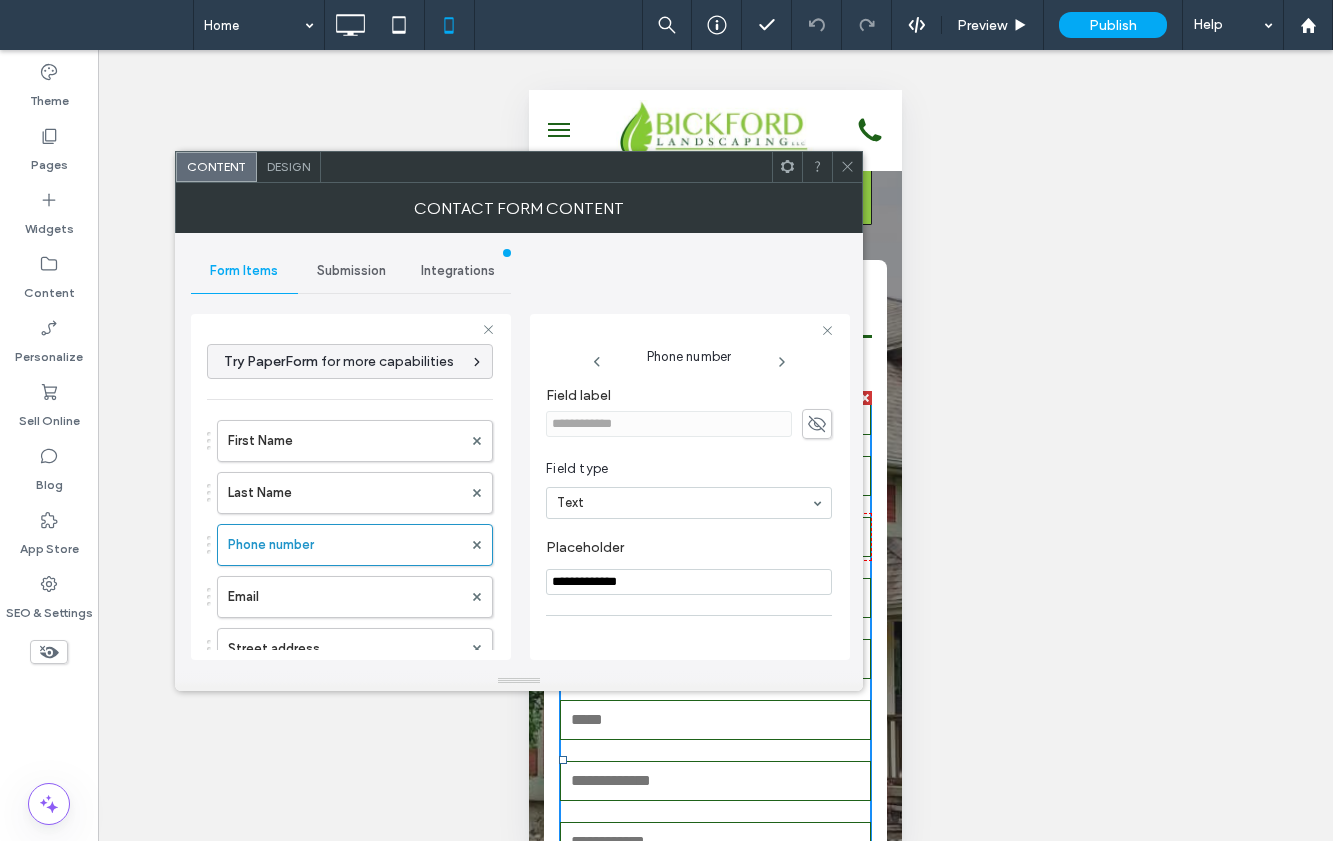 drag, startPoint x: 599, startPoint y: 580, endPoint x: 596, endPoint y: 623, distance: 43.104523 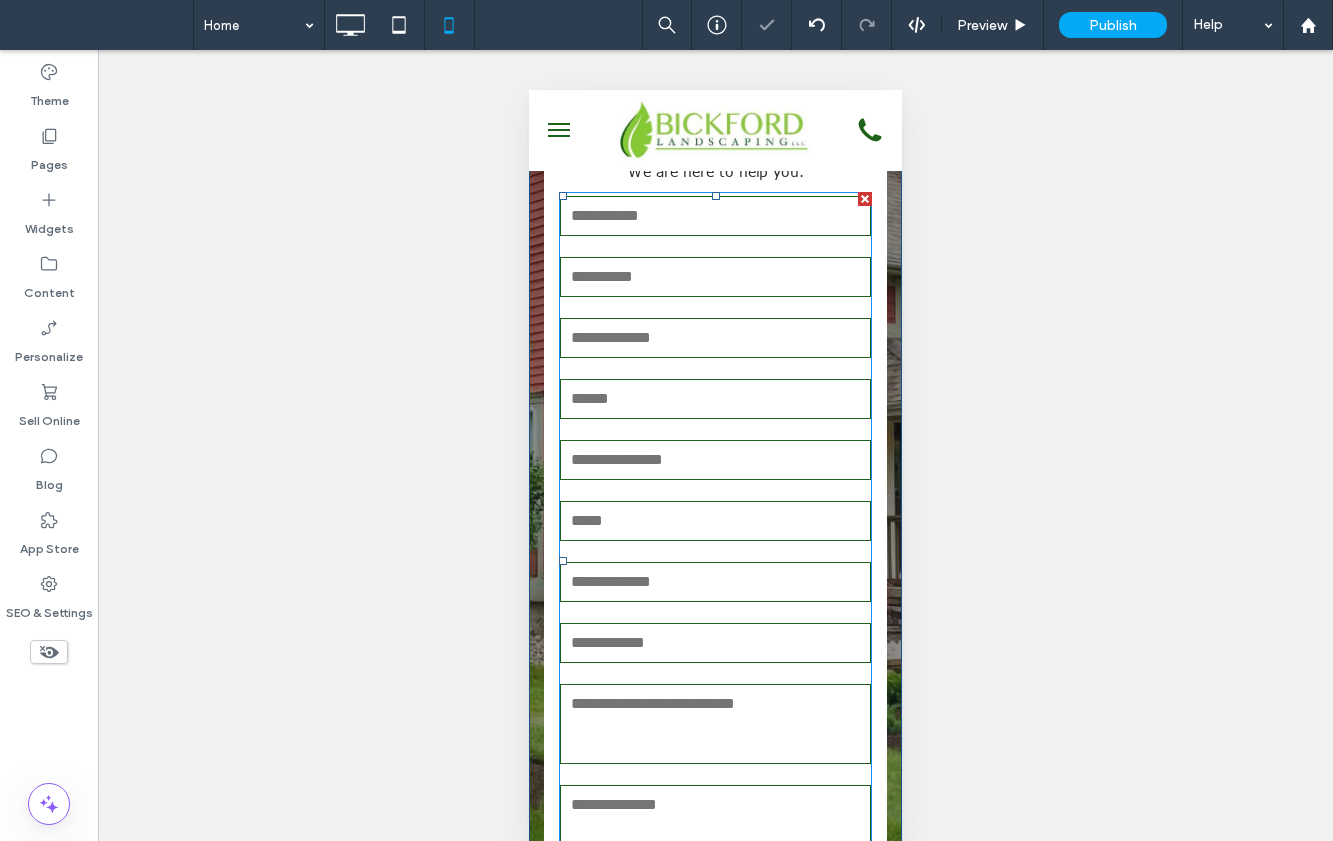 scroll, scrollTop: 400, scrollLeft: 0, axis: vertical 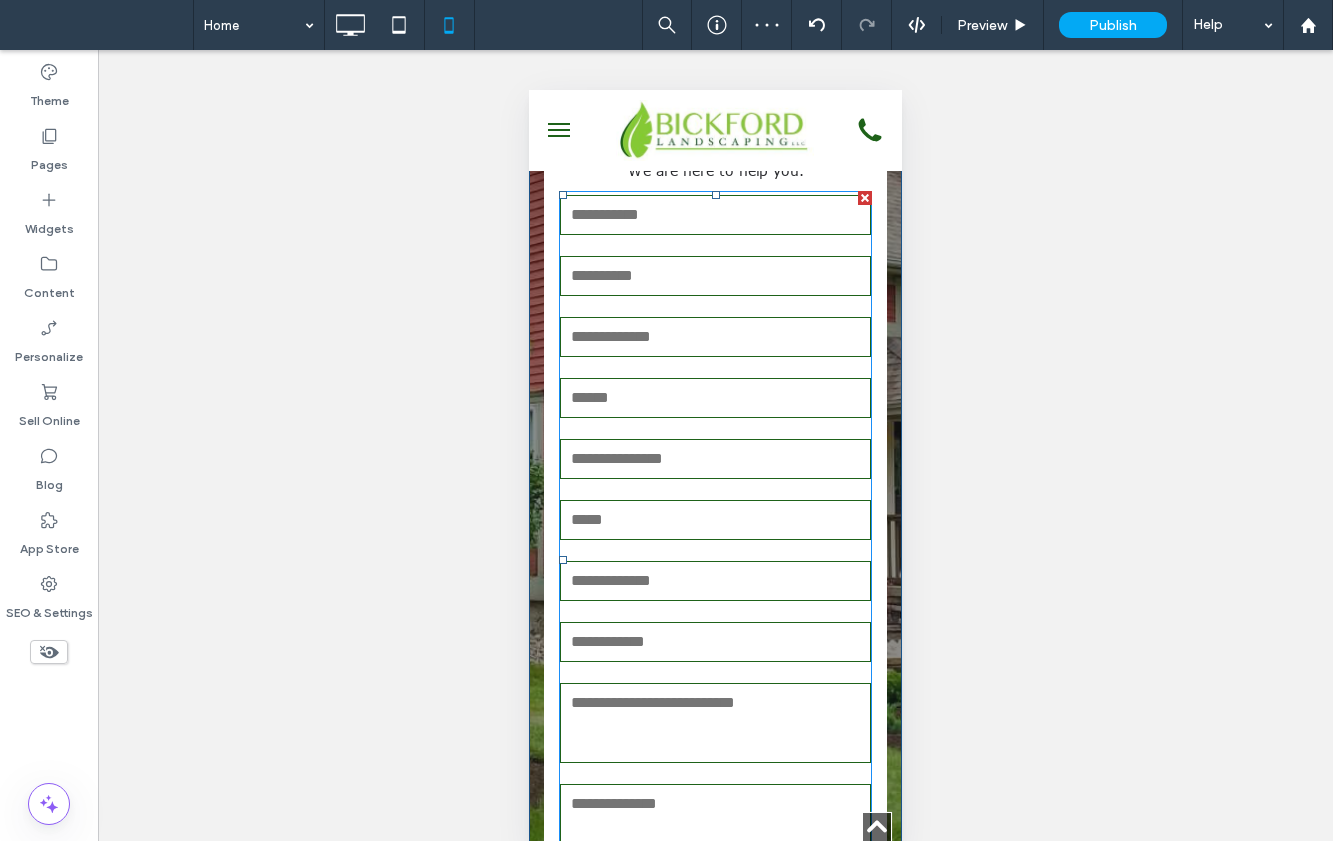 click at bounding box center [715, 459] 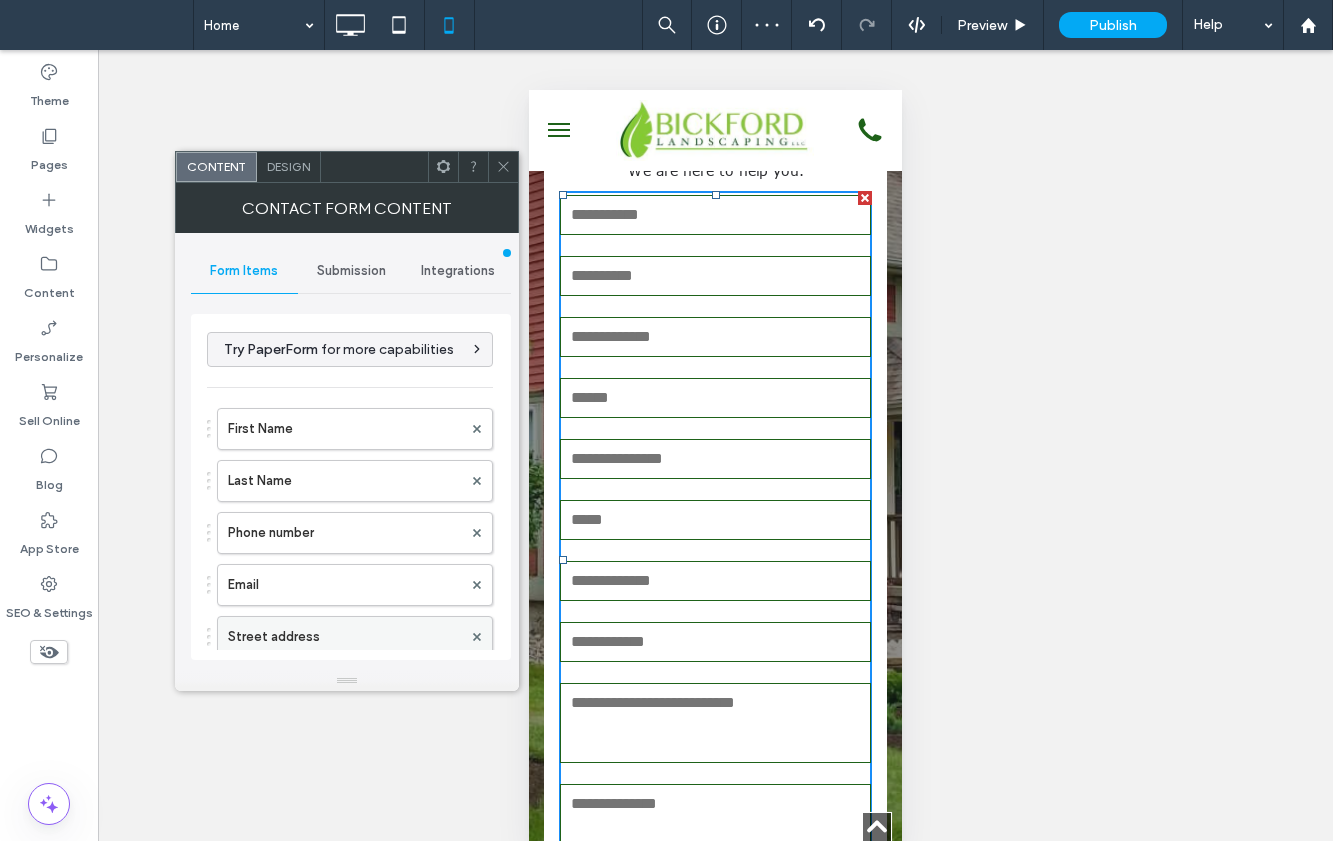 click on "Street address" at bounding box center (345, 637) 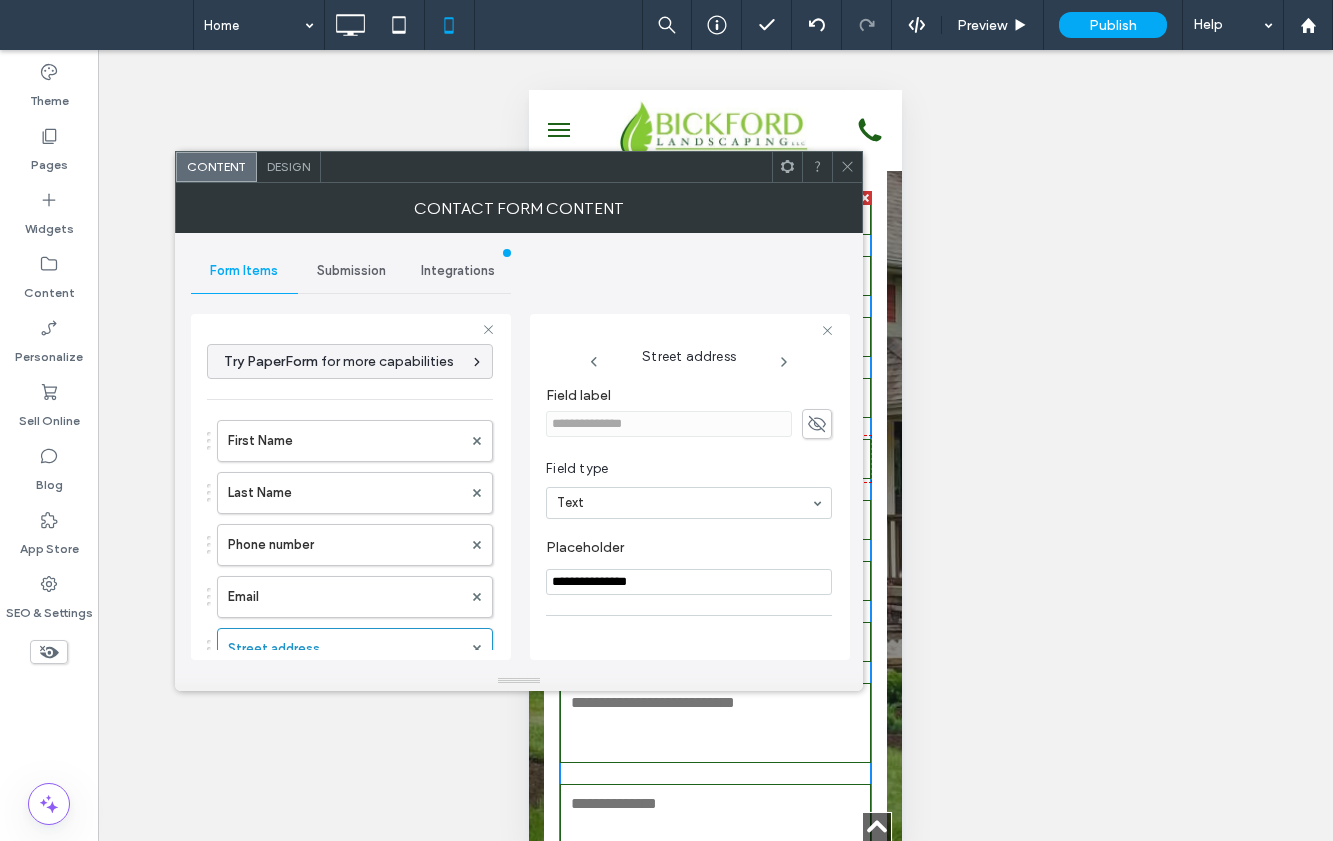 click on "**********" at bounding box center (689, 582) 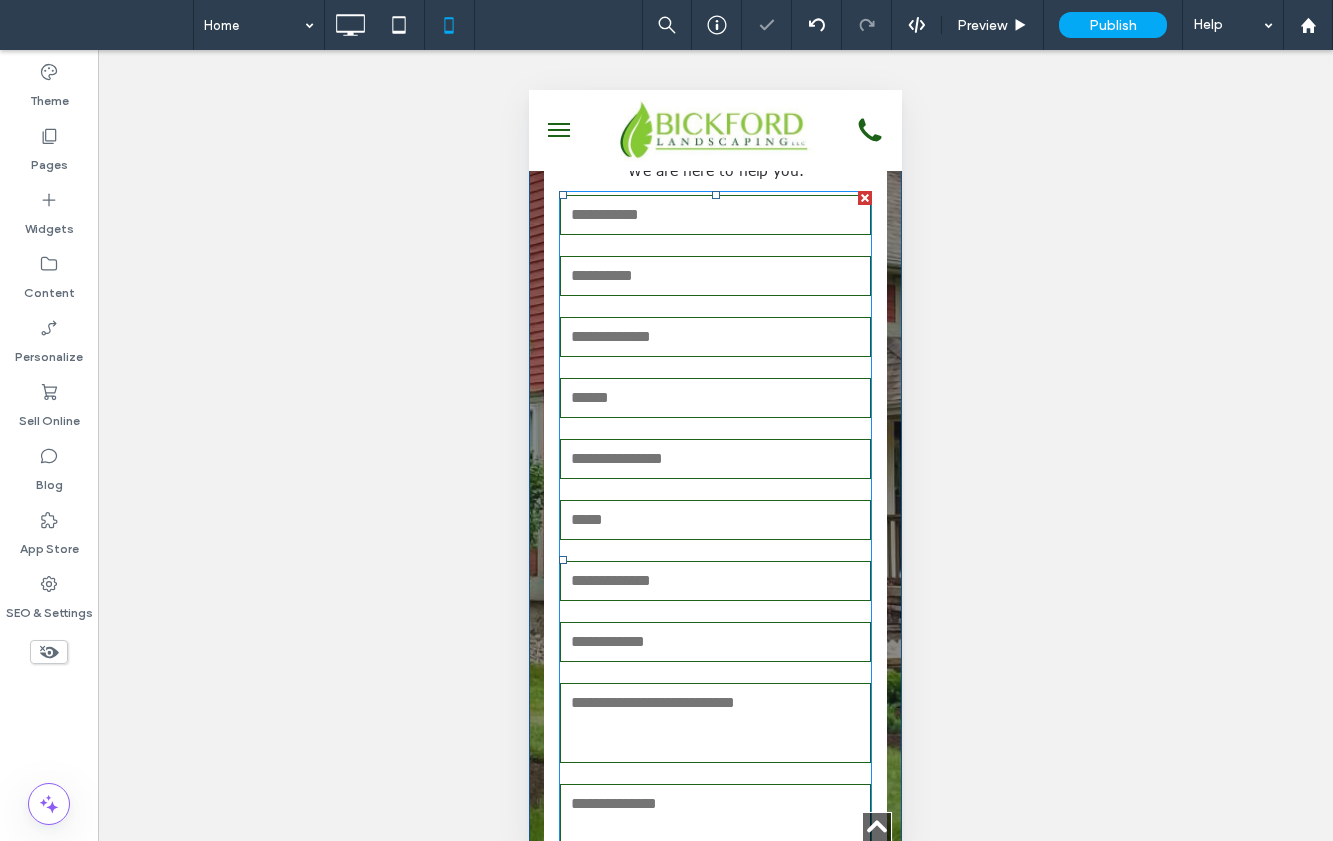 click at bounding box center (715, 642) 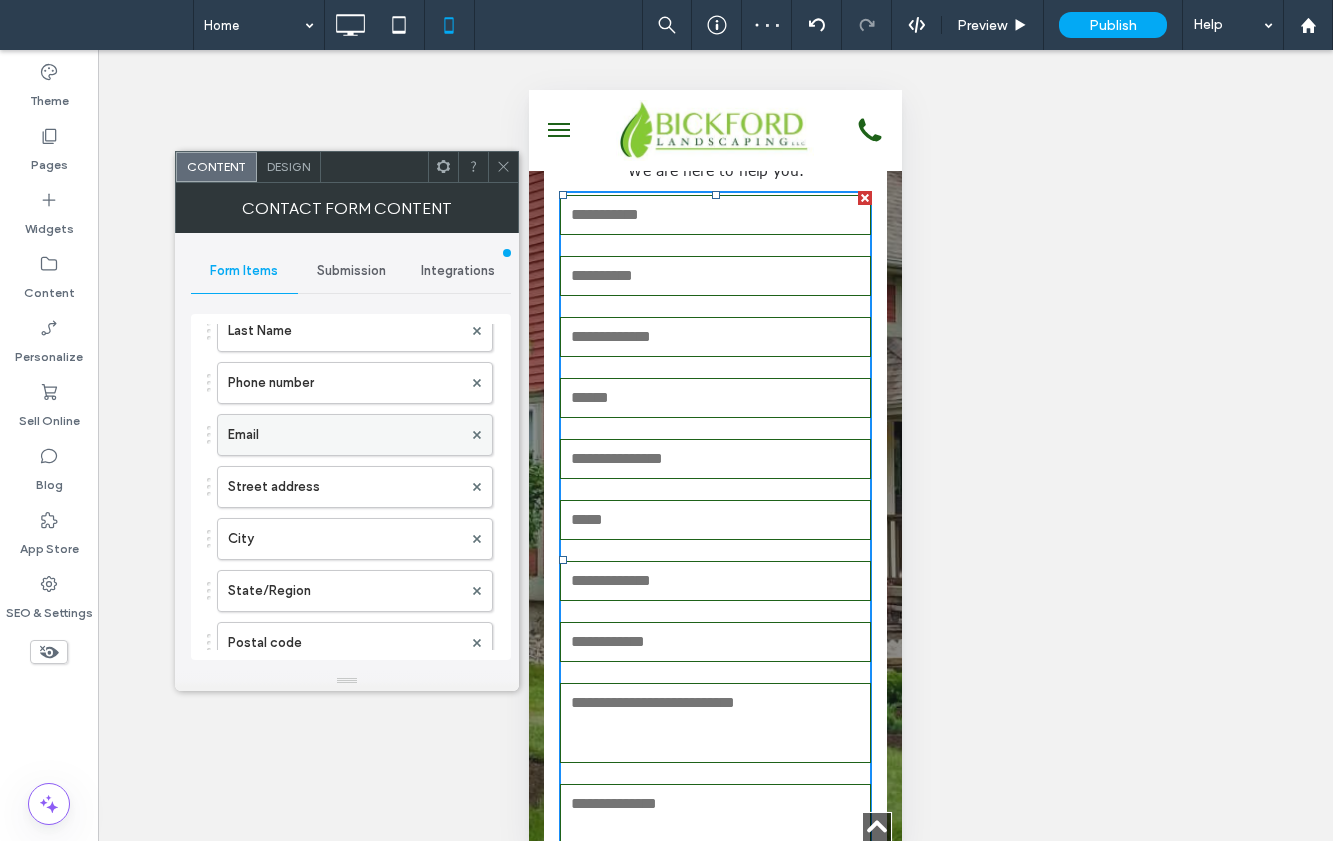 scroll, scrollTop: 300, scrollLeft: 0, axis: vertical 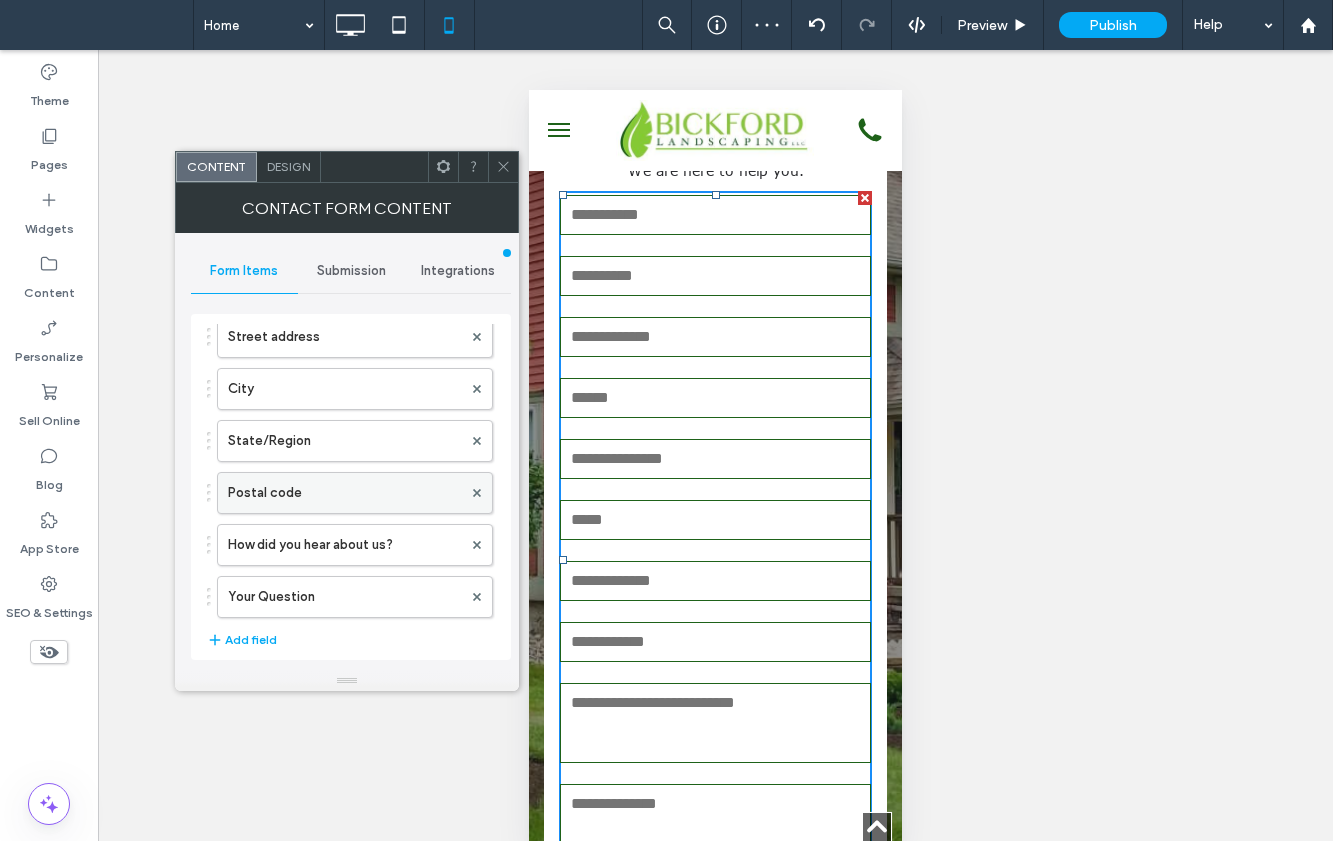 click on "Postal code" at bounding box center [345, 493] 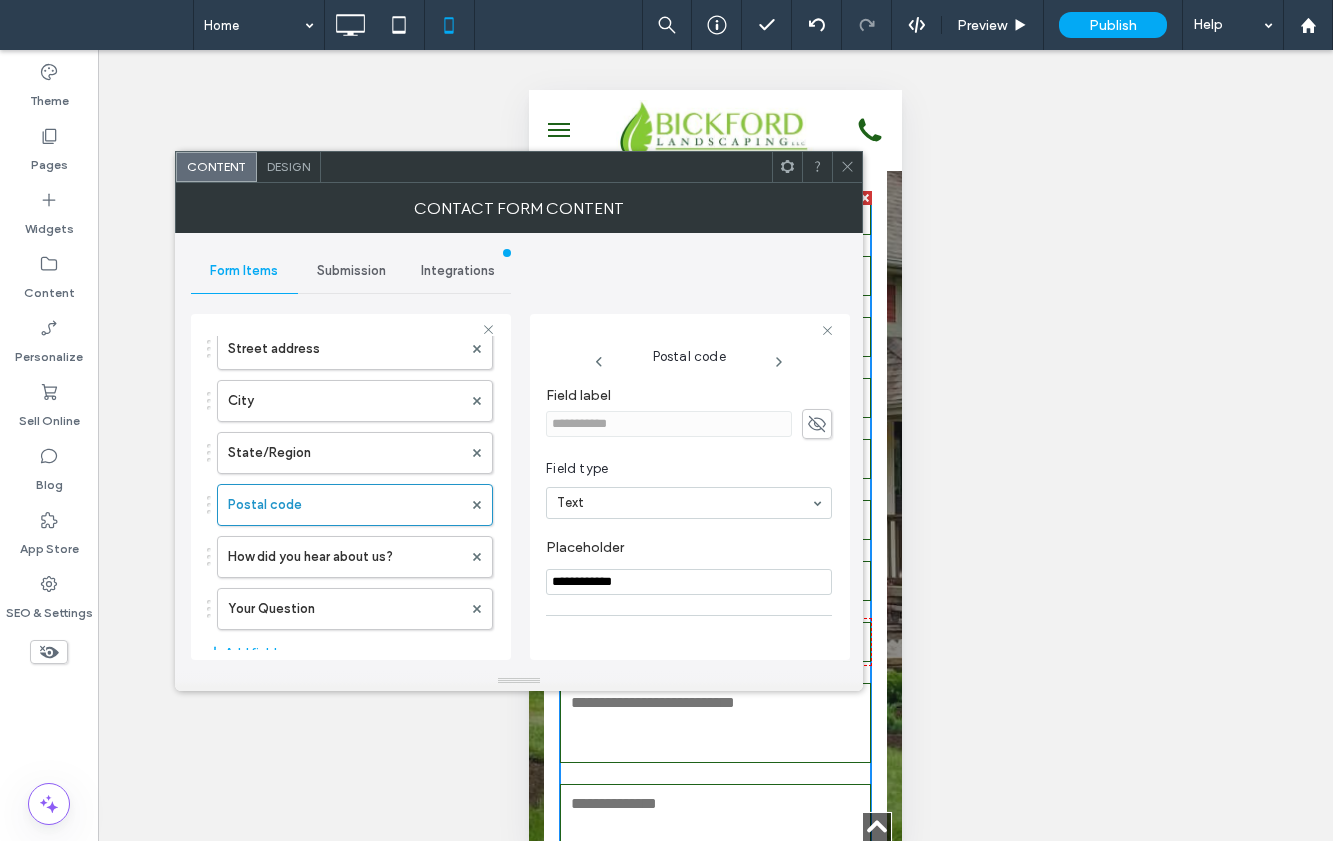 drag, startPoint x: 600, startPoint y: 580, endPoint x: 589, endPoint y: 603, distance: 25.495098 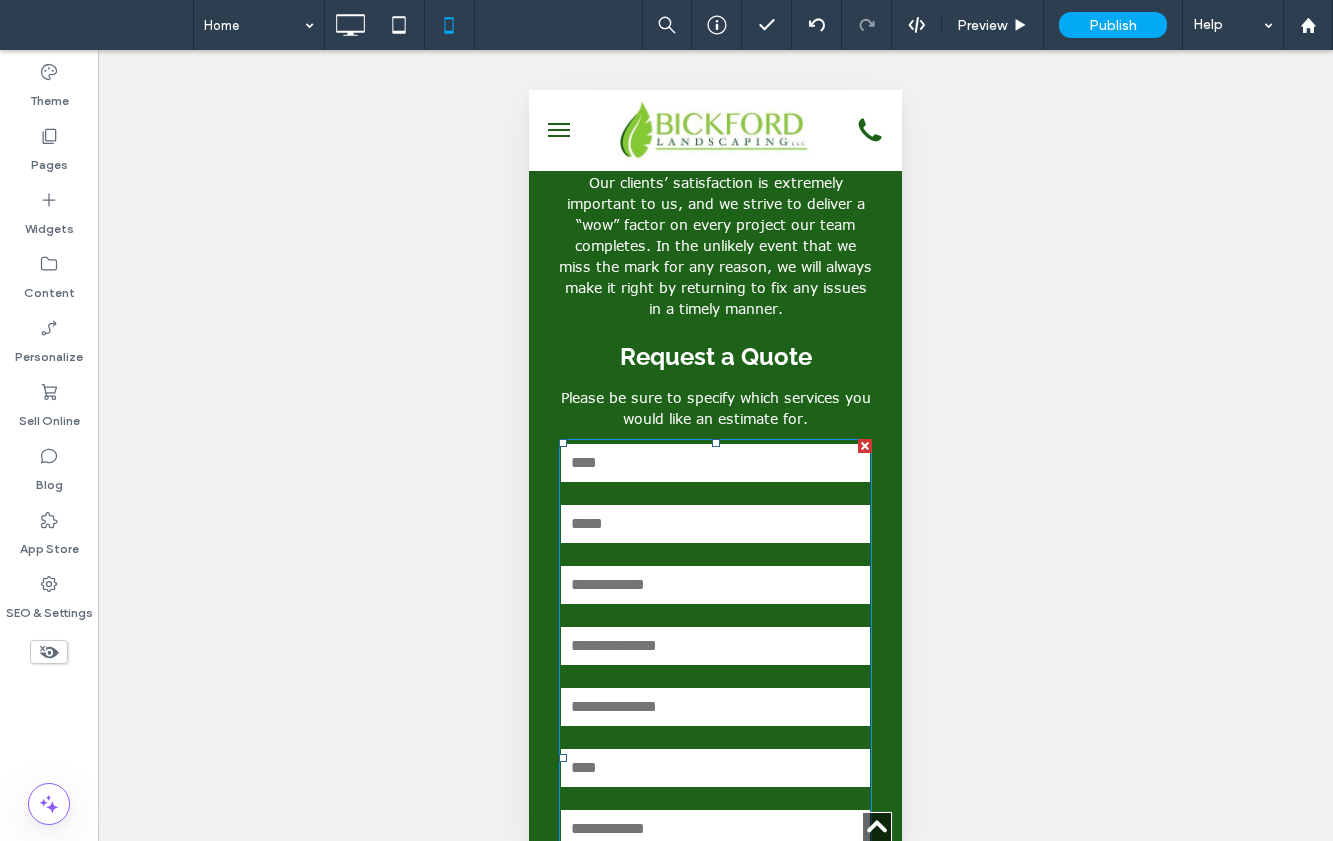 scroll, scrollTop: 4600, scrollLeft: 0, axis: vertical 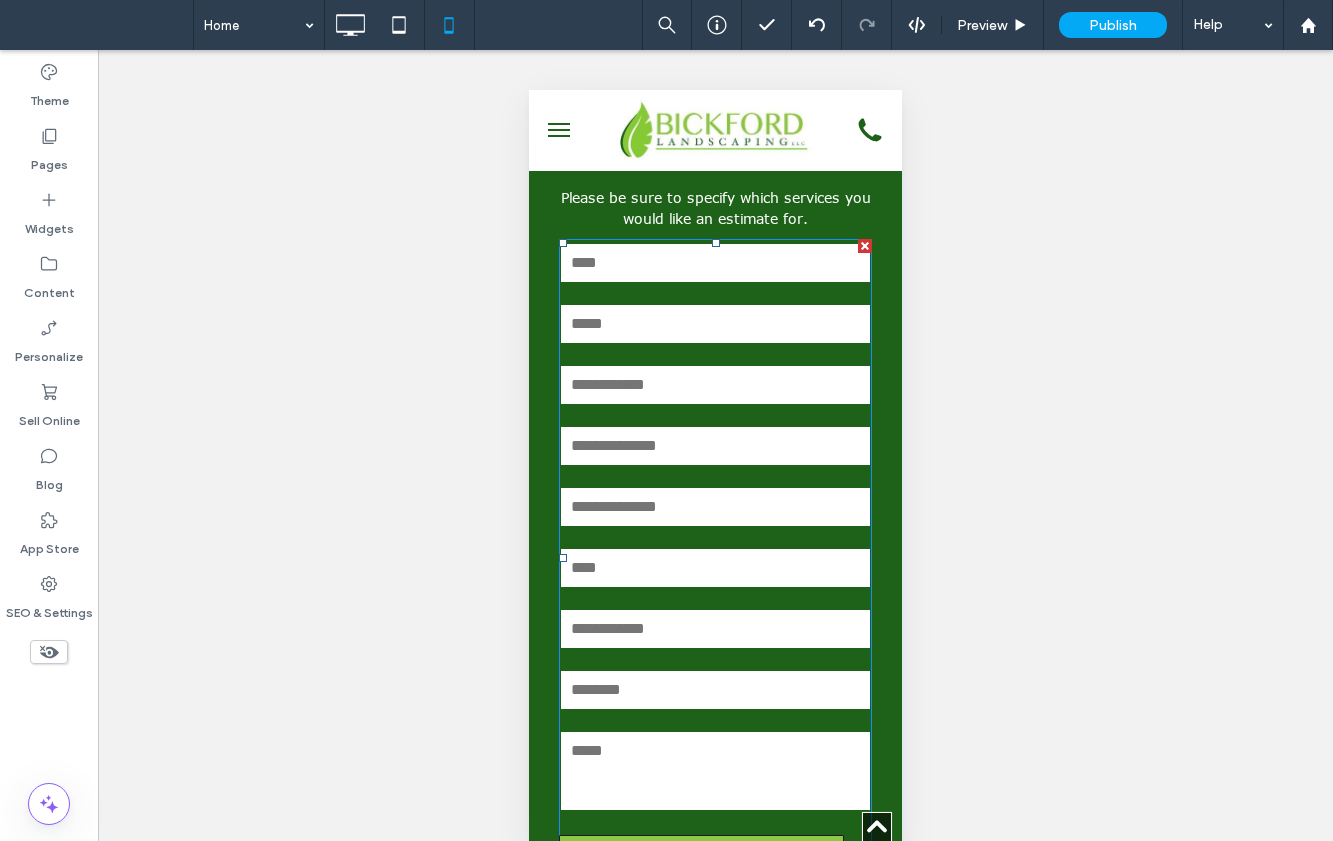 click at bounding box center (715, 690) 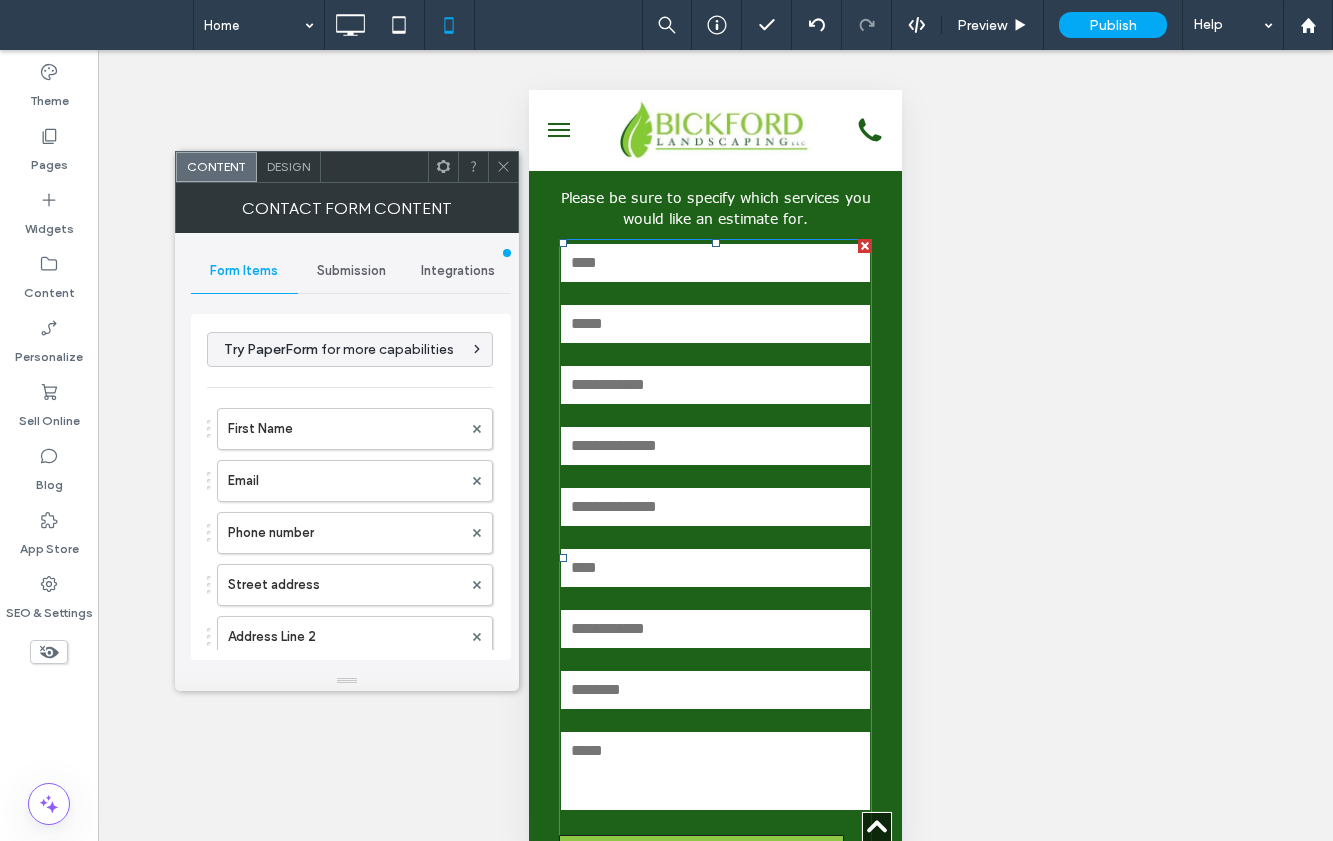 type on "******" 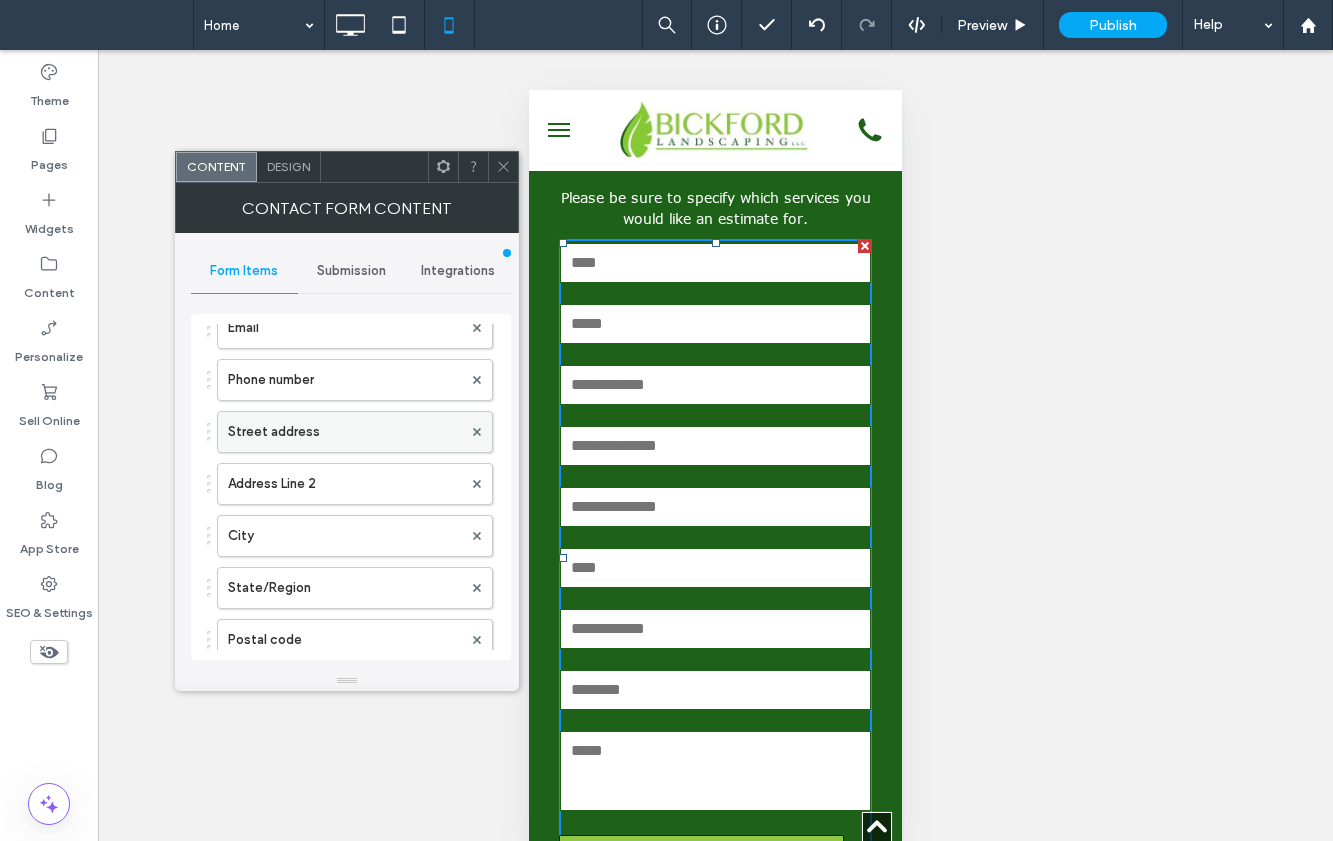 scroll, scrollTop: 300, scrollLeft: 0, axis: vertical 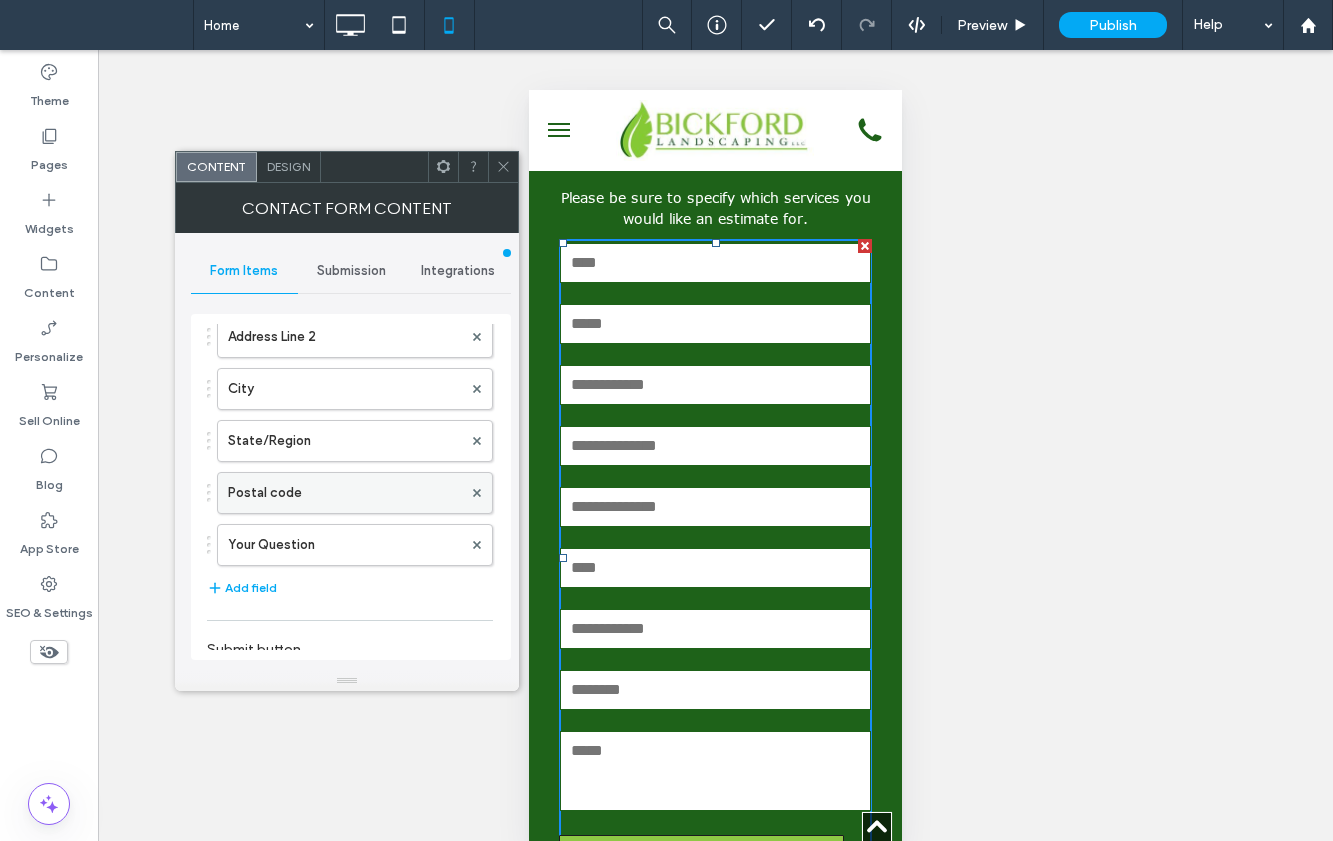 click on "Postal code" at bounding box center (345, 493) 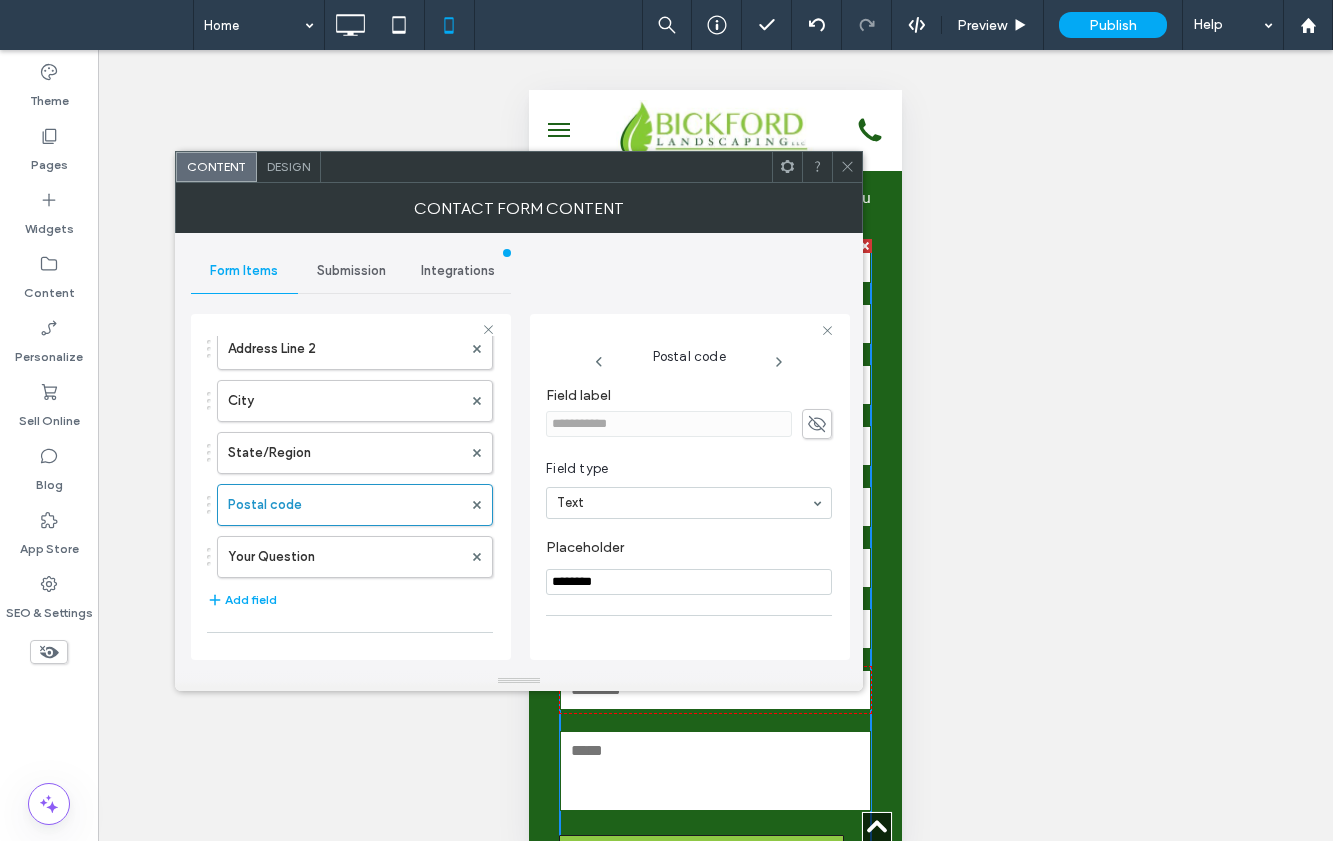 click on "********" at bounding box center [689, 582] 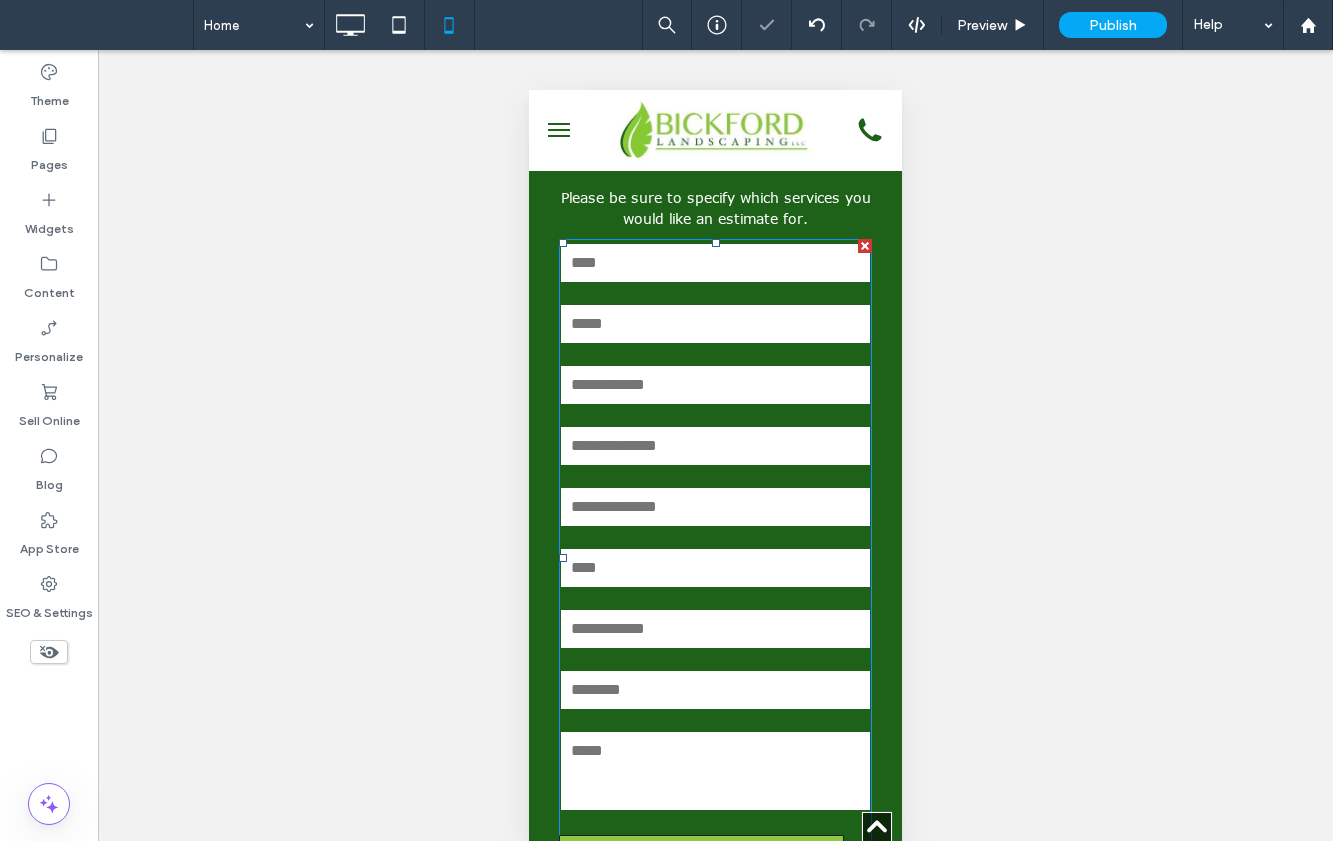 click at bounding box center (715, 446) 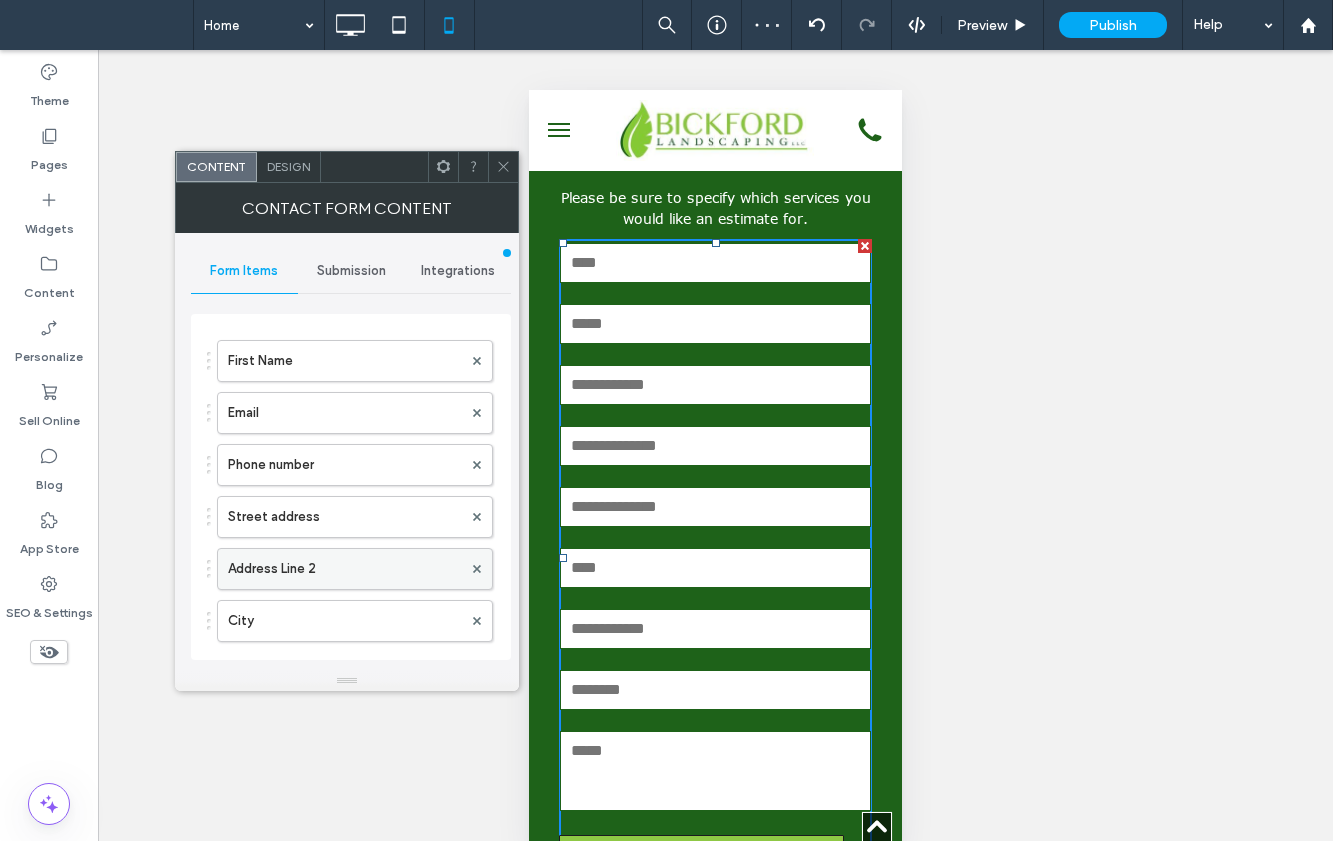scroll, scrollTop: 100, scrollLeft: 0, axis: vertical 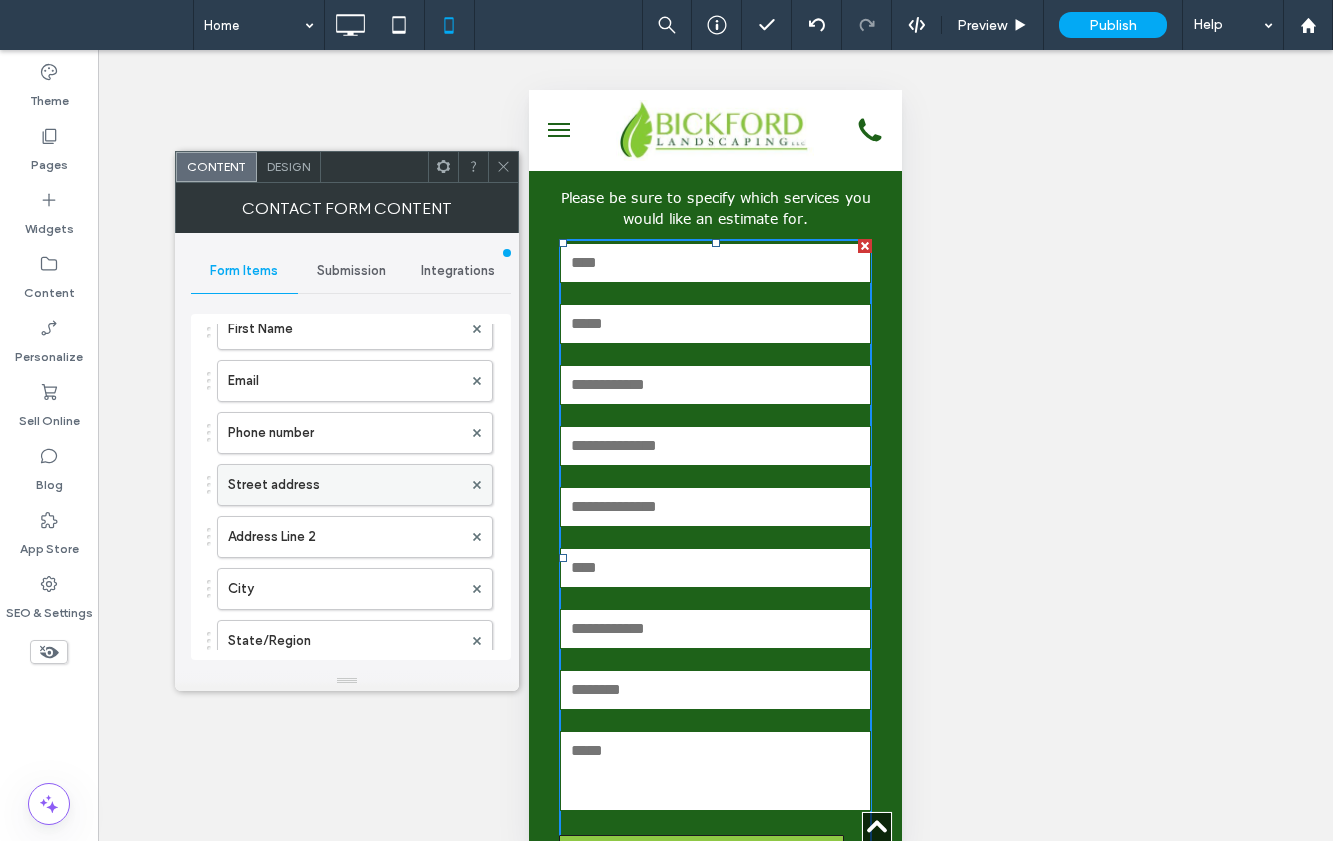 click on "Street address" at bounding box center (345, 485) 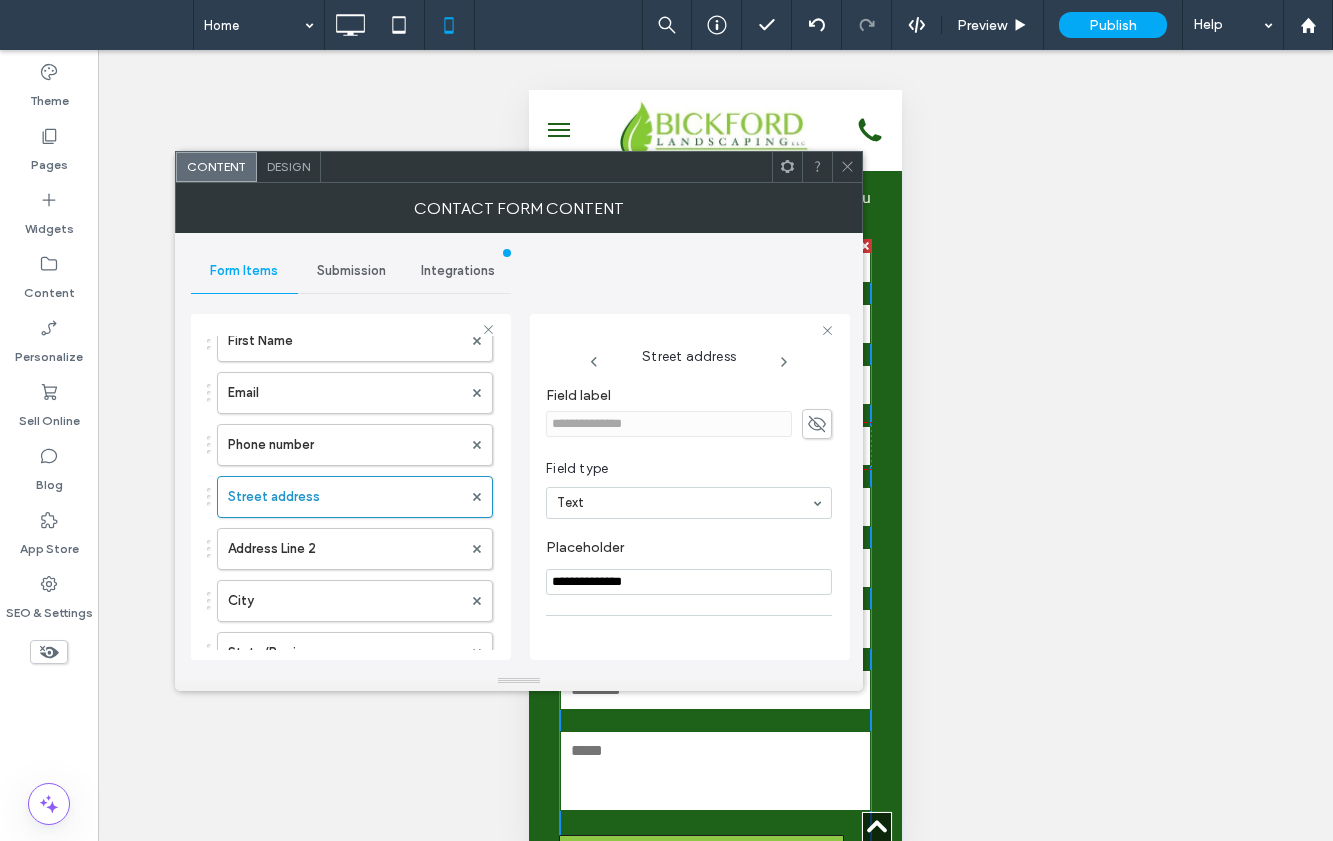 click on "**********" at bounding box center [689, 582] 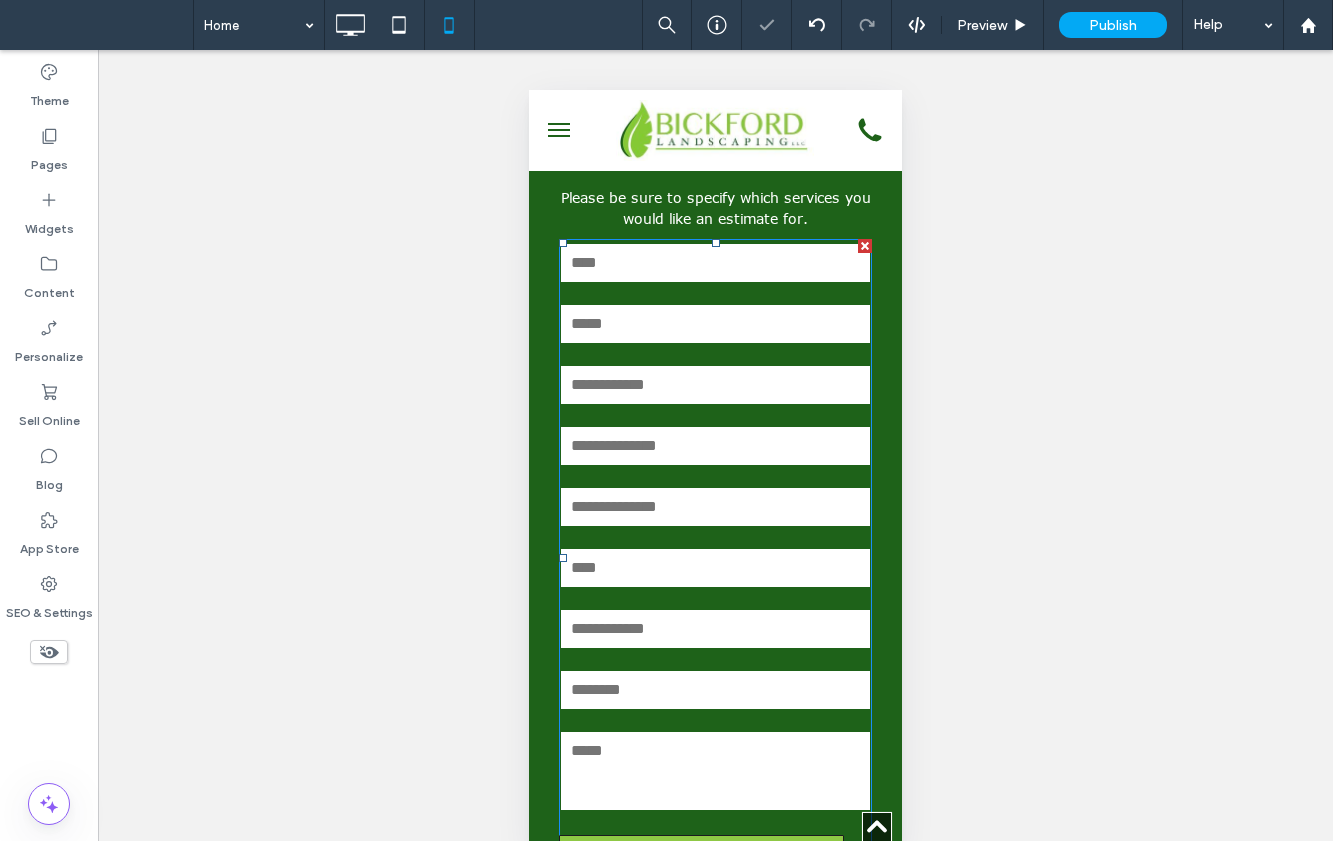 click at bounding box center (715, 385) 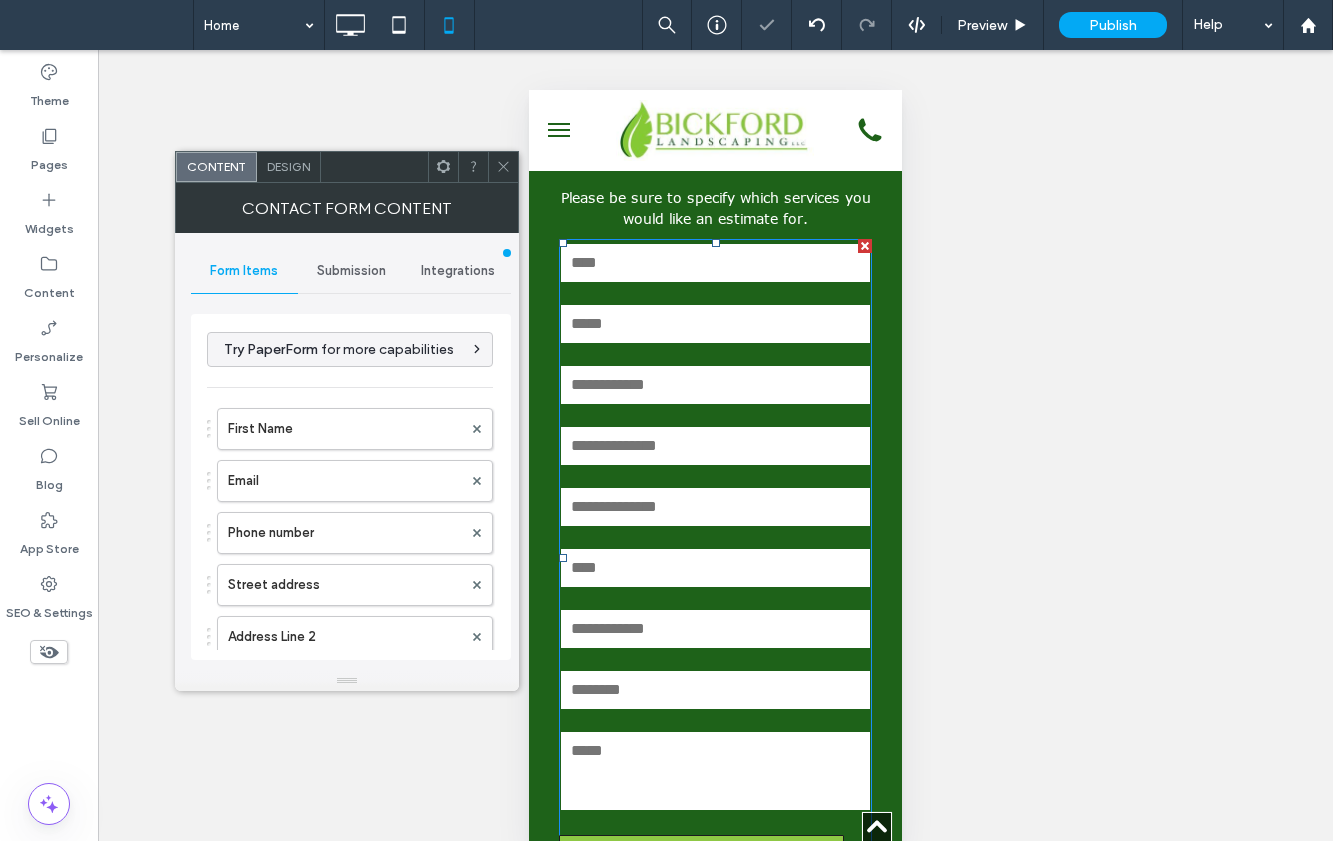 type on "******" 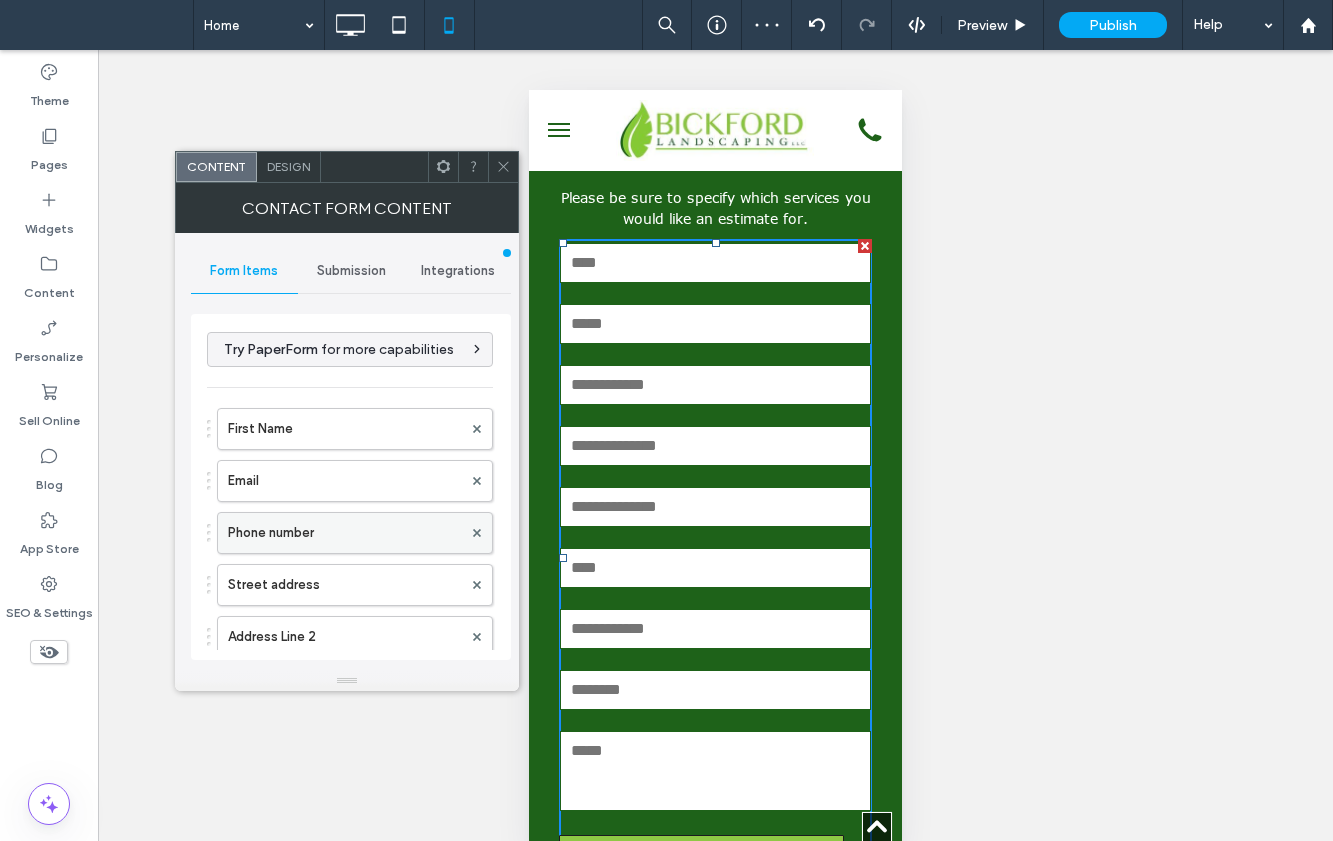 click on "Phone number" at bounding box center (345, 533) 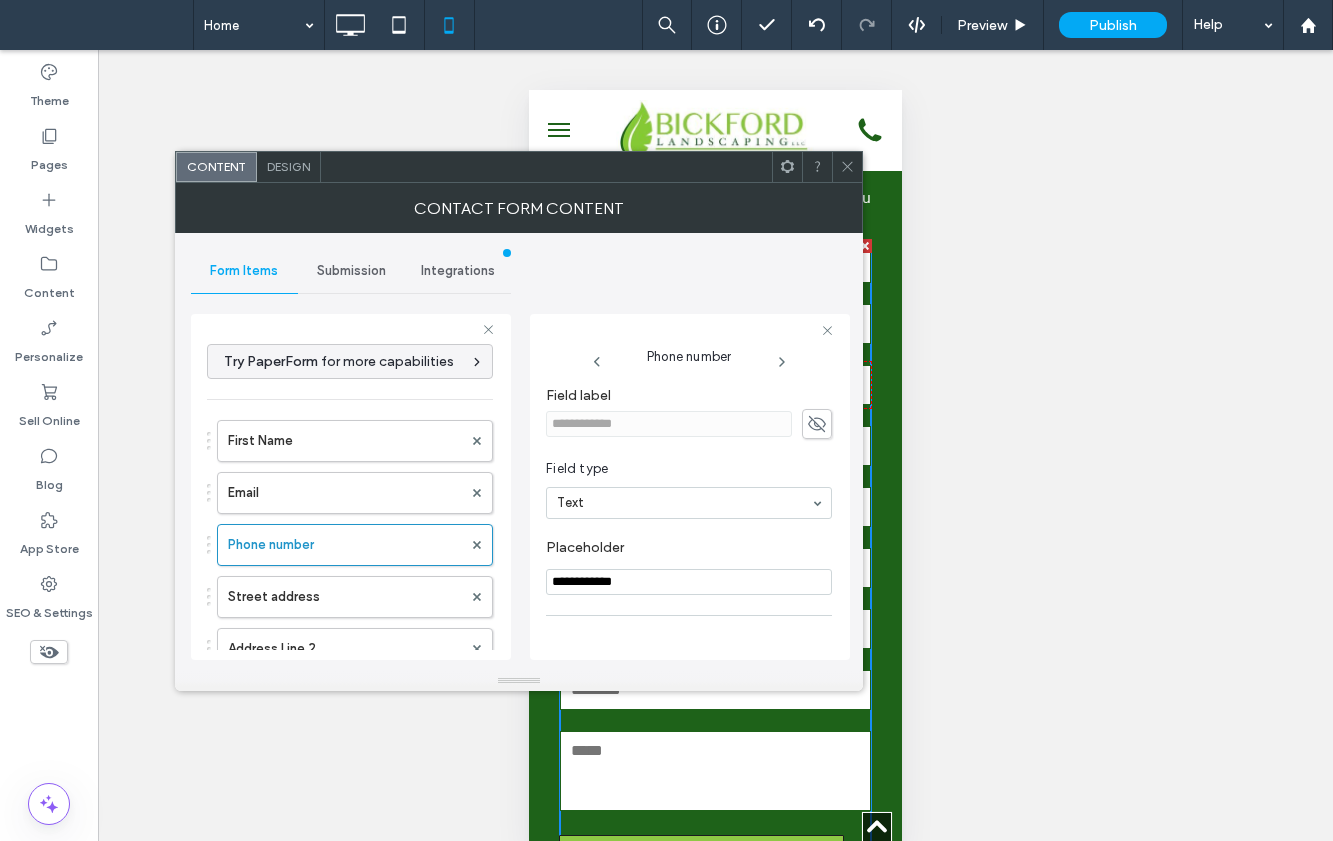 click on "**********" at bounding box center (689, 582) 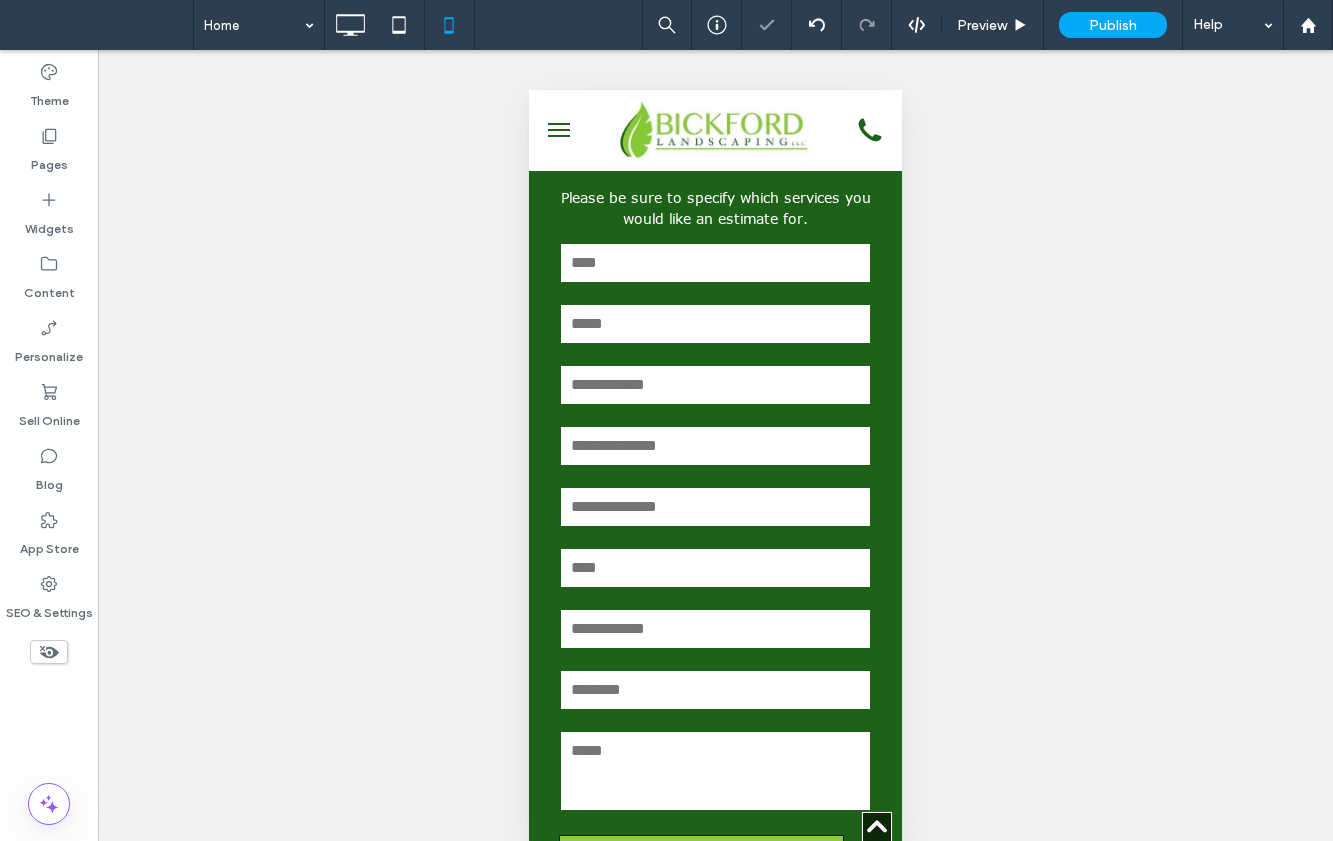 click on "Unhide?
Yes
Unhide?
Yes
Unhide?
Yes
Unhide?
Yes
Unhide?
Yes" at bounding box center (715, 463) 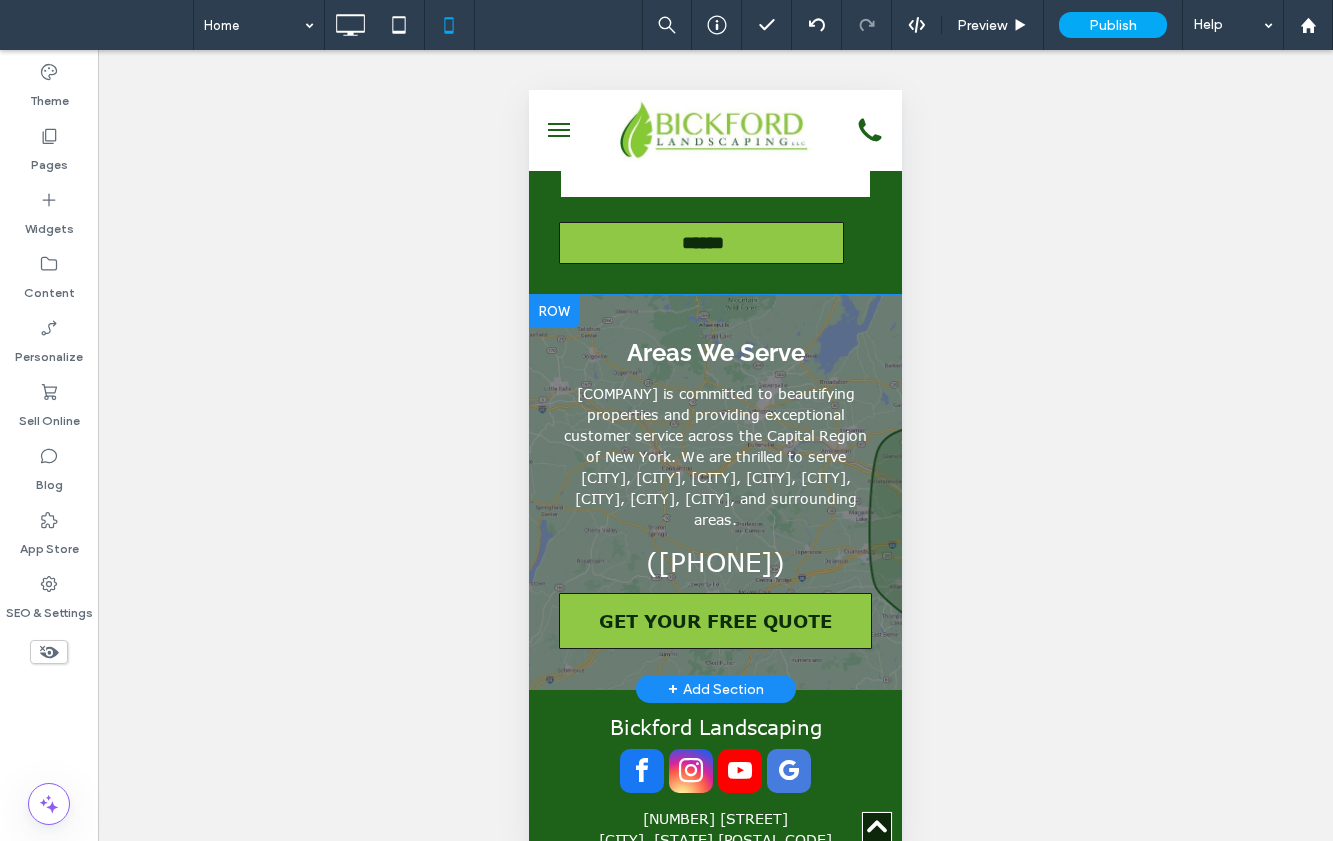 scroll, scrollTop: 5344, scrollLeft: 0, axis: vertical 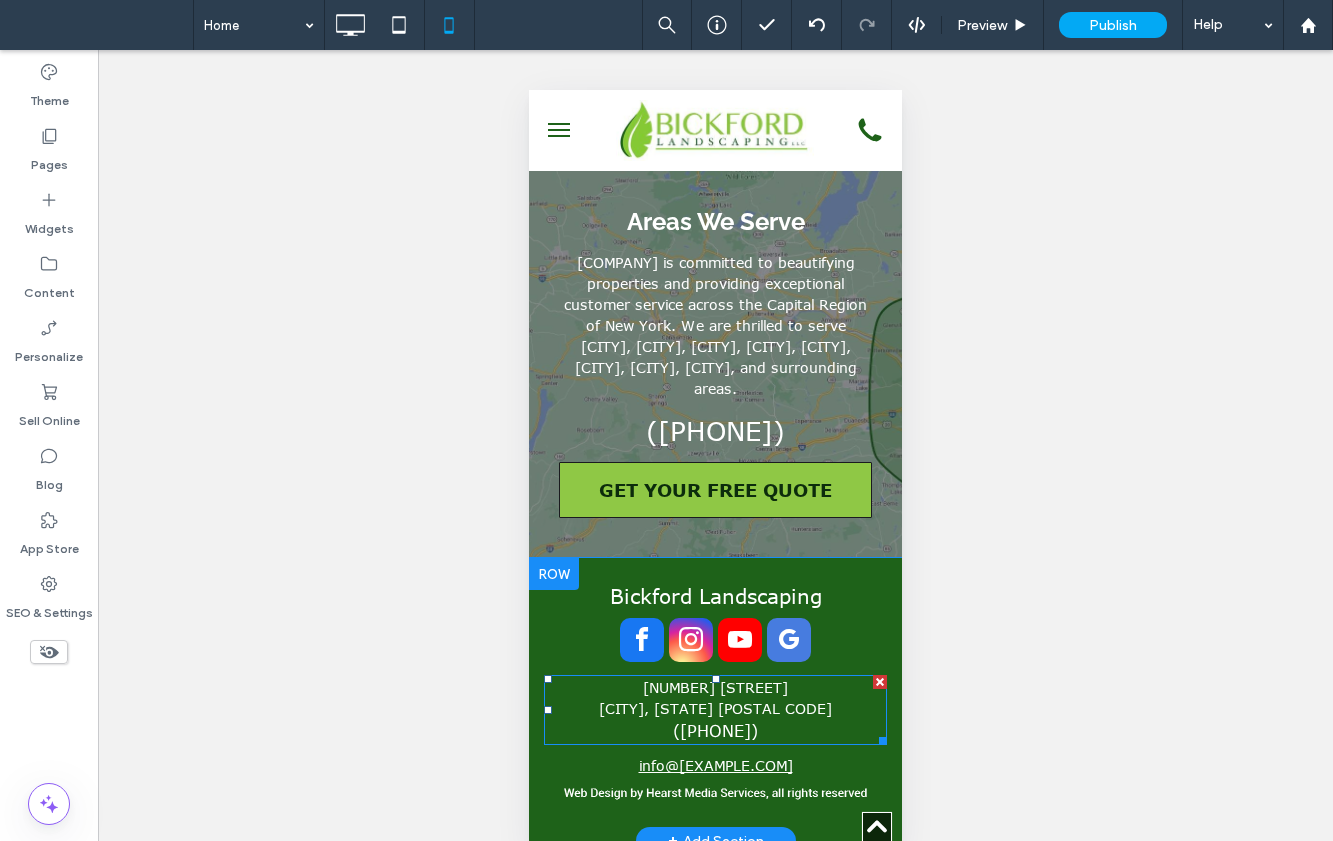 click on "1126 New Loudon Rd" at bounding box center [715, 687] 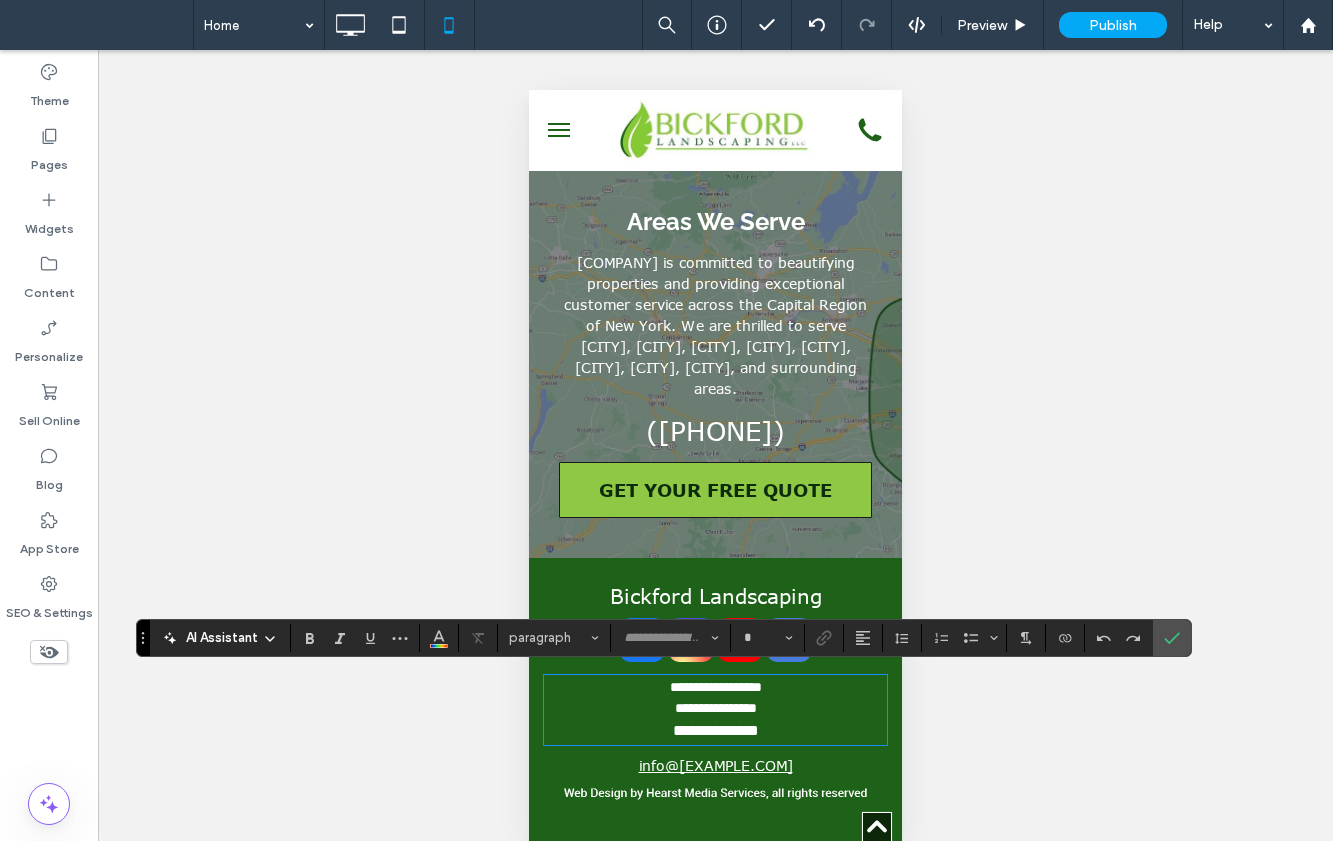 type on "*******" 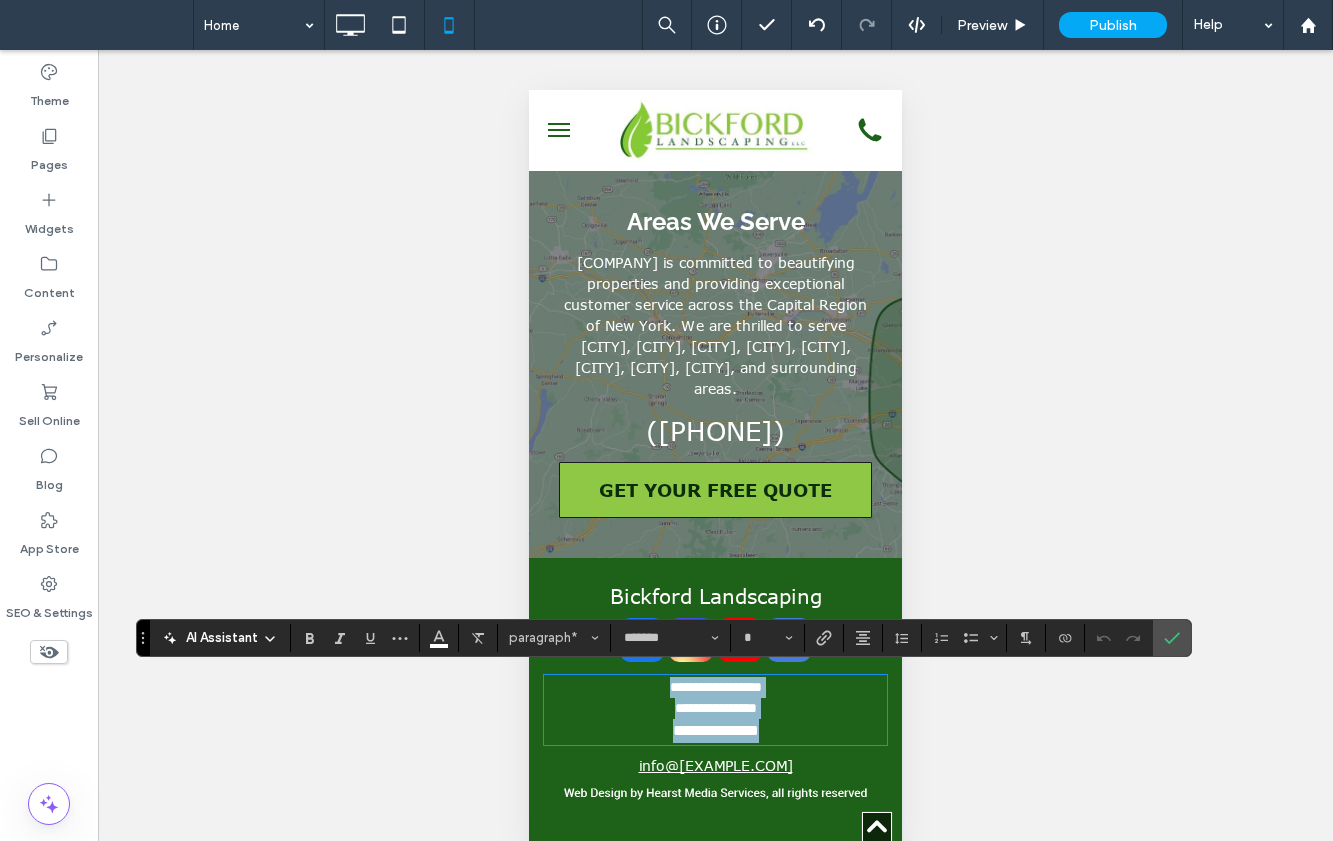 click on "**********" at bounding box center [715, 687] 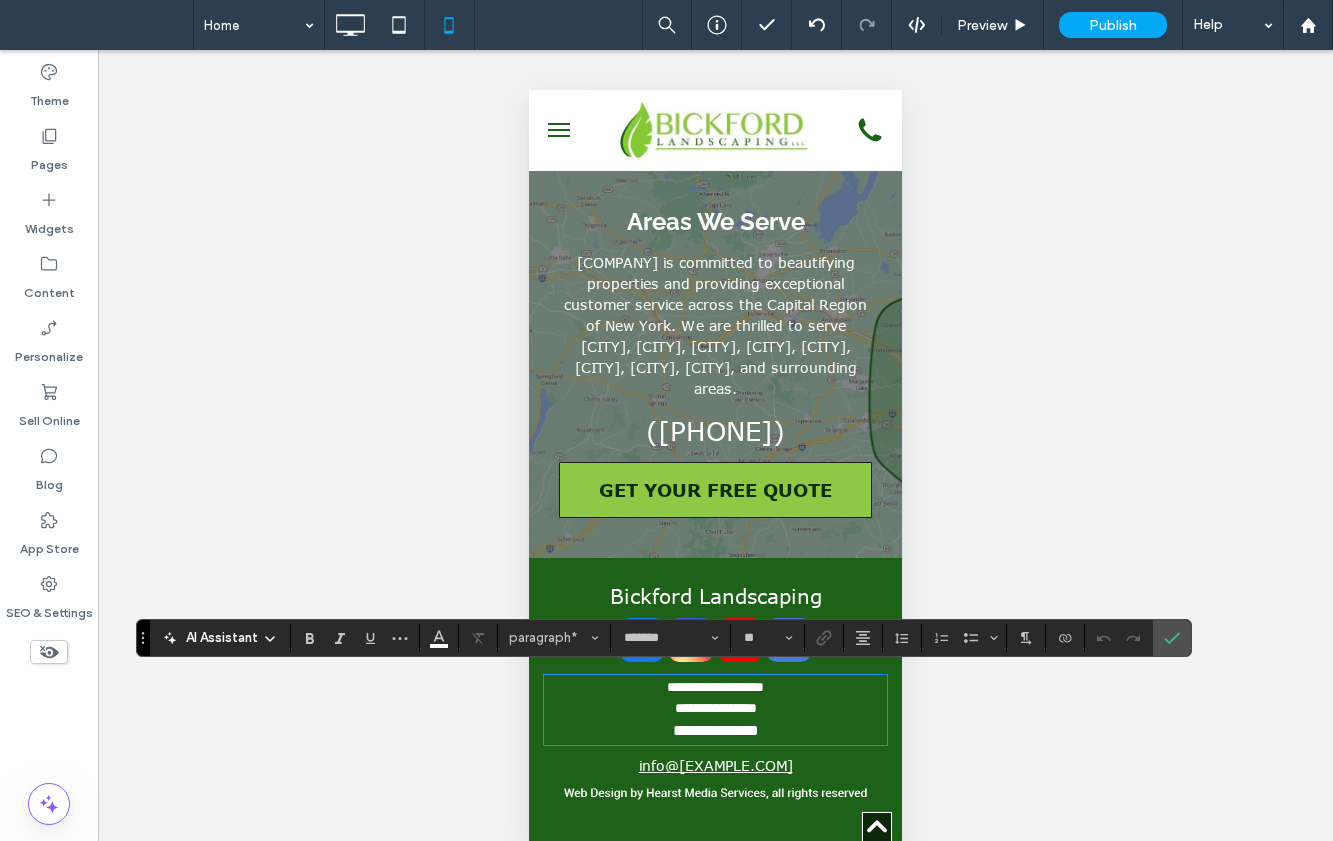 type 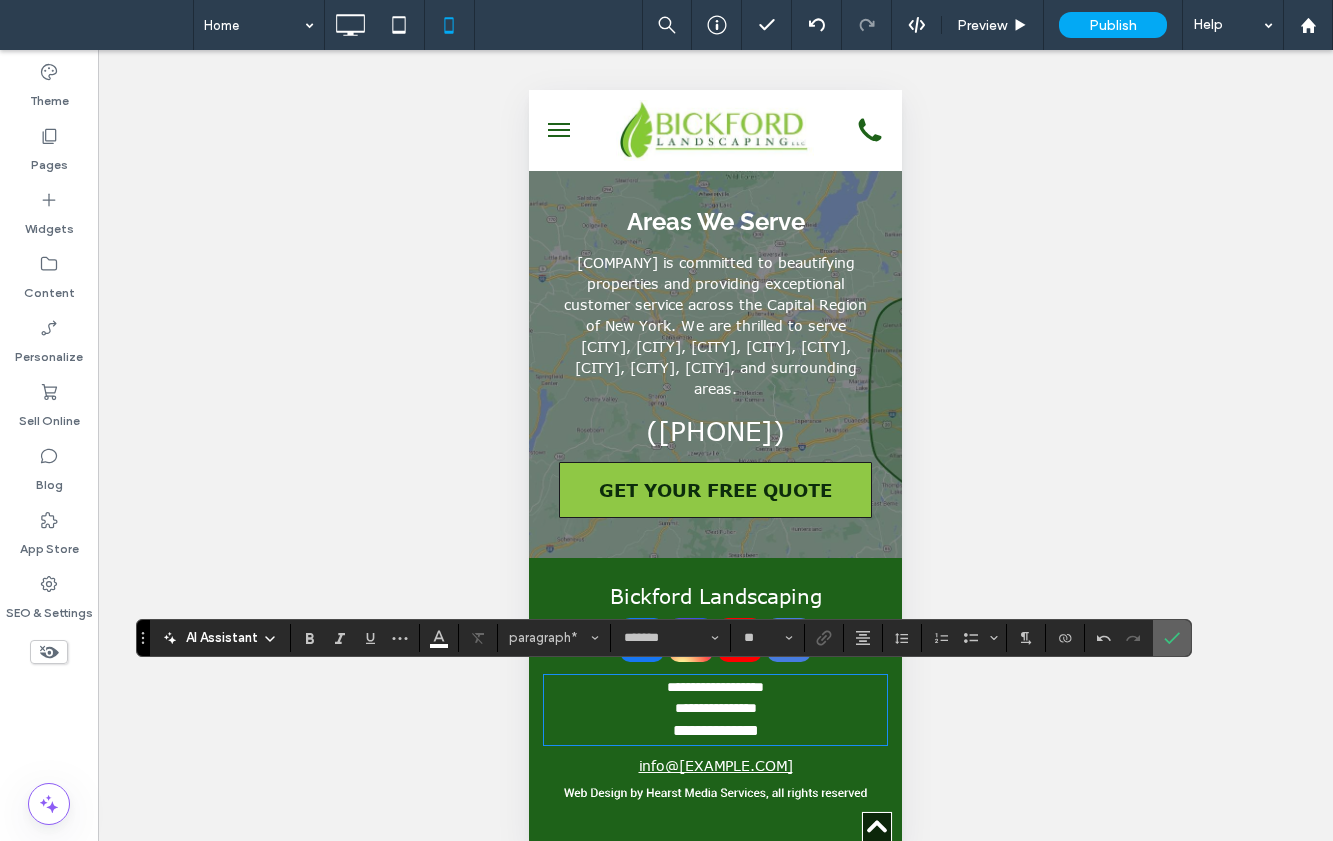 click 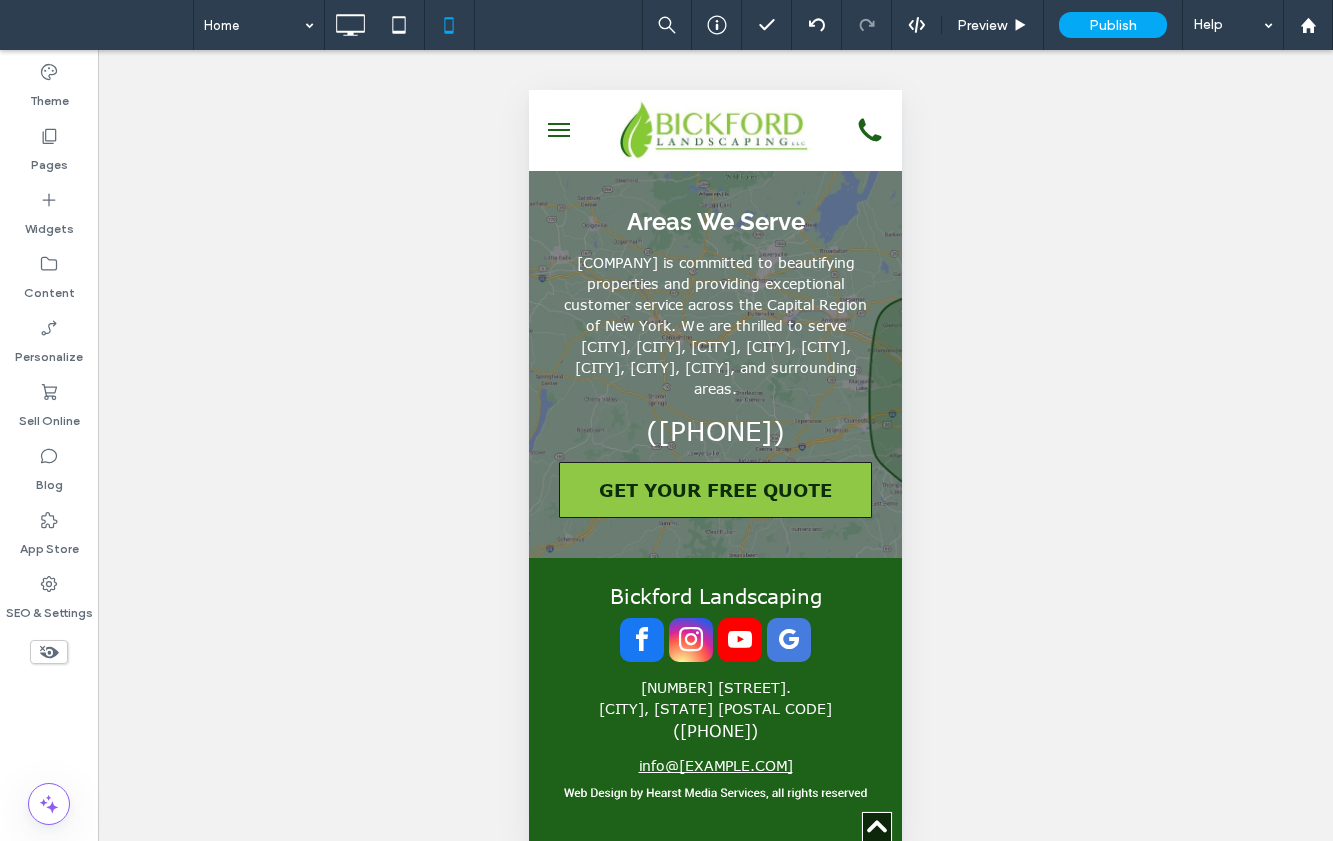 click on "Unhide?
Yes
Unhide?
Yes
Unhide?
Yes
Unhide?
Yes
Unhide?
Yes" at bounding box center (715, 463) 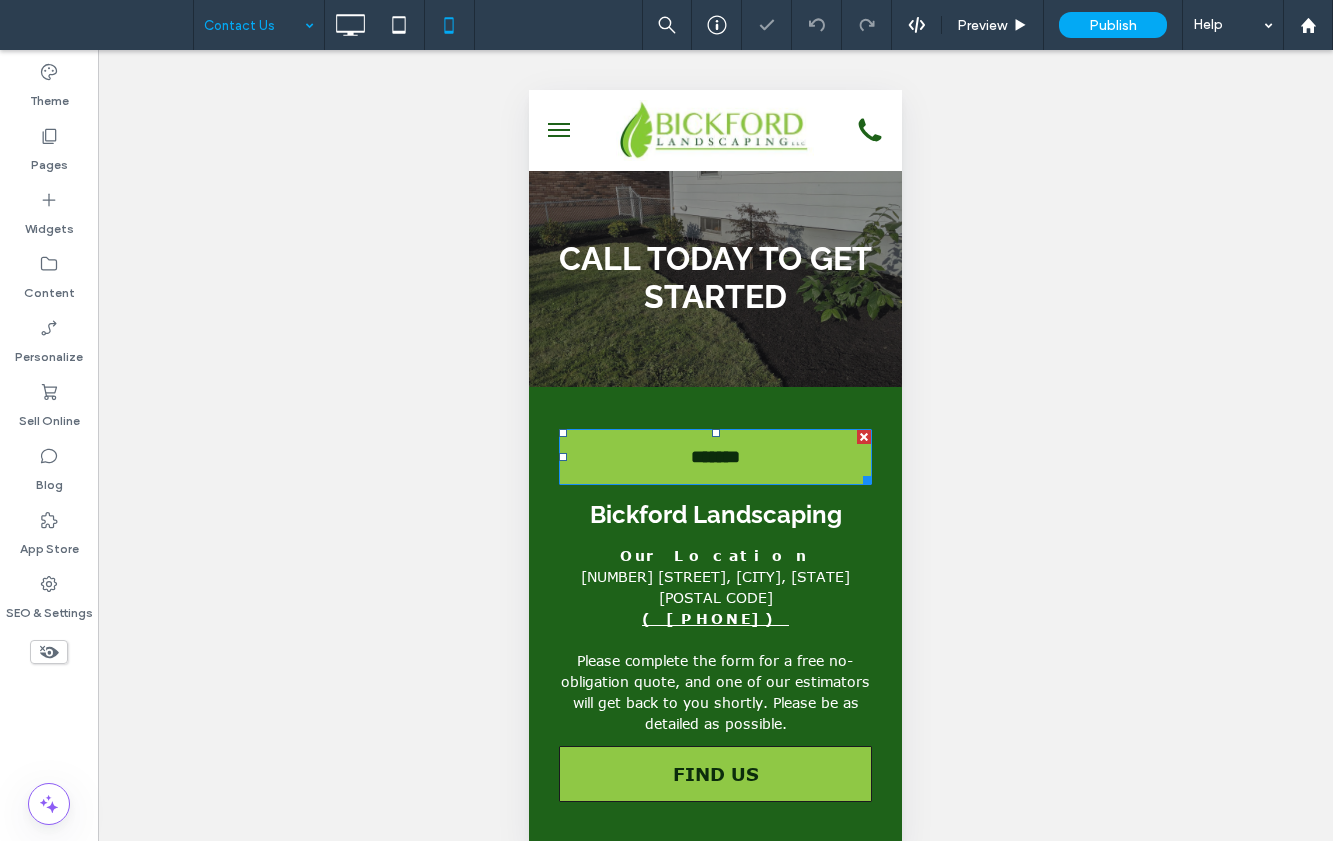scroll, scrollTop: 0, scrollLeft: 0, axis: both 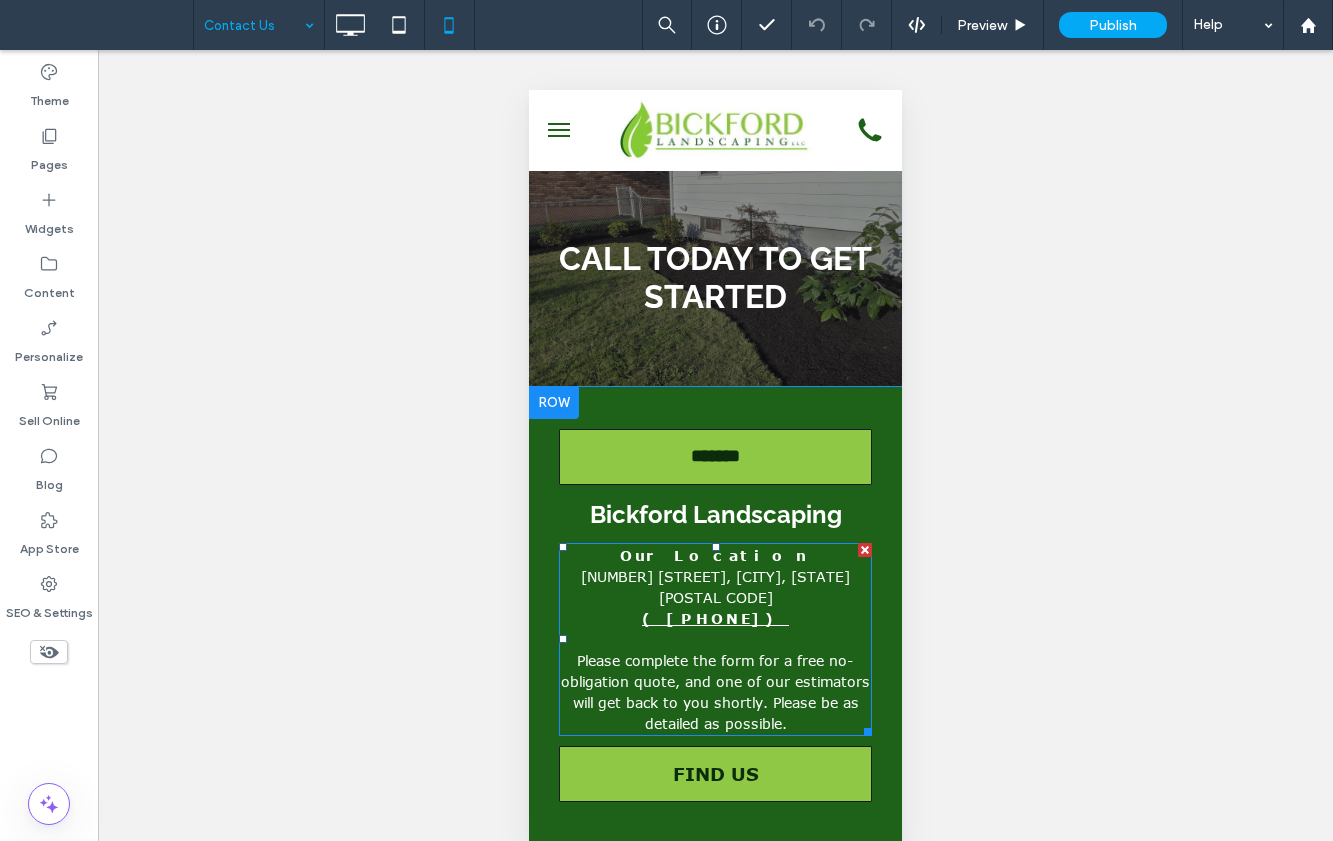 click on "1126 New Loudon Rd, Cohoes, NY 12047" at bounding box center [715, 587] 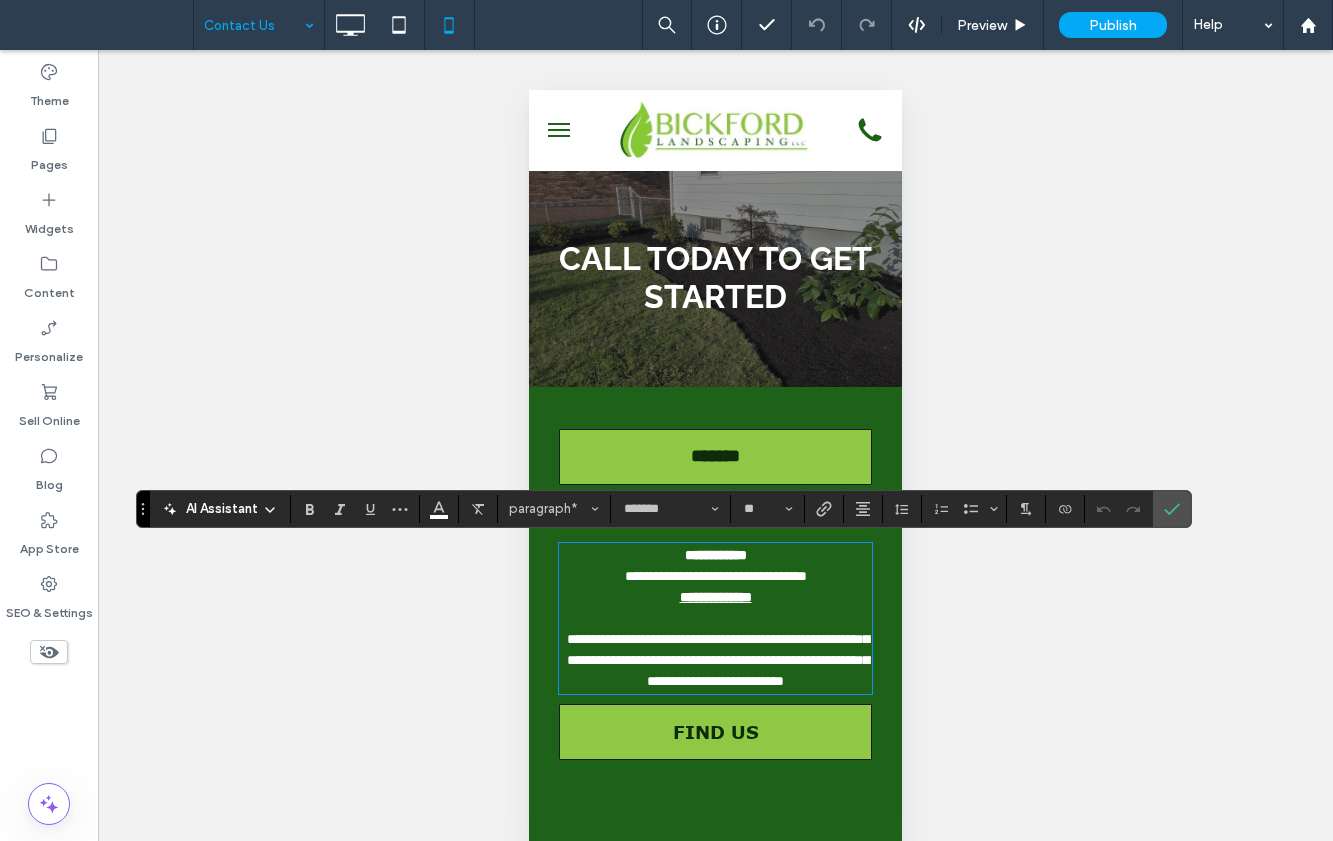 click on "**********" at bounding box center [715, 576] 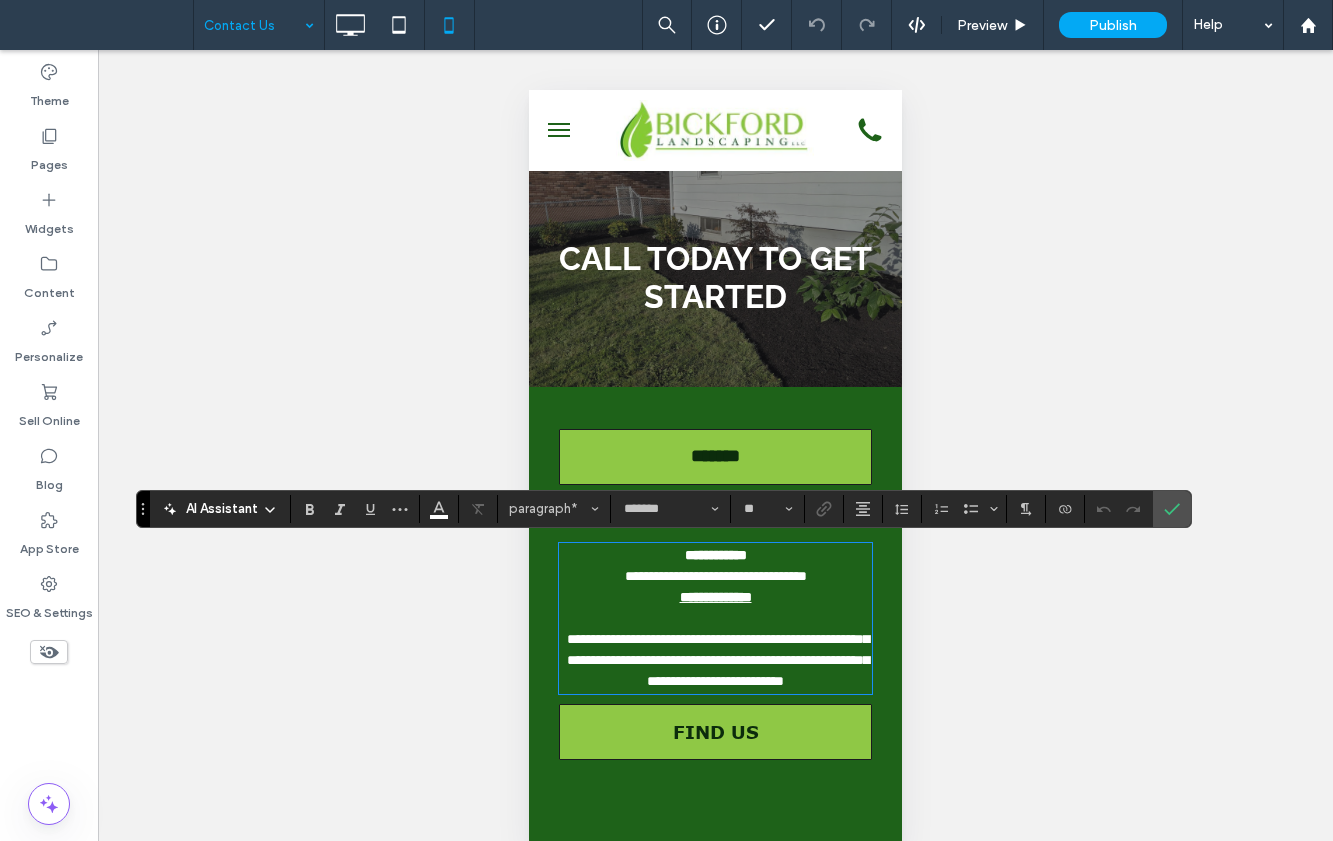 type 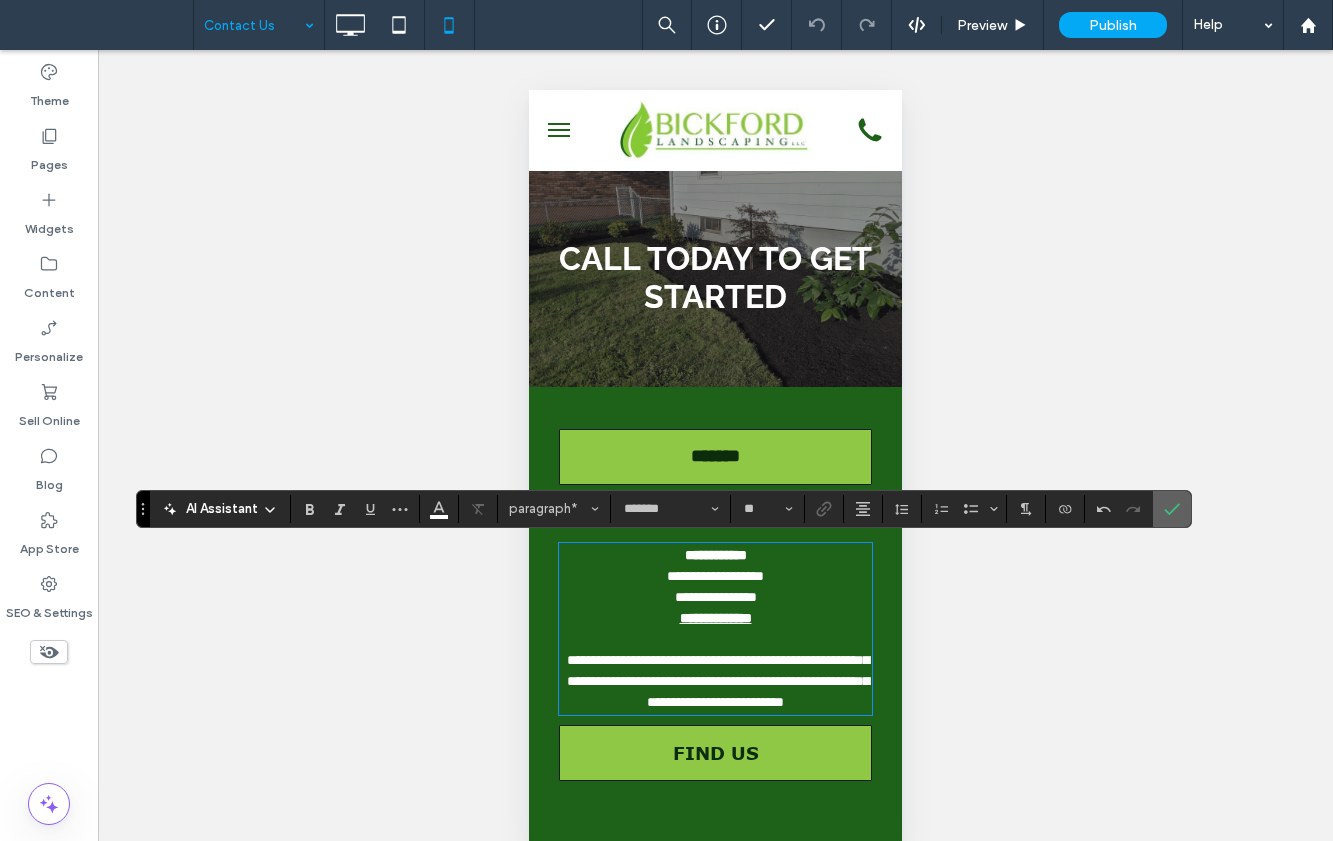 click 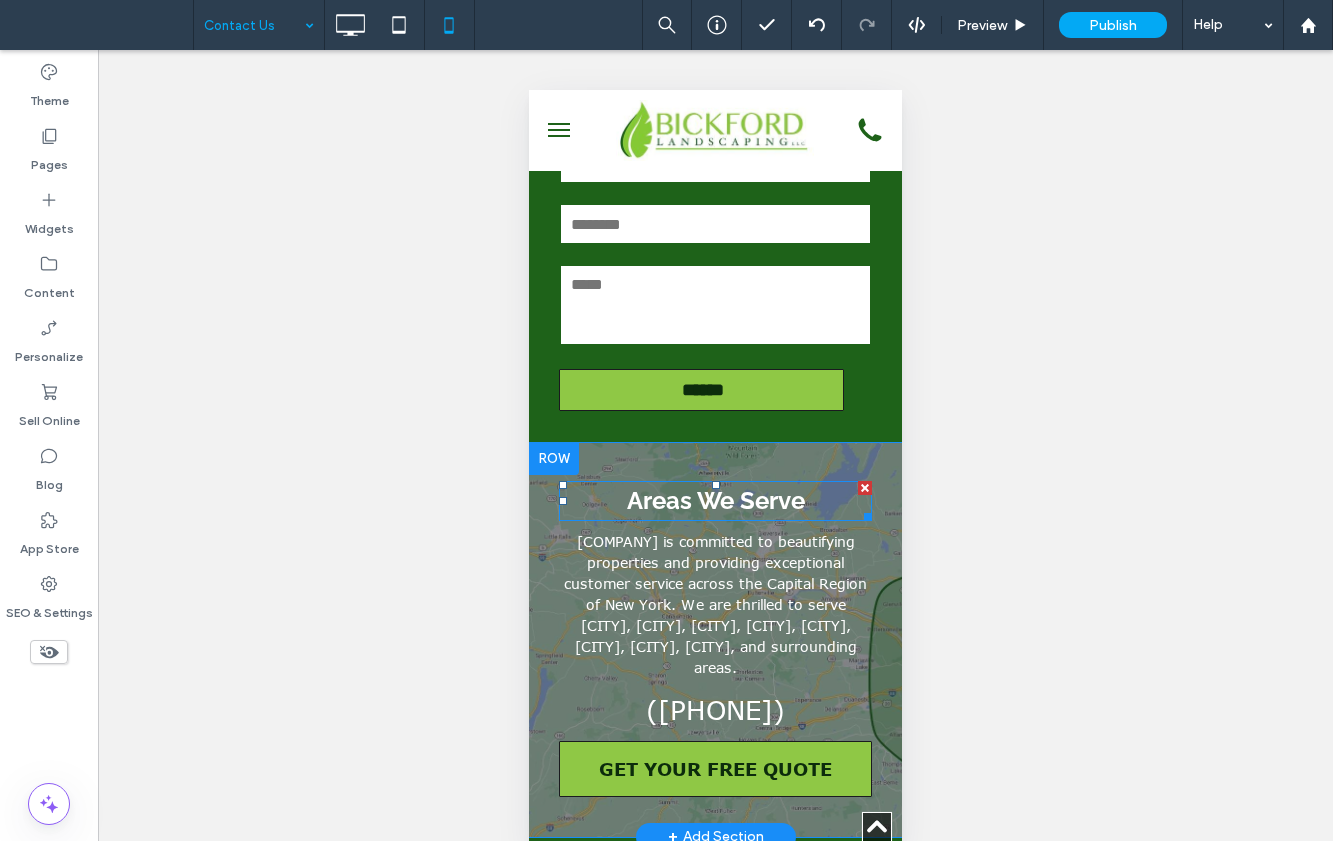 scroll, scrollTop: 2100, scrollLeft: 0, axis: vertical 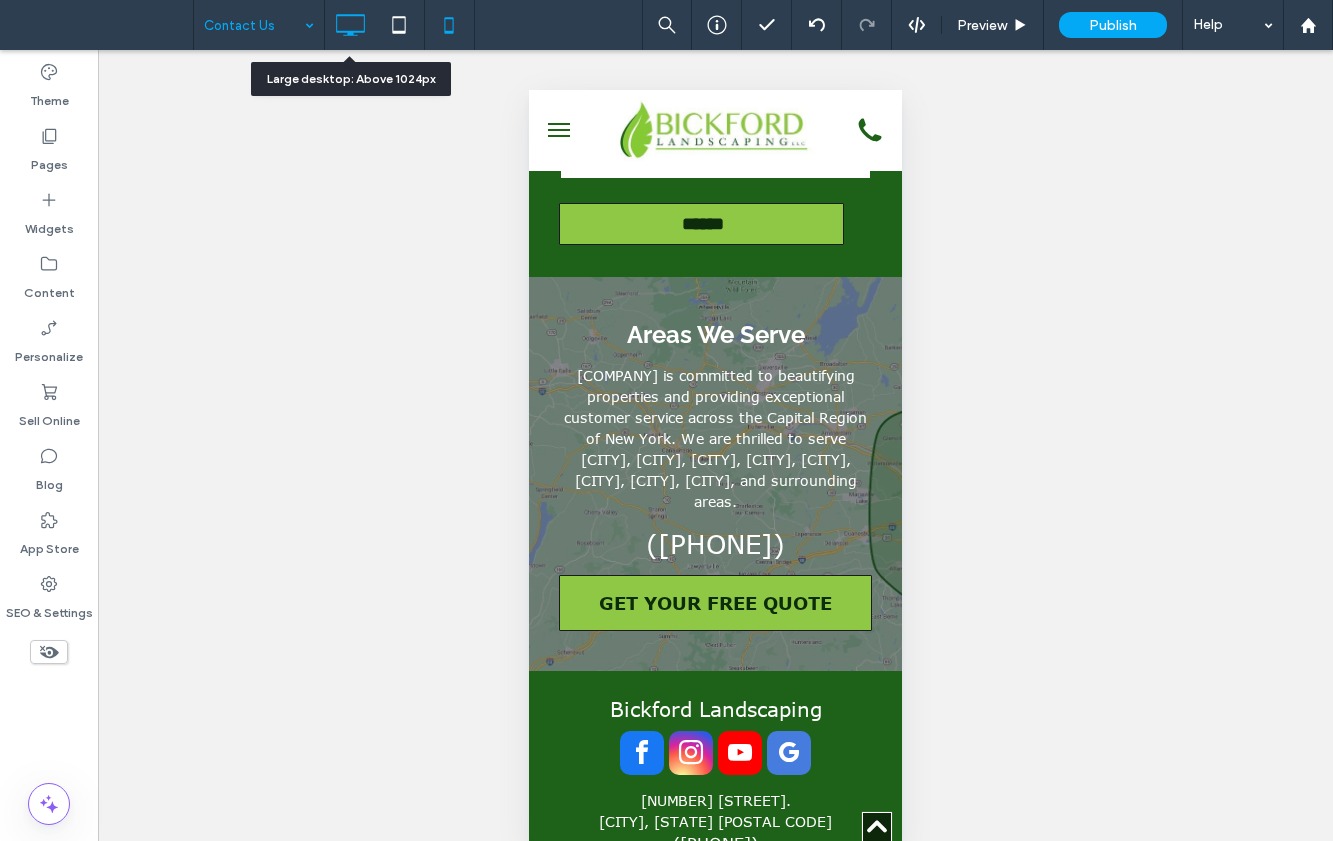 click 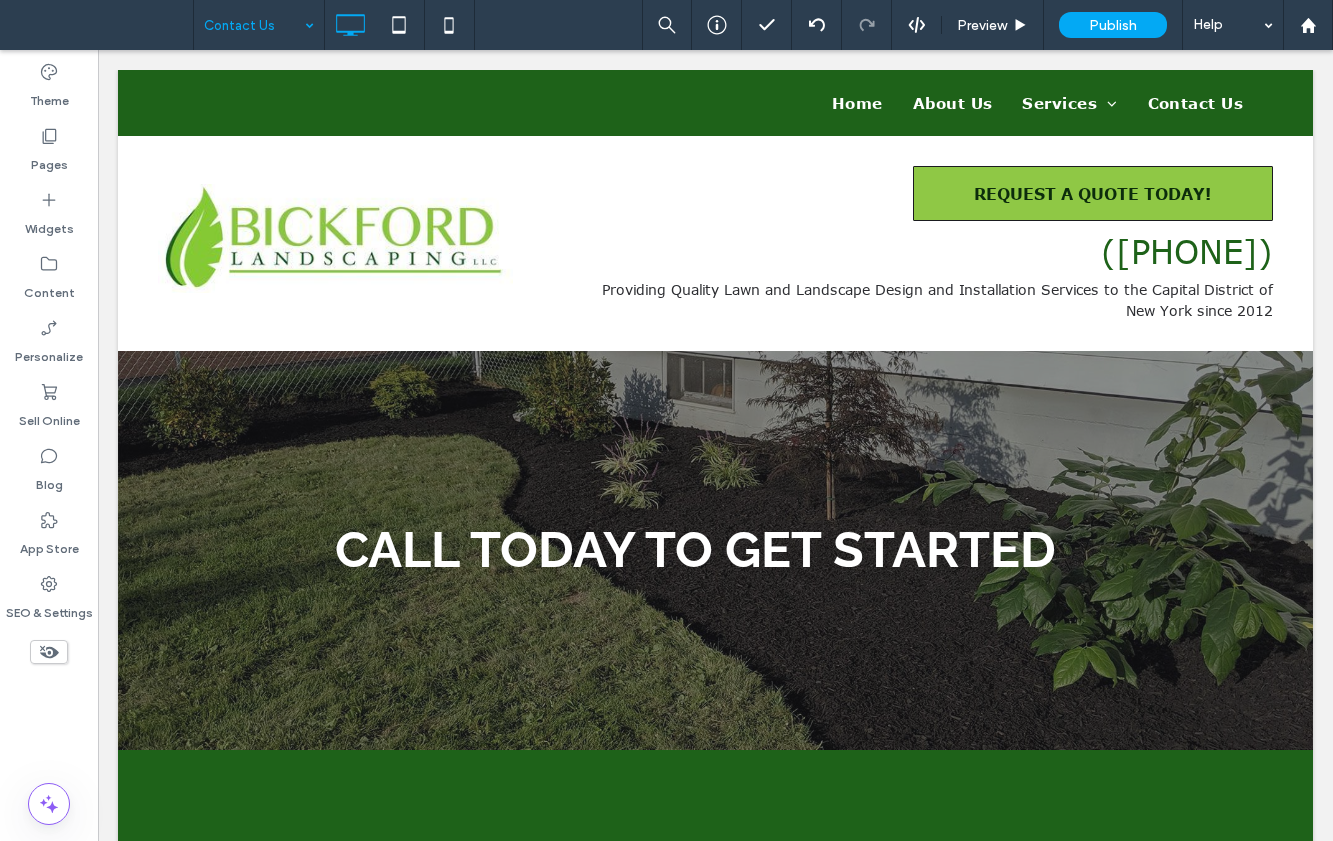 scroll, scrollTop: 0, scrollLeft: 0, axis: both 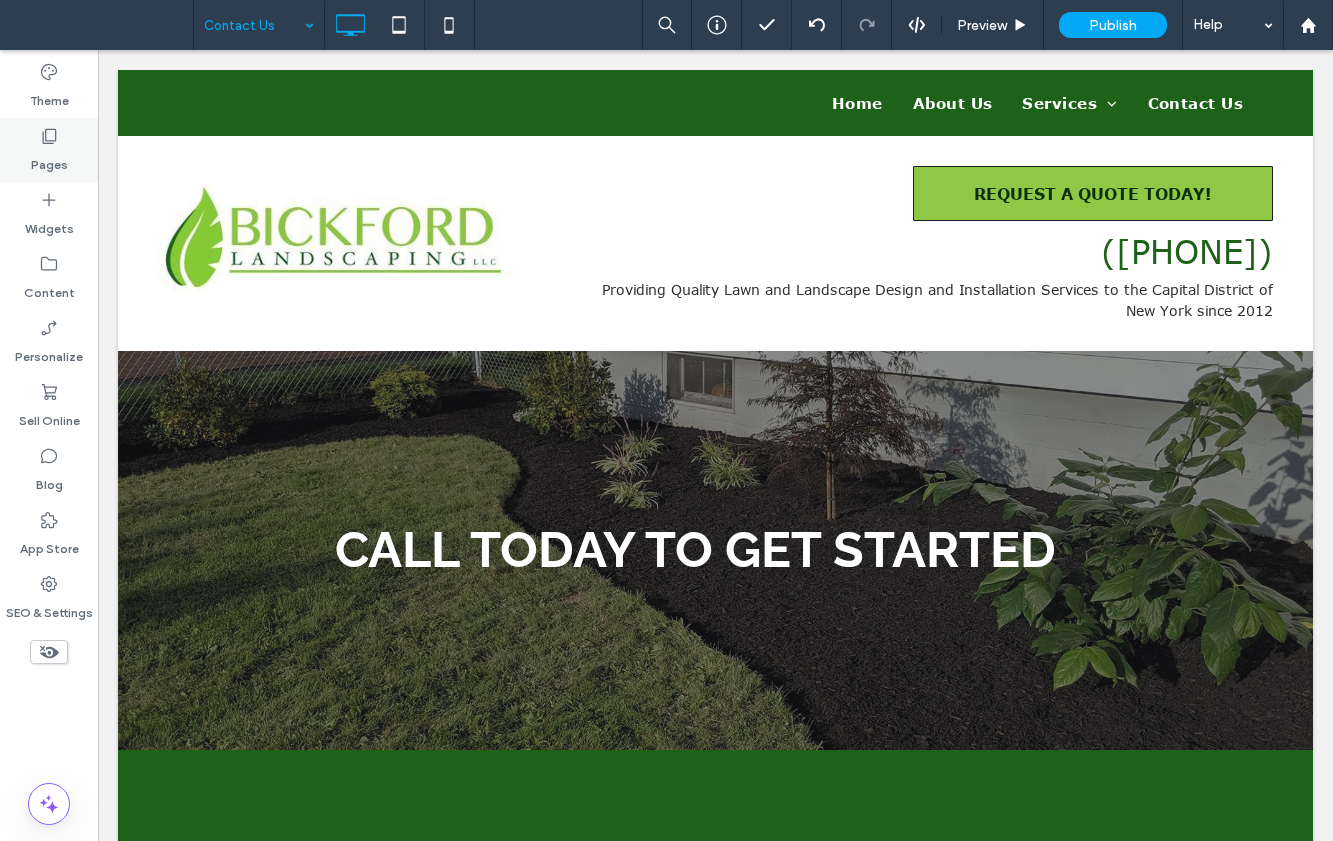 click on "Pages" at bounding box center [49, 160] 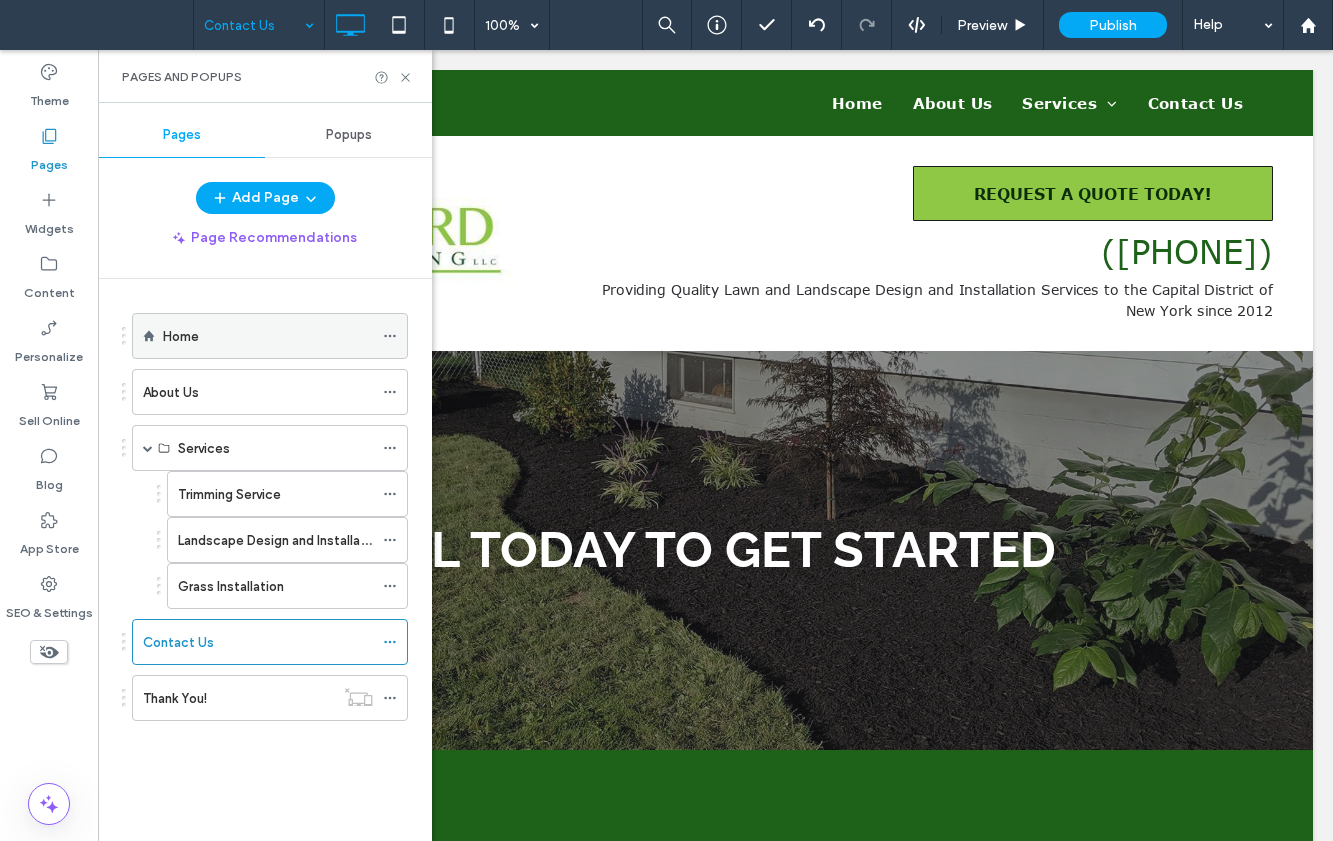 click on "Home" at bounding box center [268, 336] 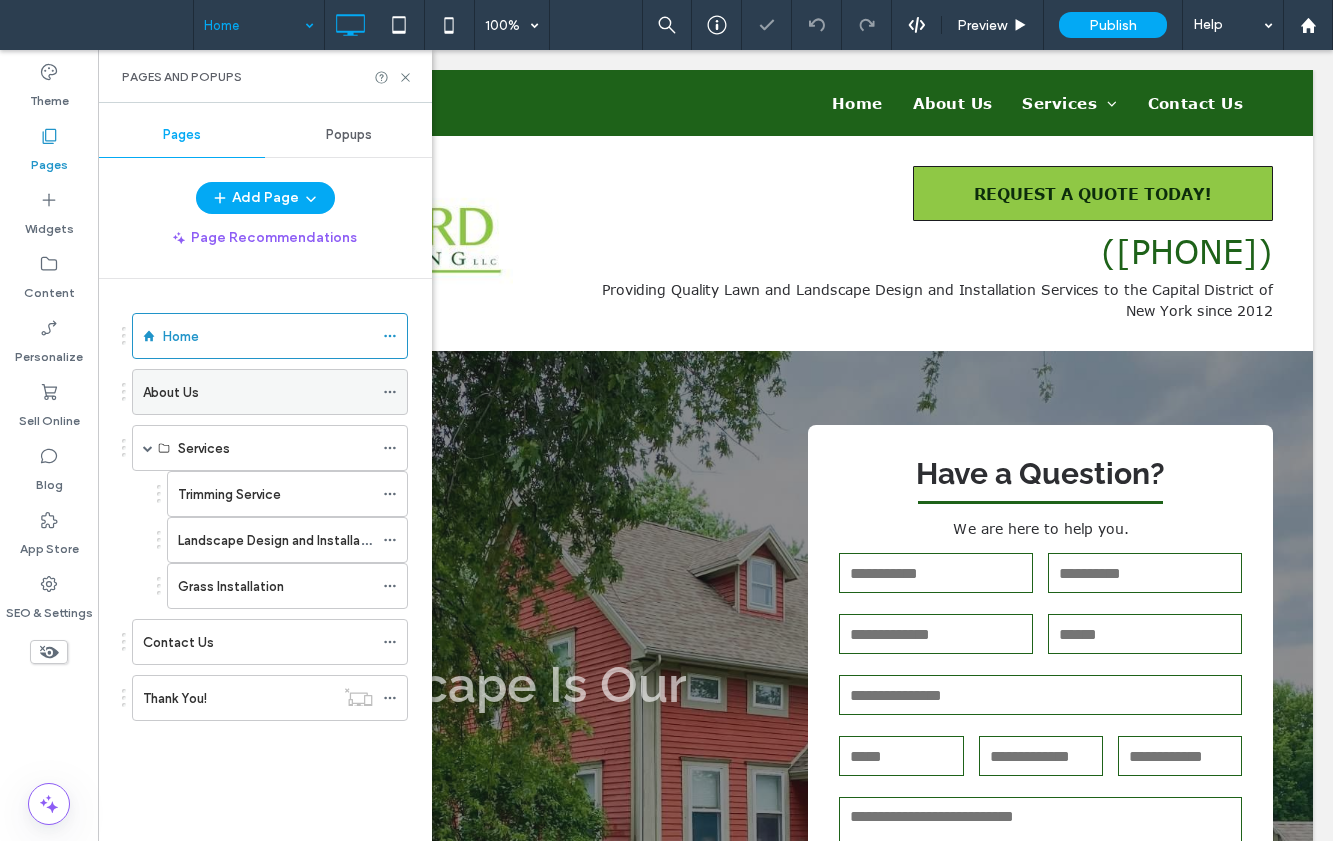 scroll, scrollTop: 0, scrollLeft: 0, axis: both 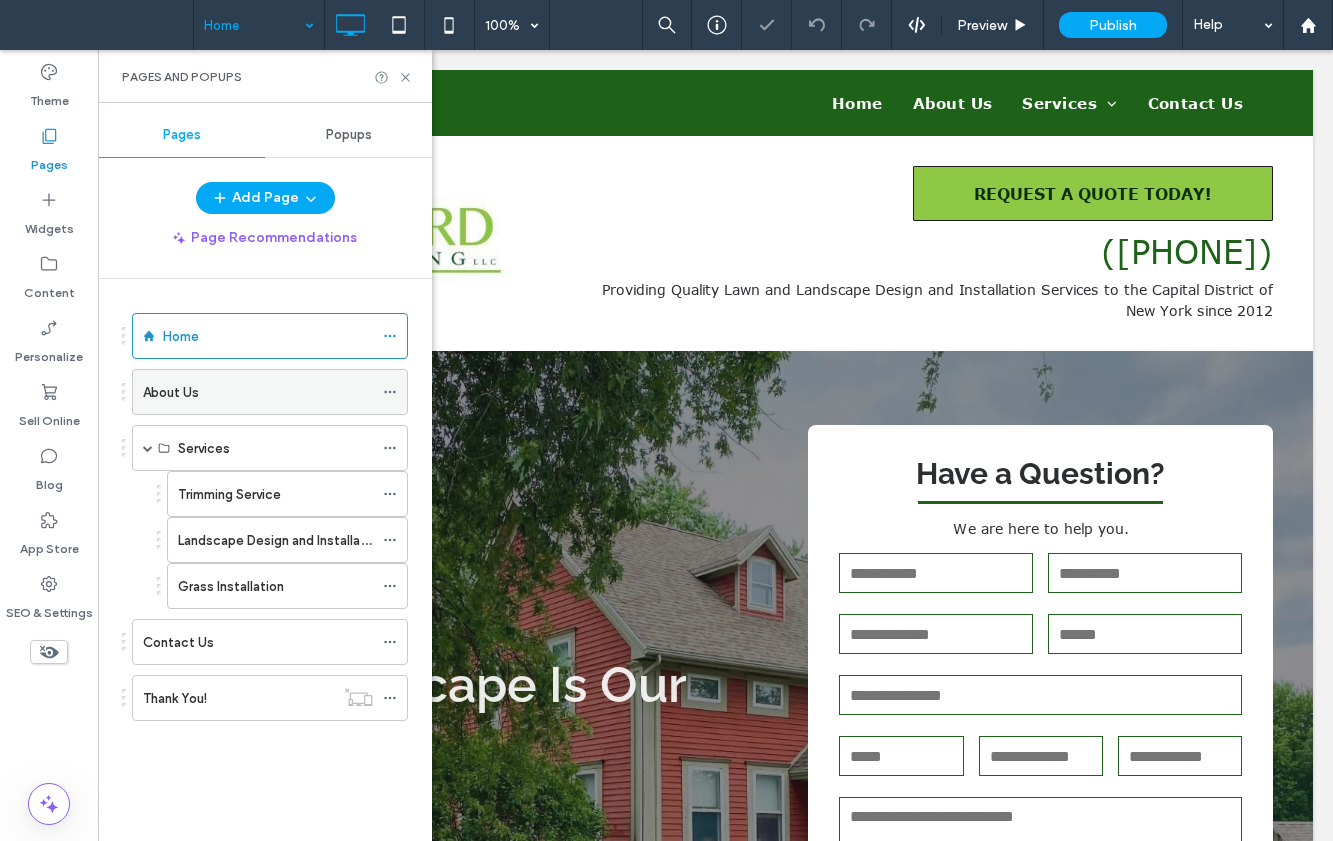 click 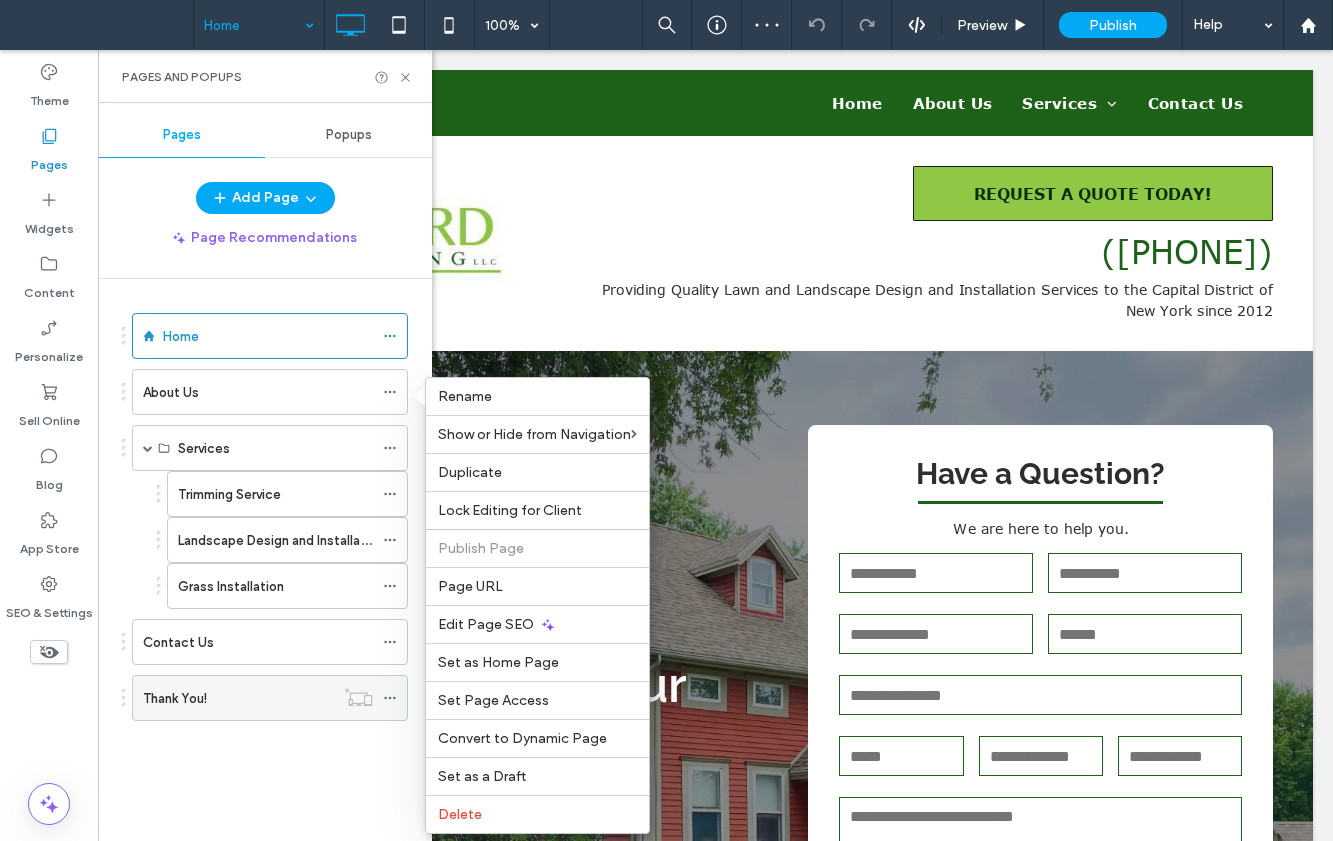 click 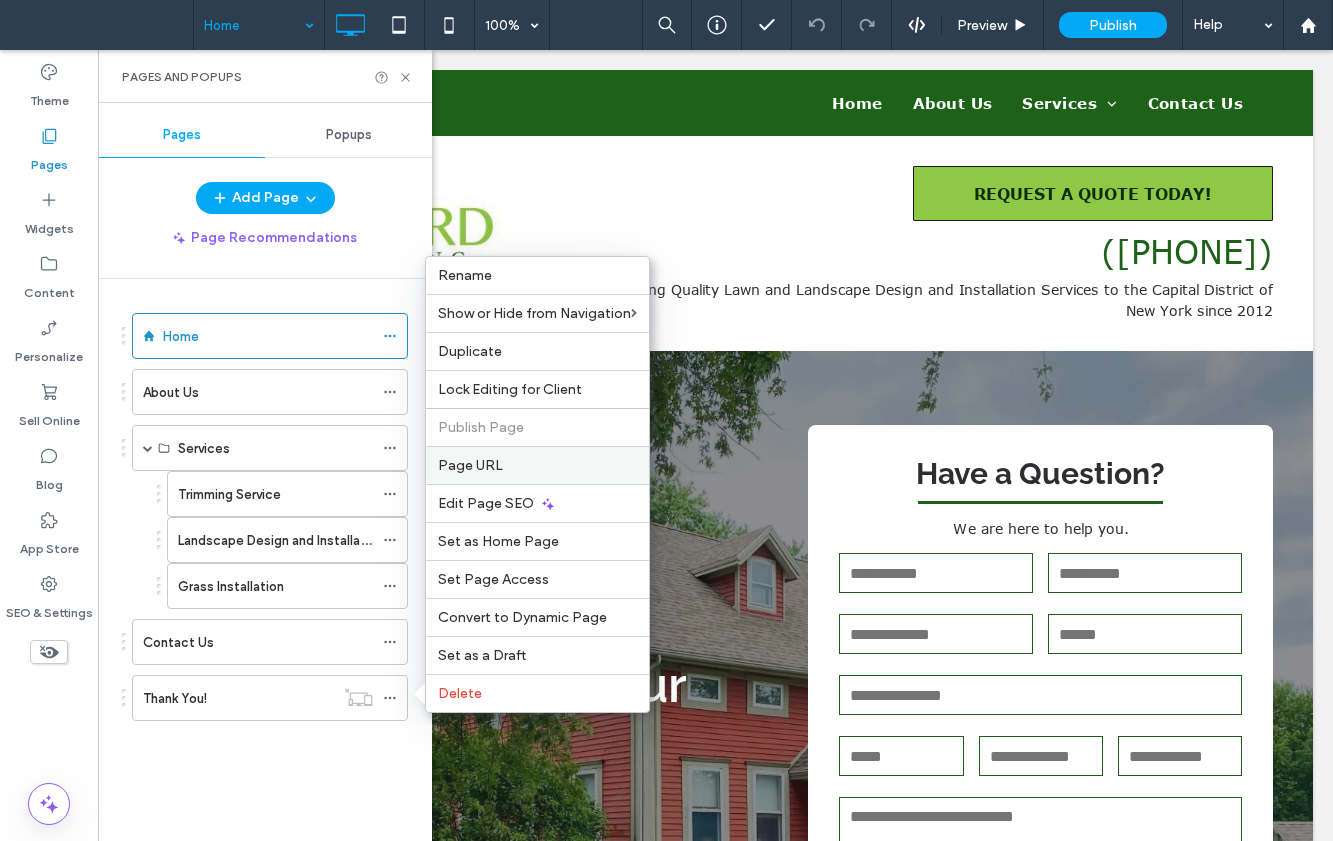 click on "Page URL" at bounding box center (470, 465) 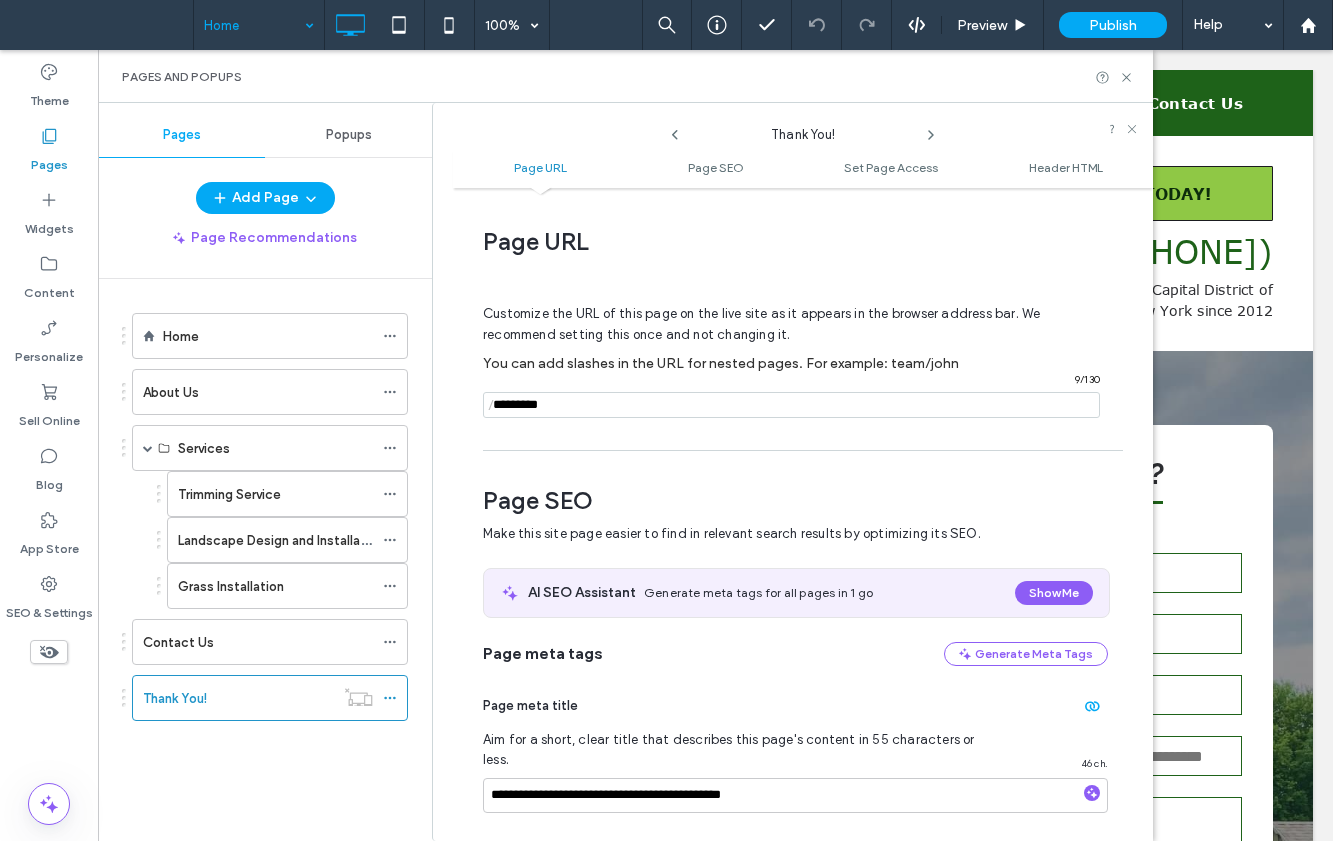 scroll, scrollTop: 10, scrollLeft: 0, axis: vertical 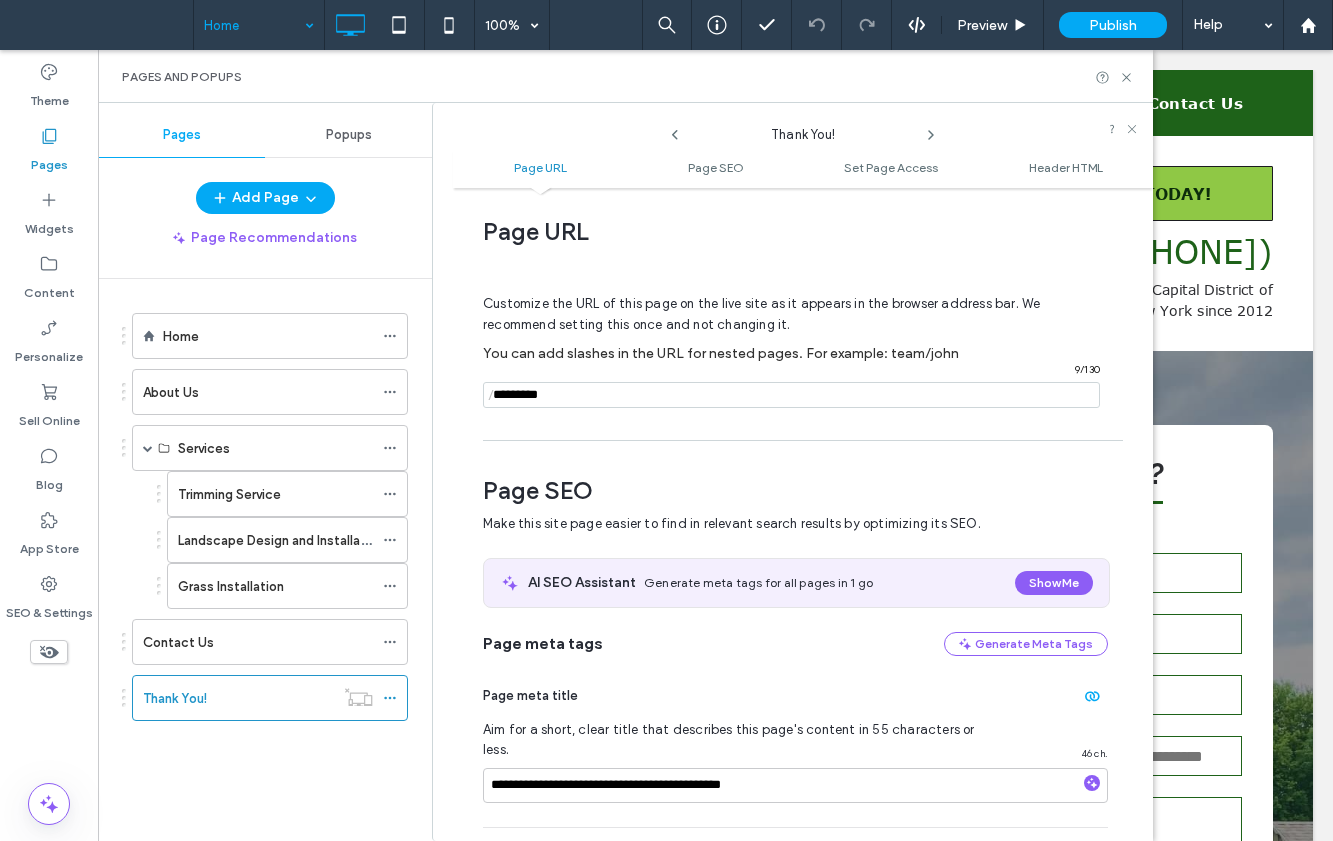 click 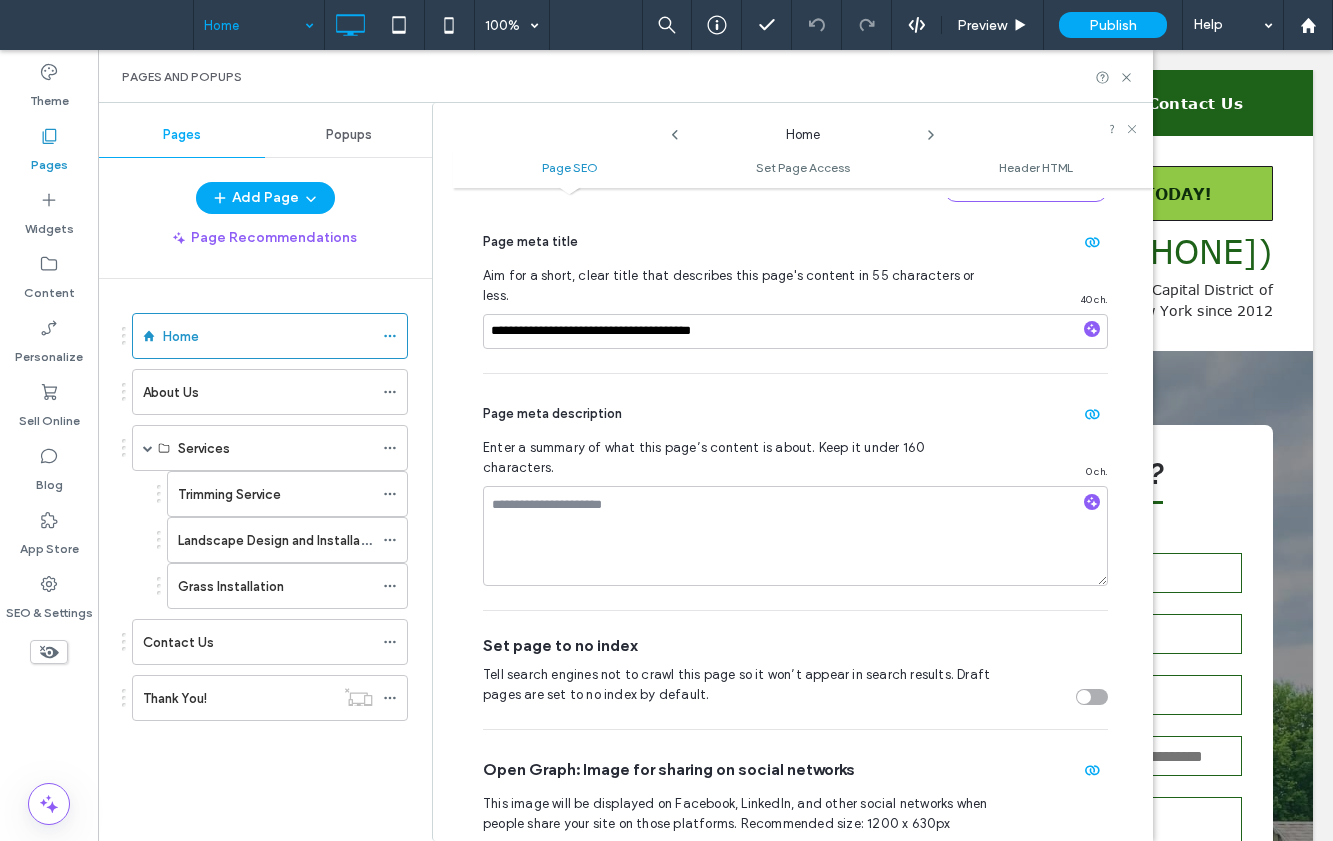 scroll, scrollTop: 200, scrollLeft: 0, axis: vertical 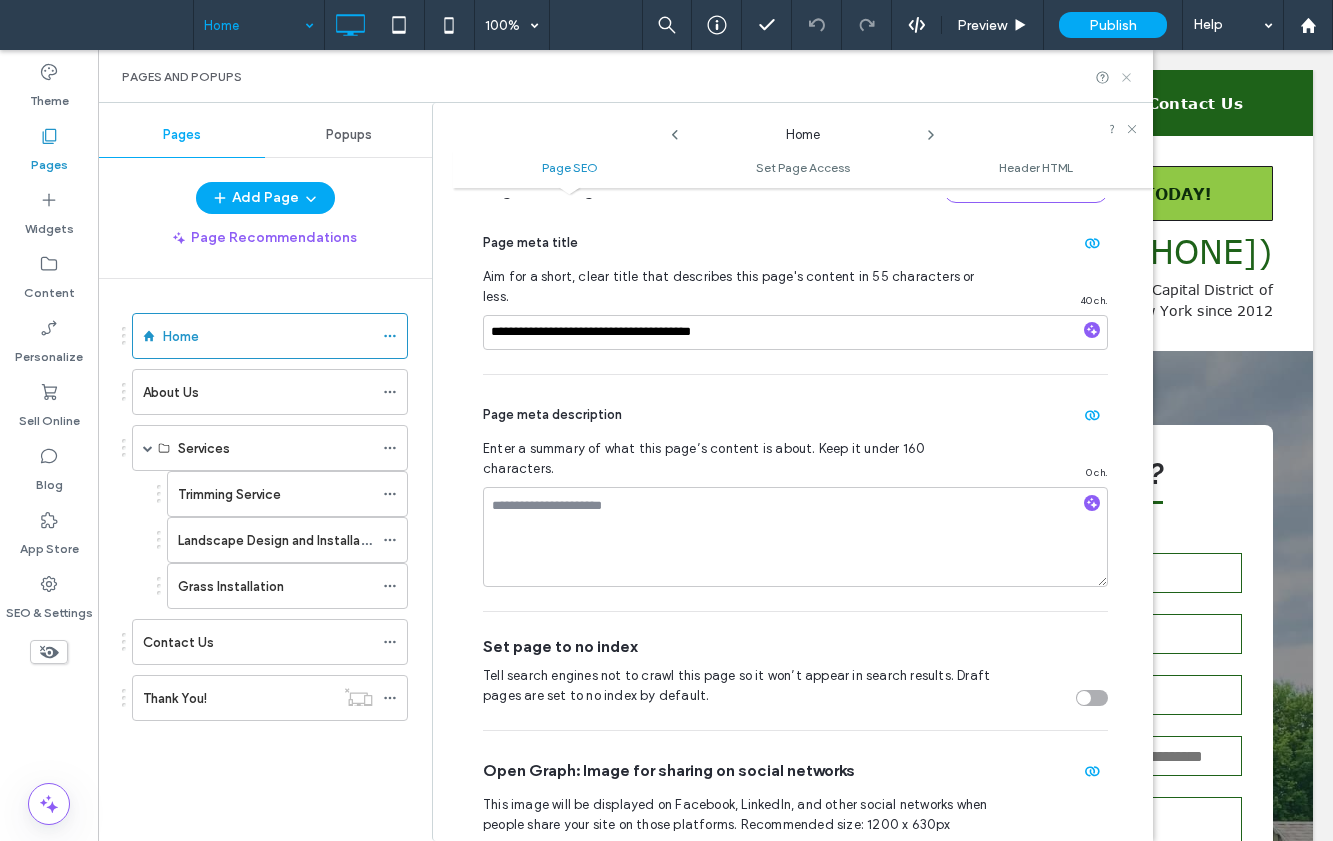 click 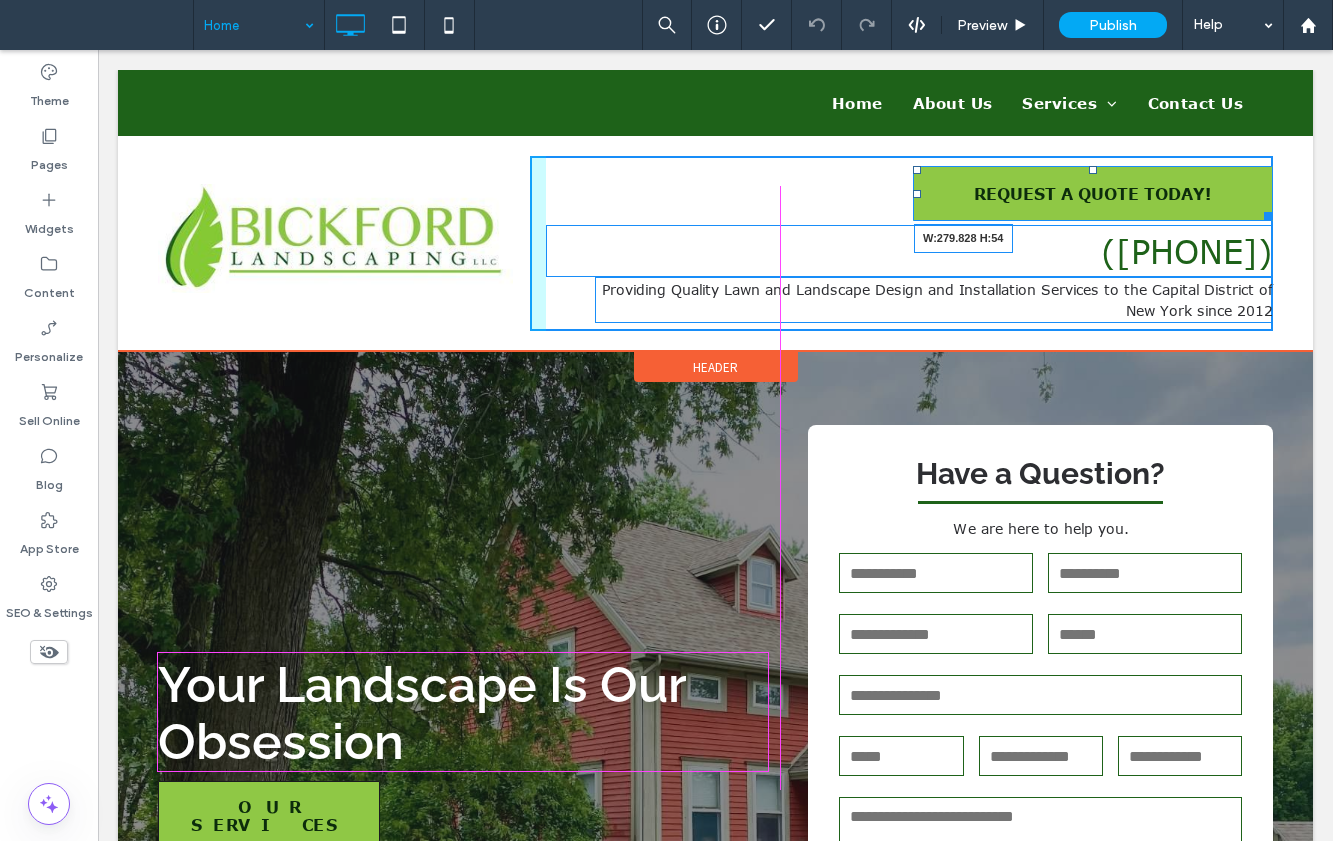 drag, startPoint x: 1256, startPoint y: 218, endPoint x: 1214, endPoint y: 217, distance: 42.0119 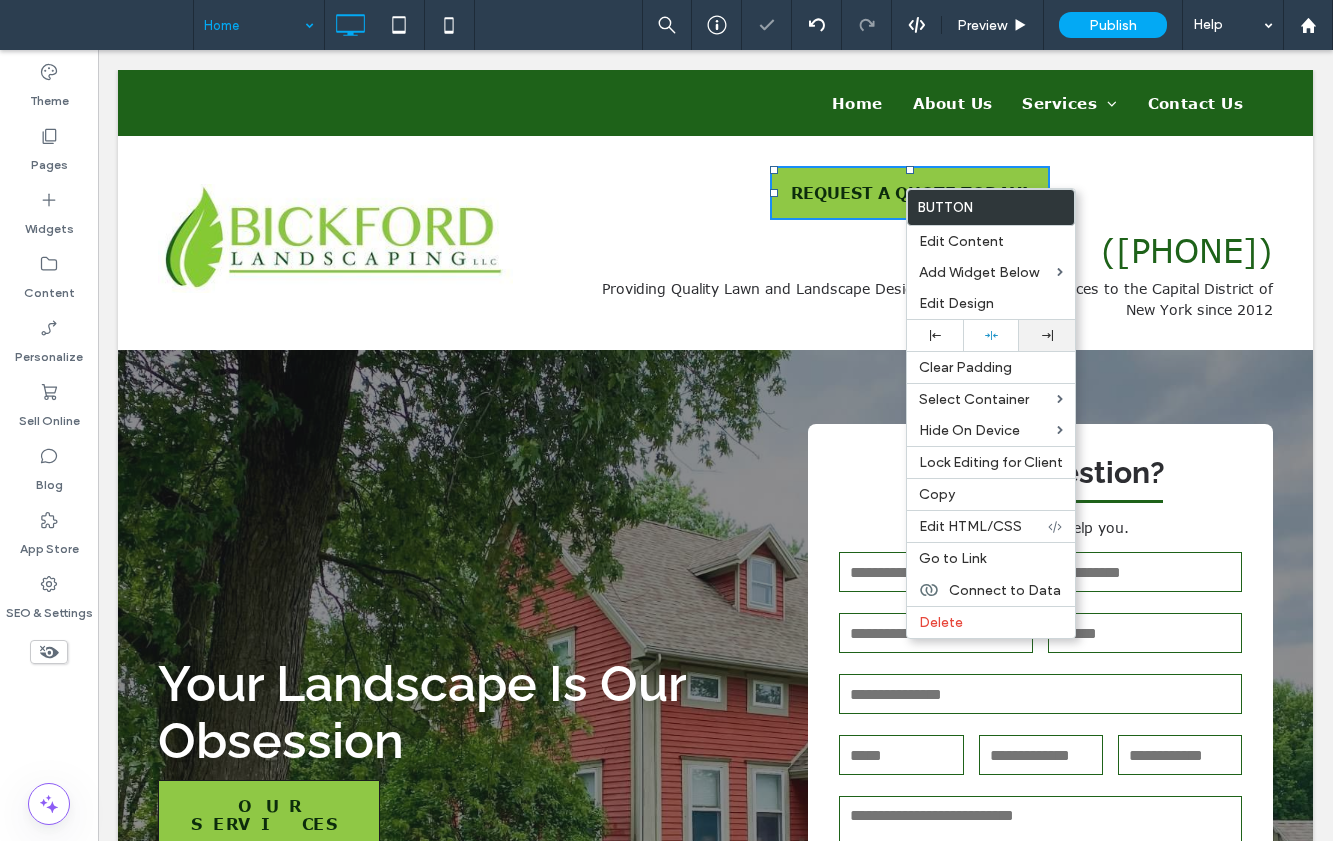 click 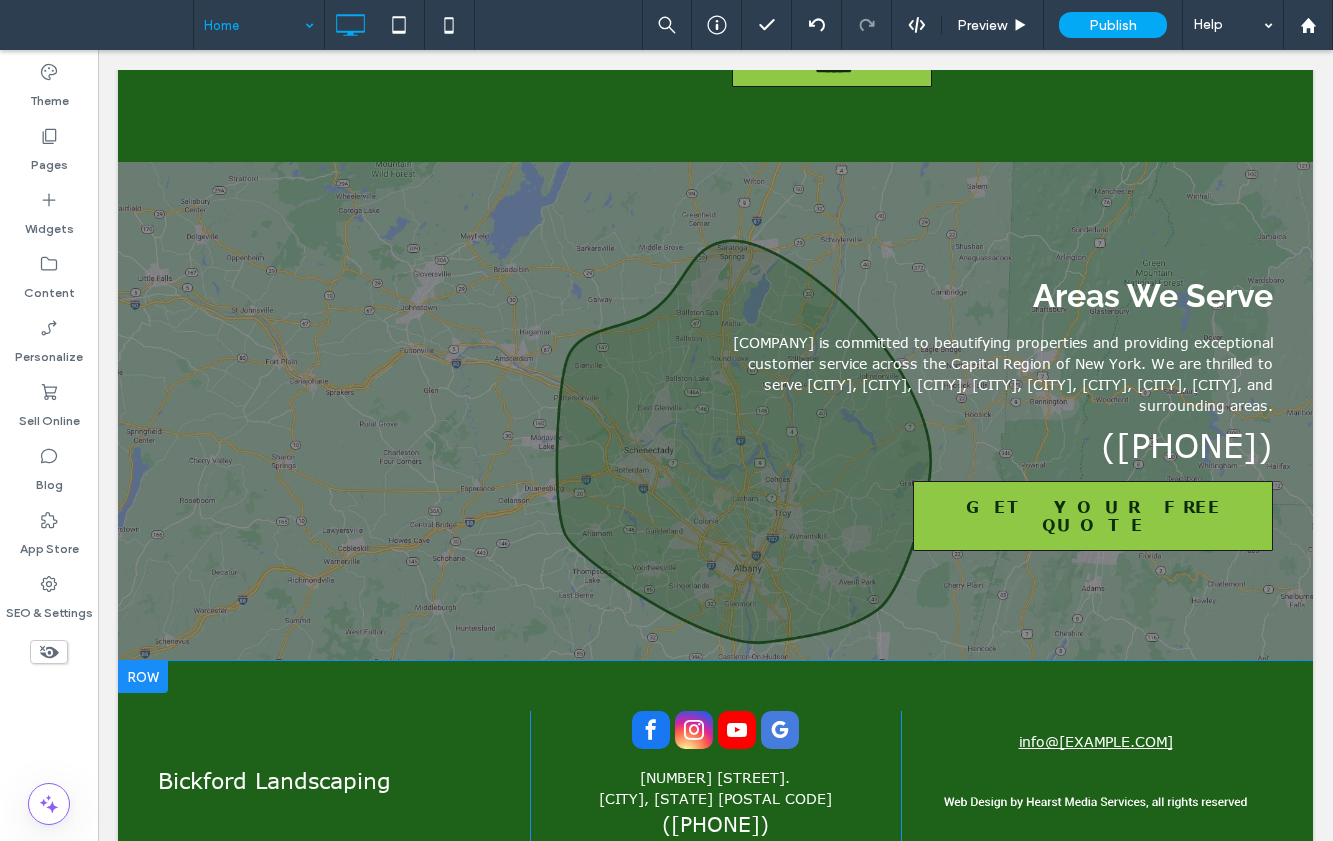 scroll, scrollTop: 3842, scrollLeft: 0, axis: vertical 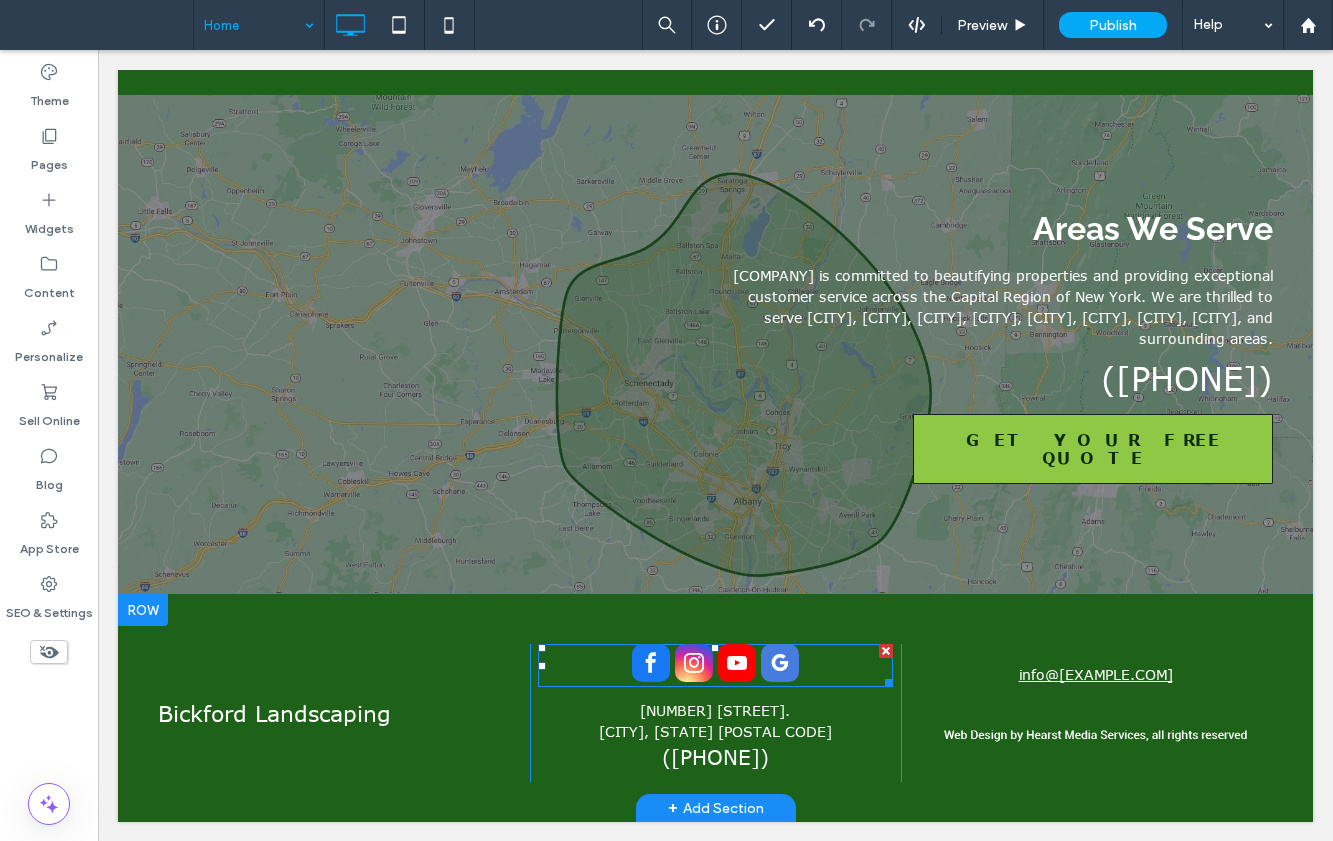 click at bounding box center [780, 663] 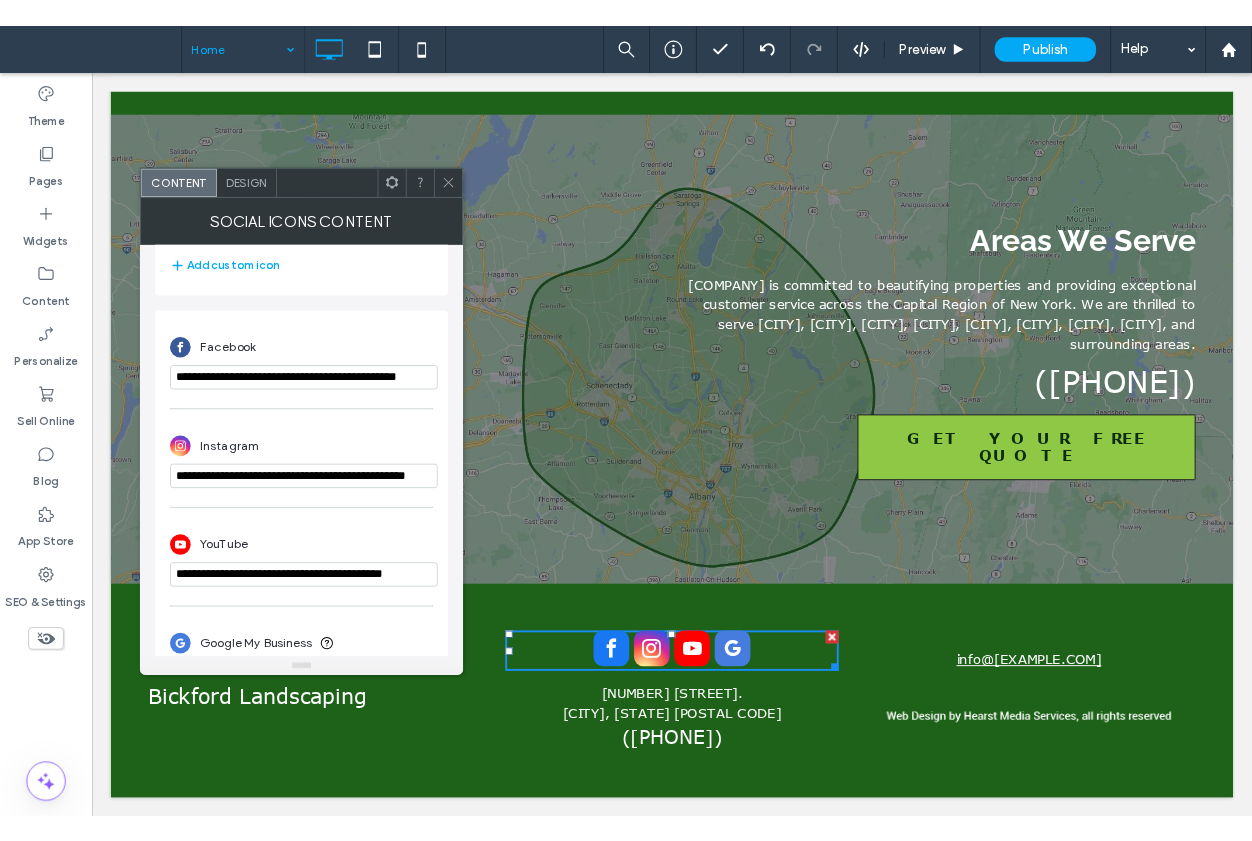 scroll, scrollTop: 455, scrollLeft: 0, axis: vertical 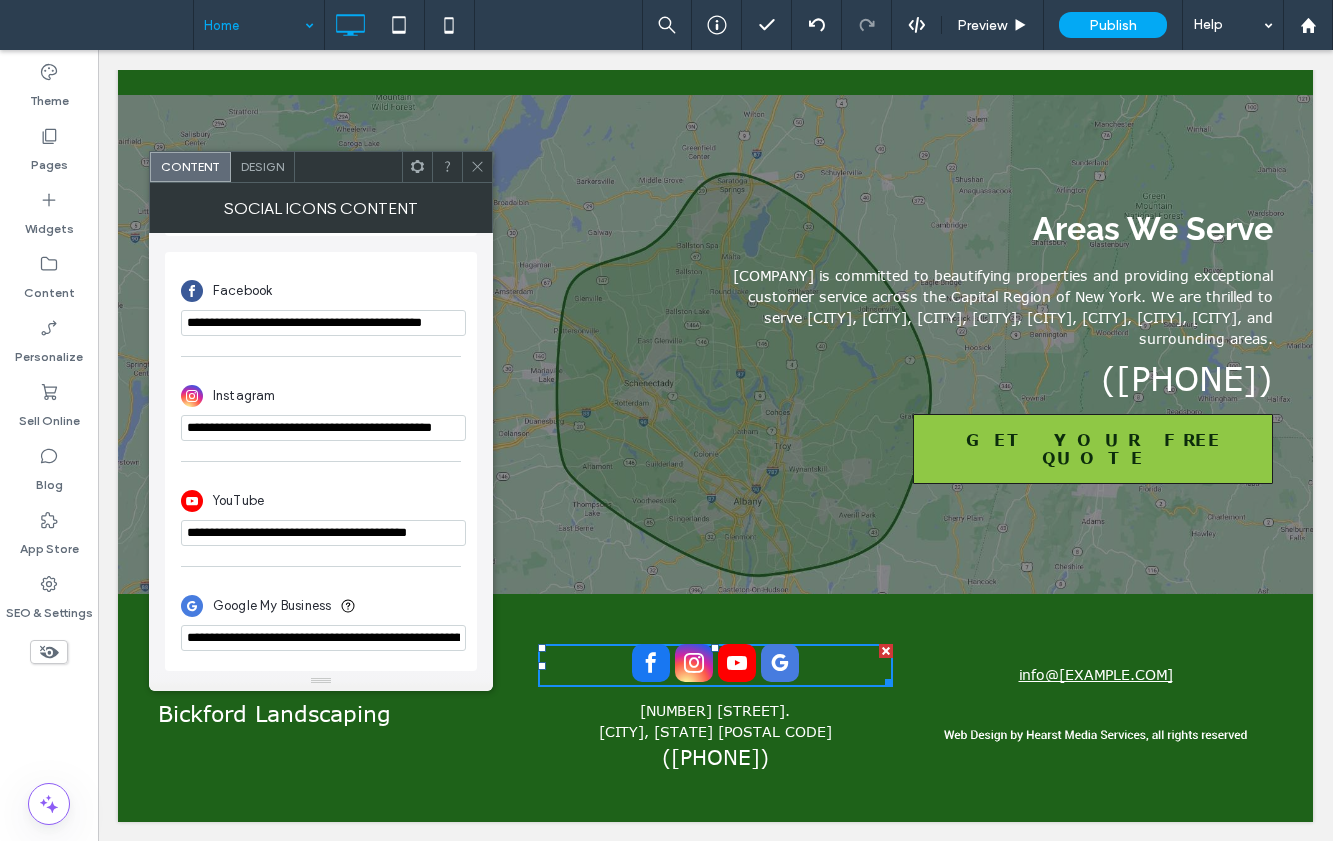 click 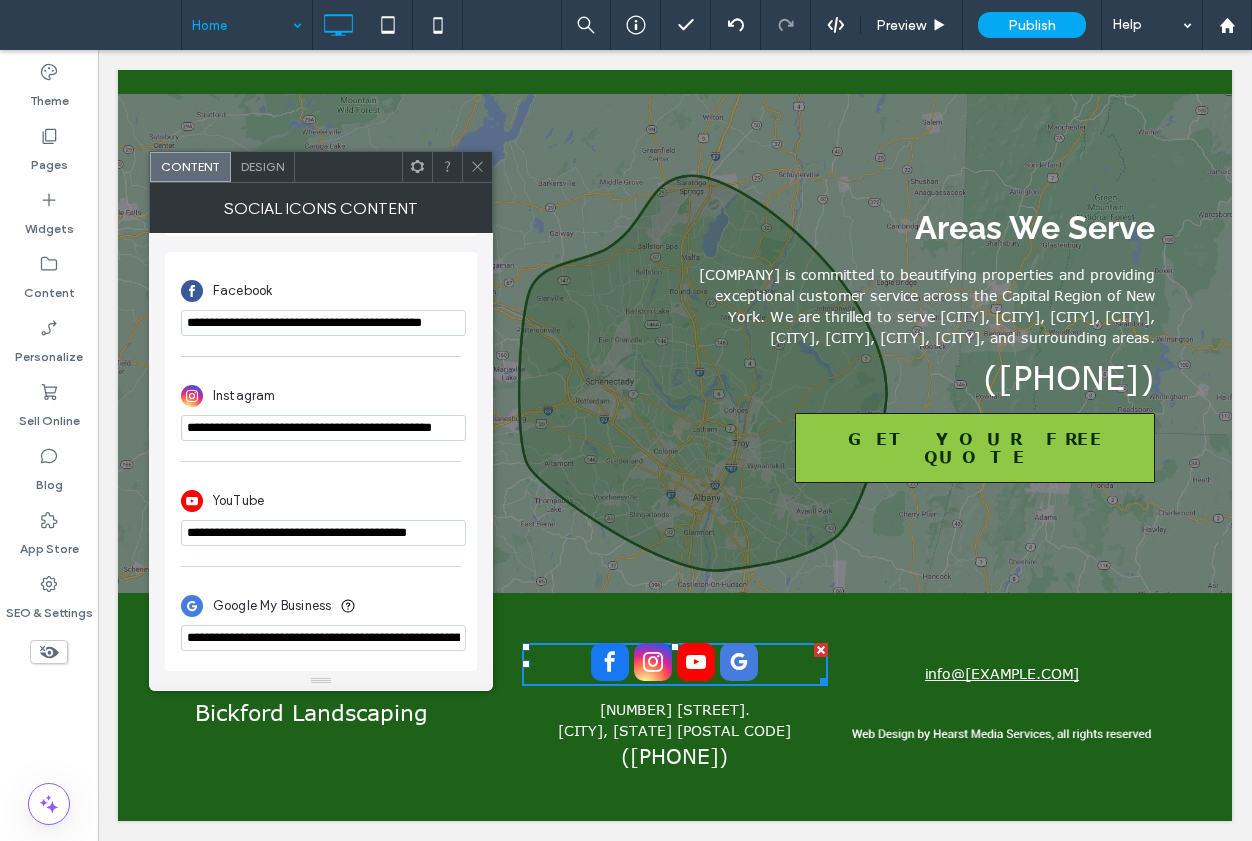 scroll, scrollTop: 3722, scrollLeft: 0, axis: vertical 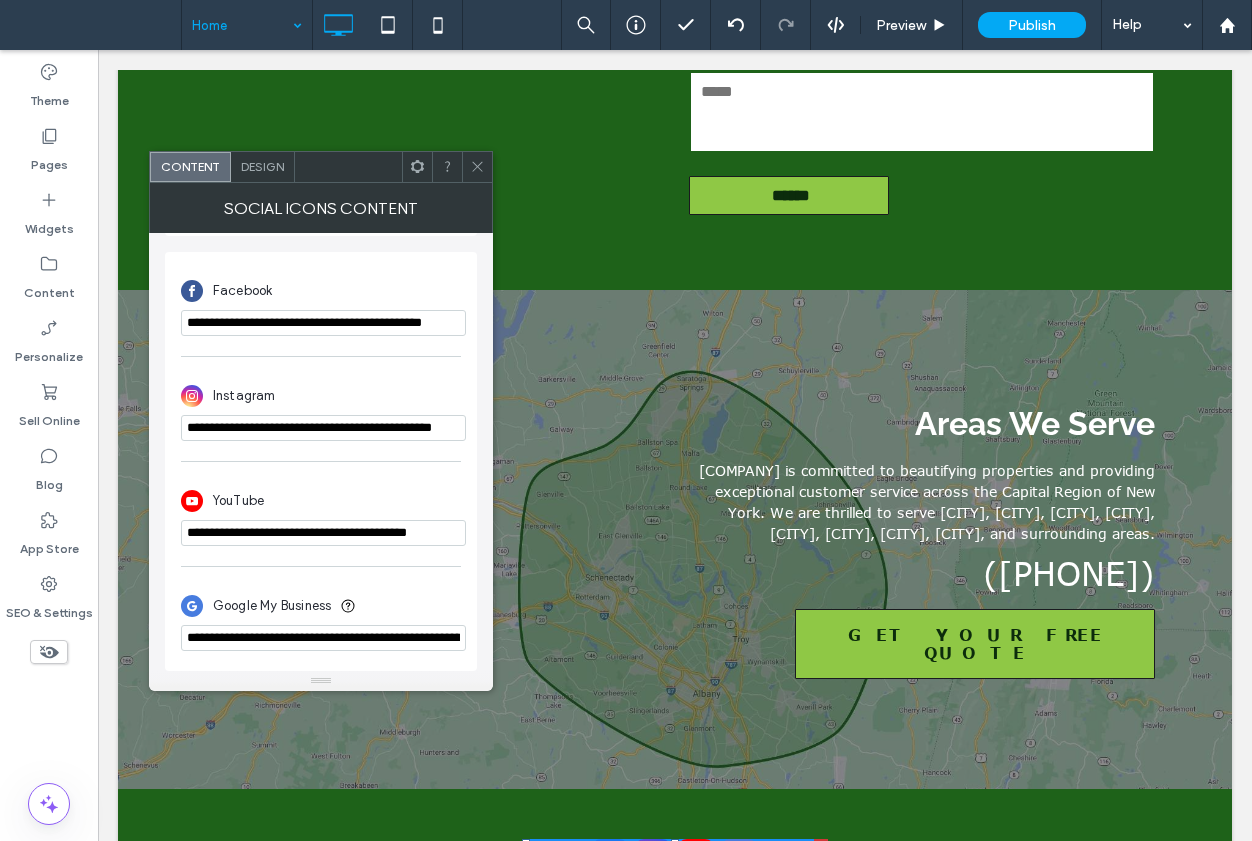 click 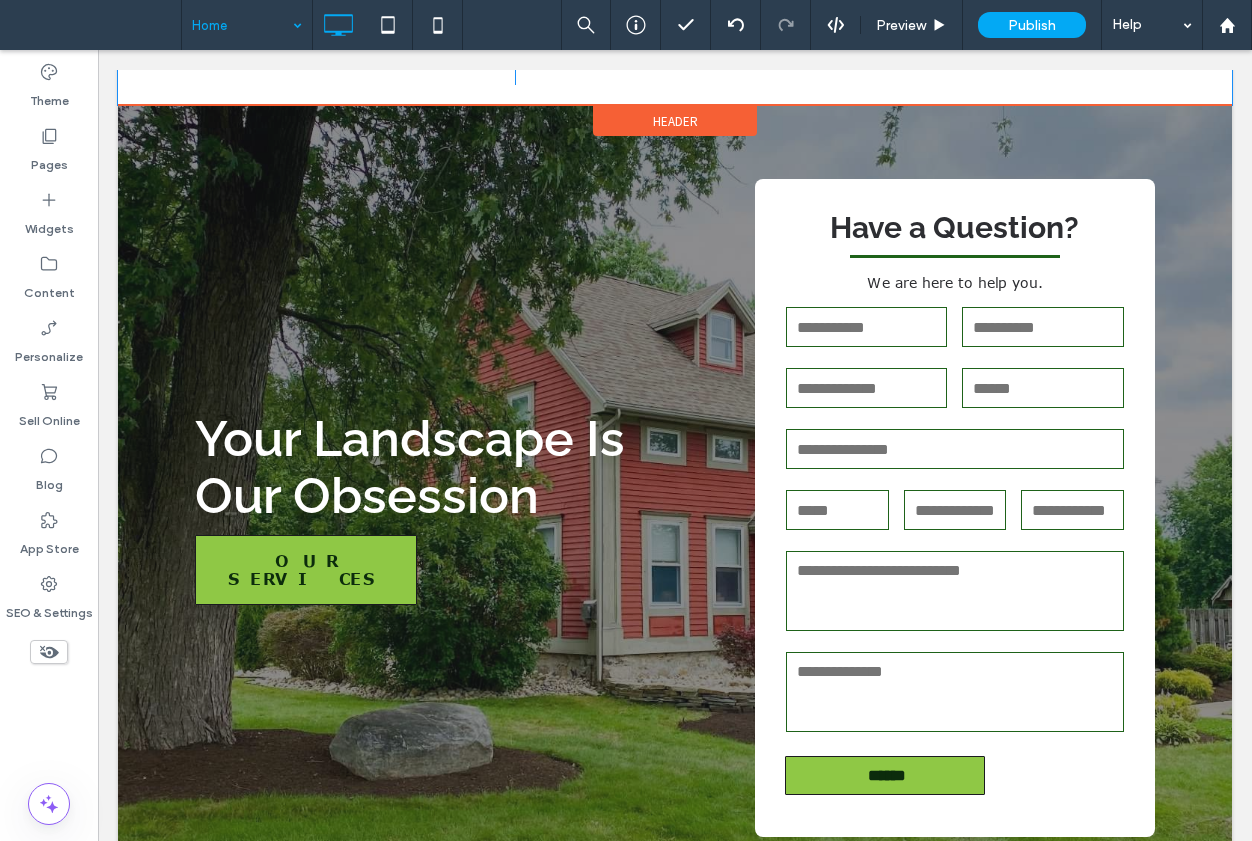 scroll, scrollTop: 22, scrollLeft: 0, axis: vertical 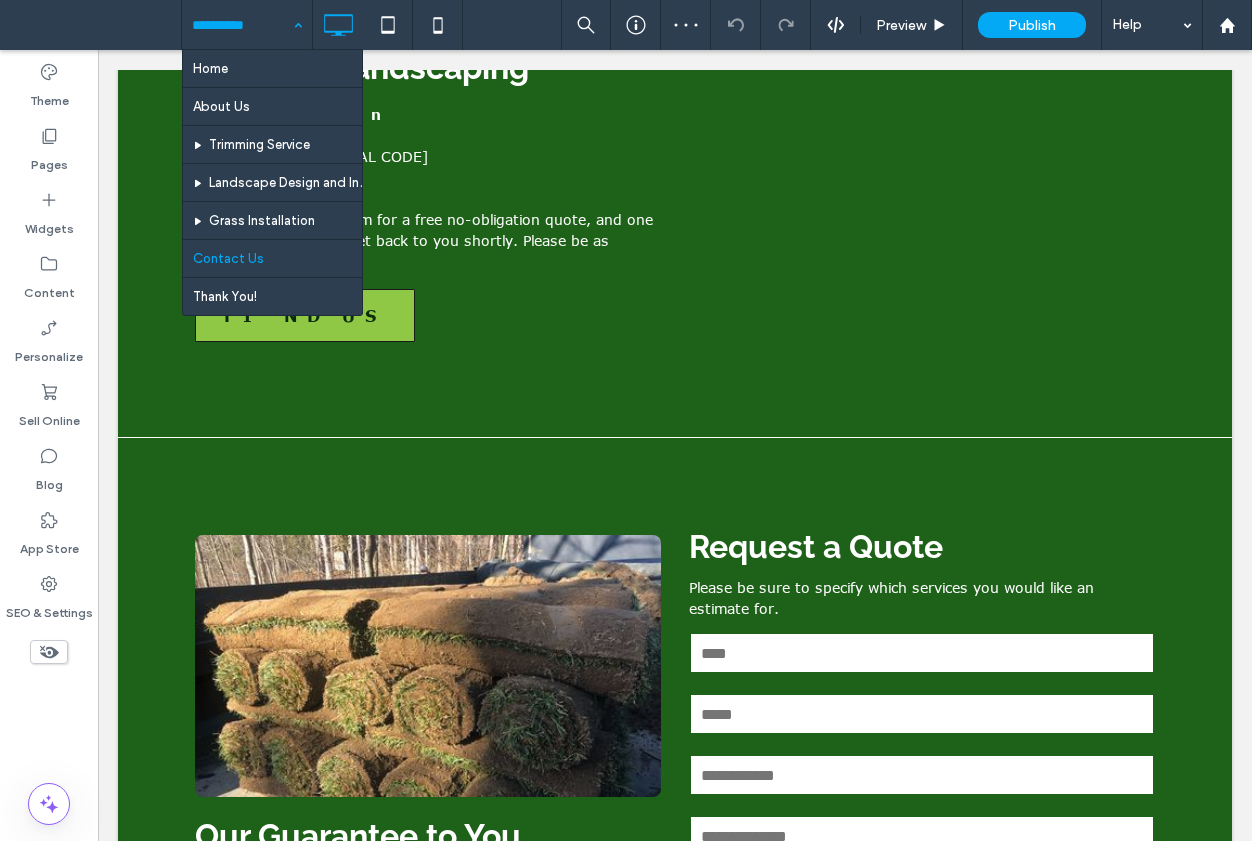 click at bounding box center (242, 25) 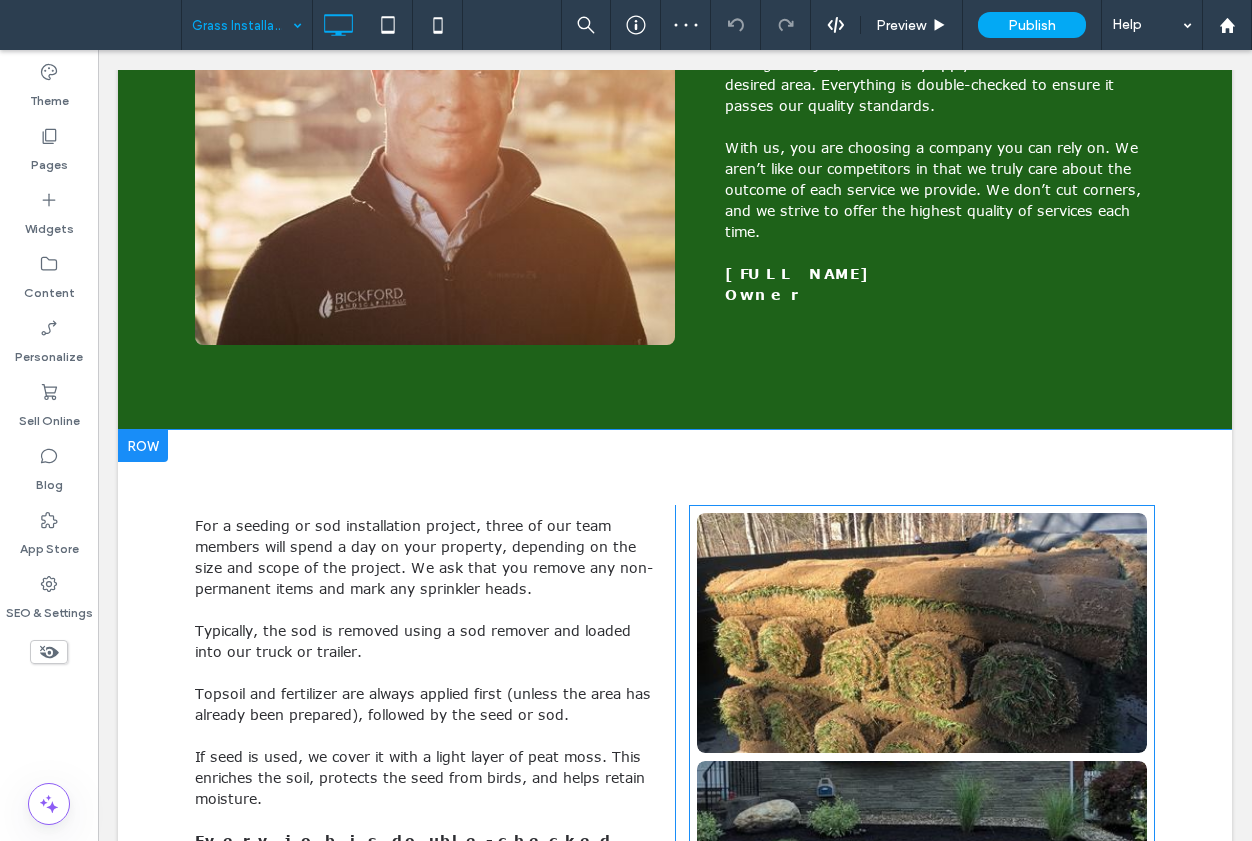 scroll, scrollTop: 1700, scrollLeft: 0, axis: vertical 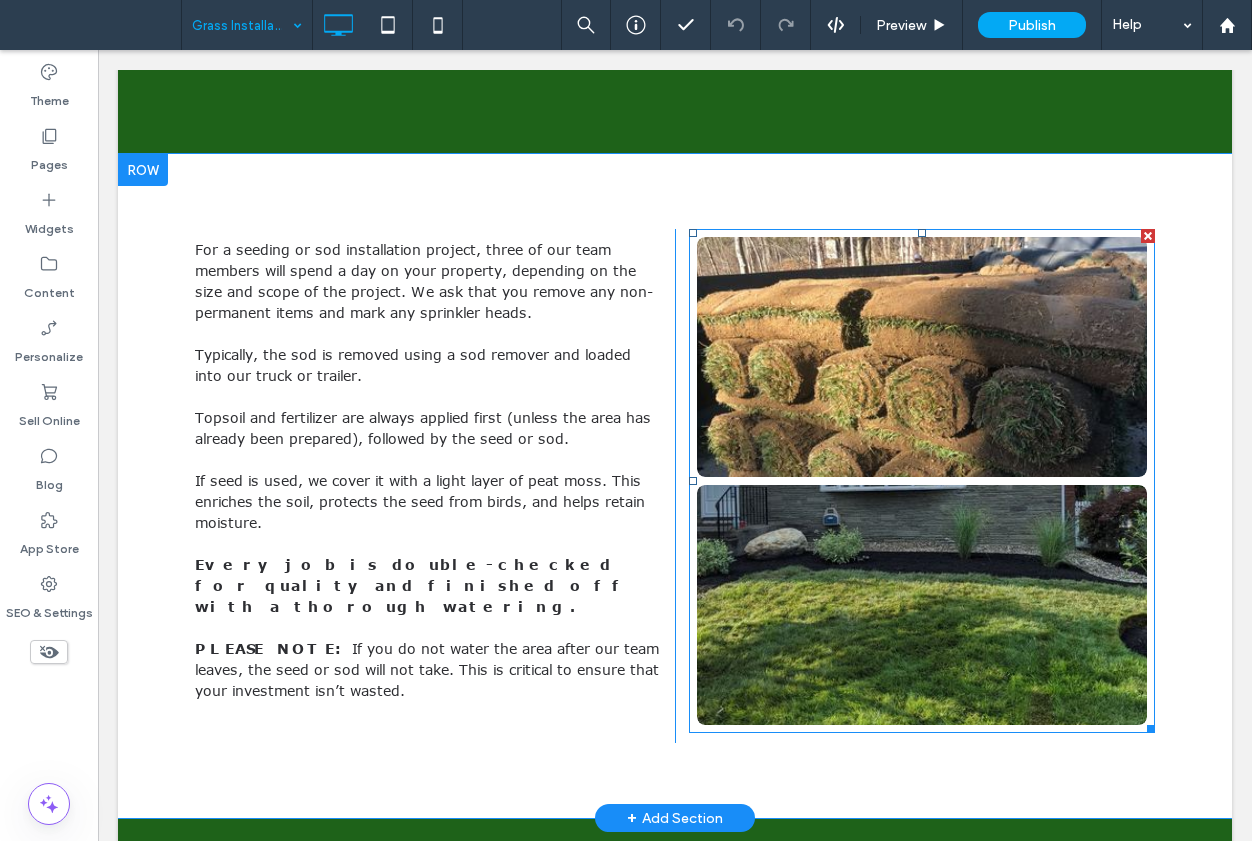 click at bounding box center [922, 357] 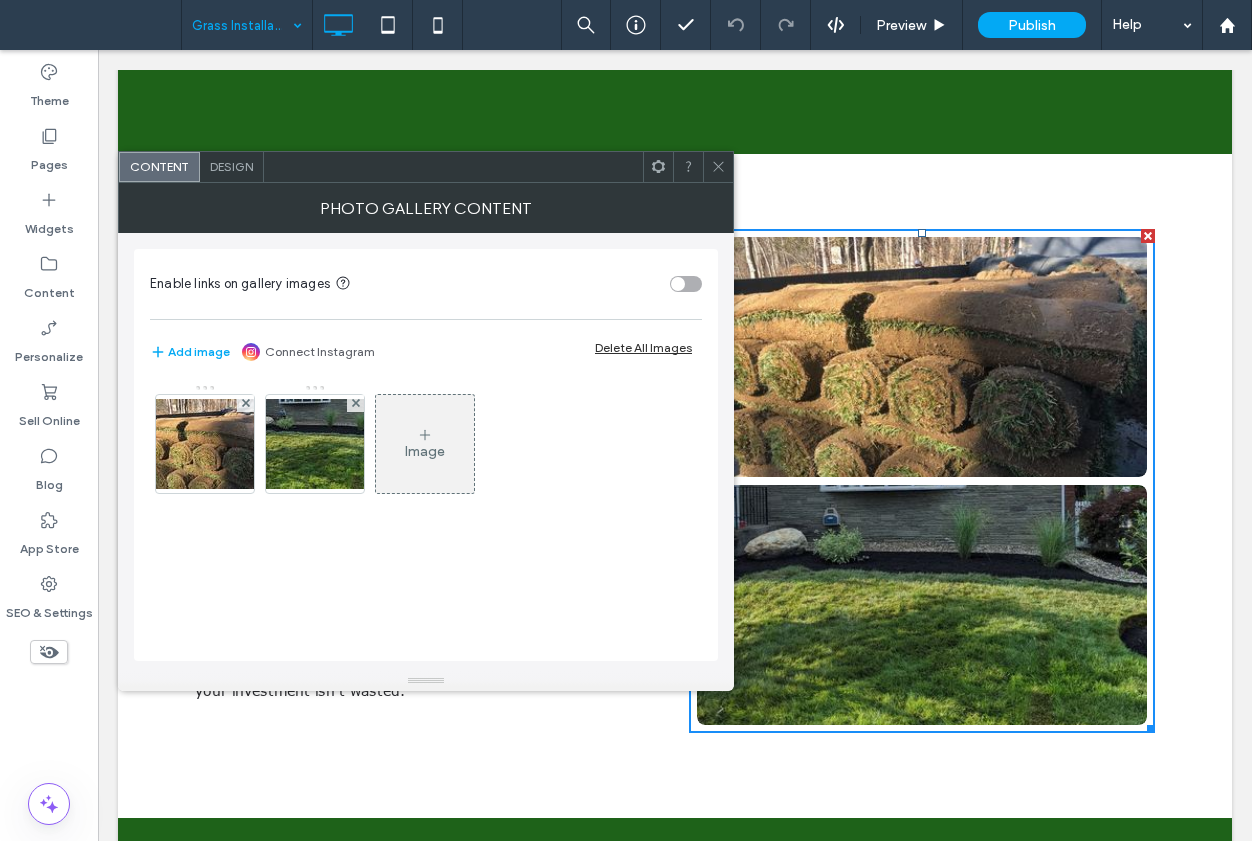 click at bounding box center (678, 284) 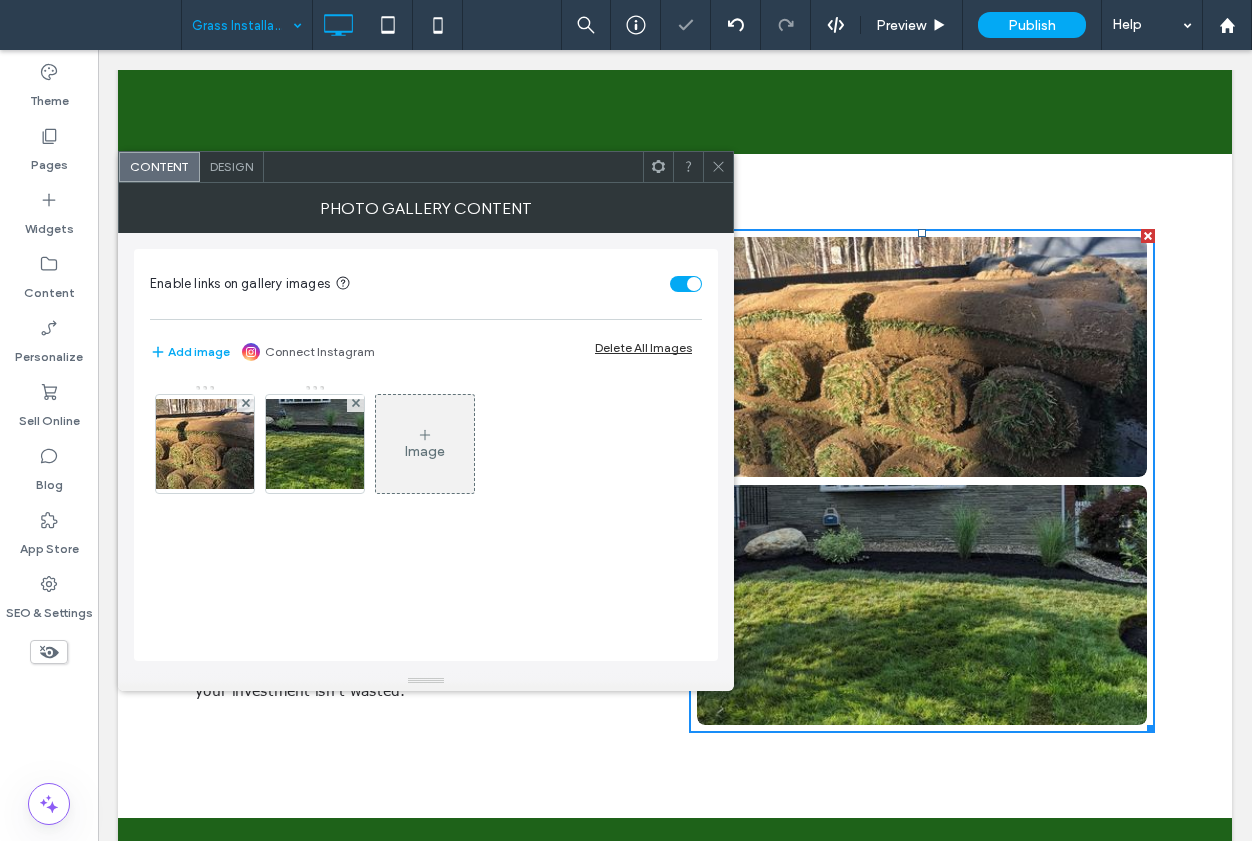 click 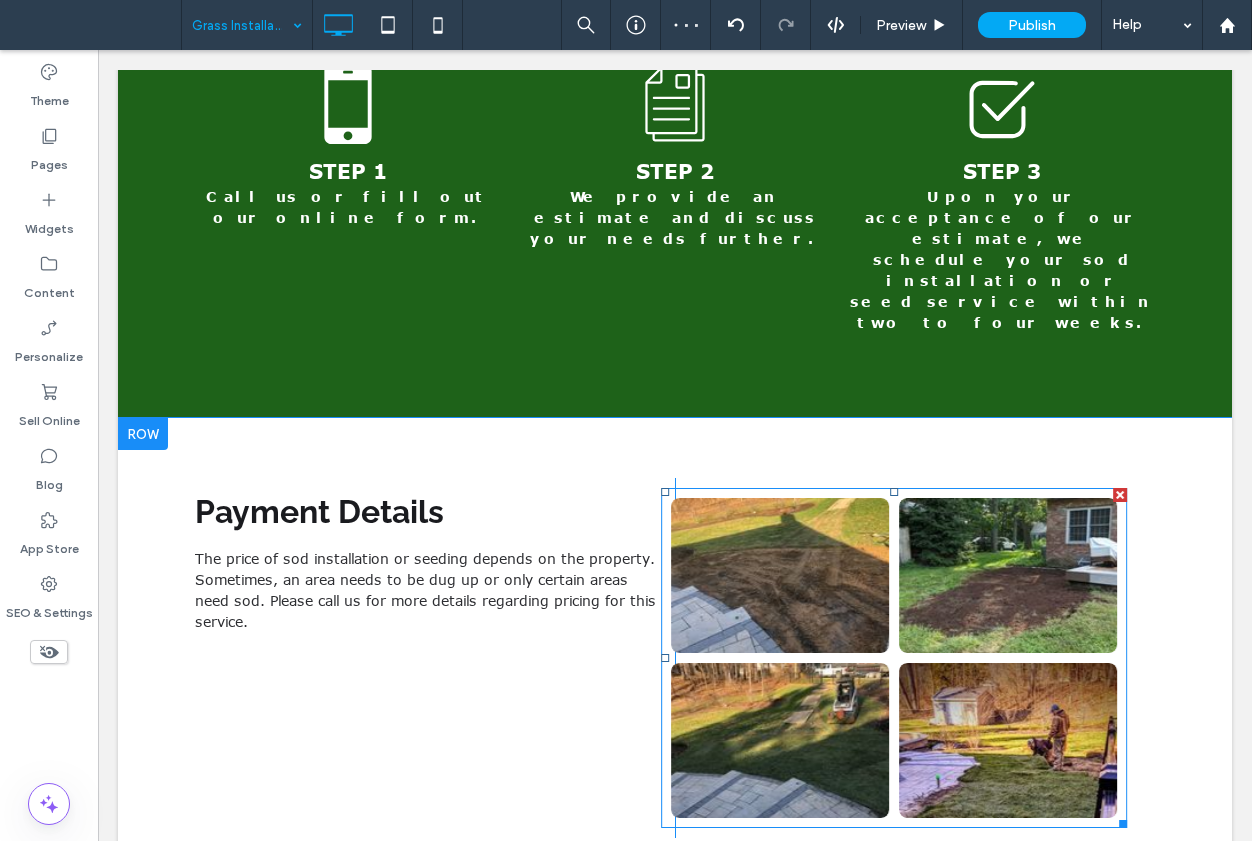 scroll, scrollTop: 2700, scrollLeft: 0, axis: vertical 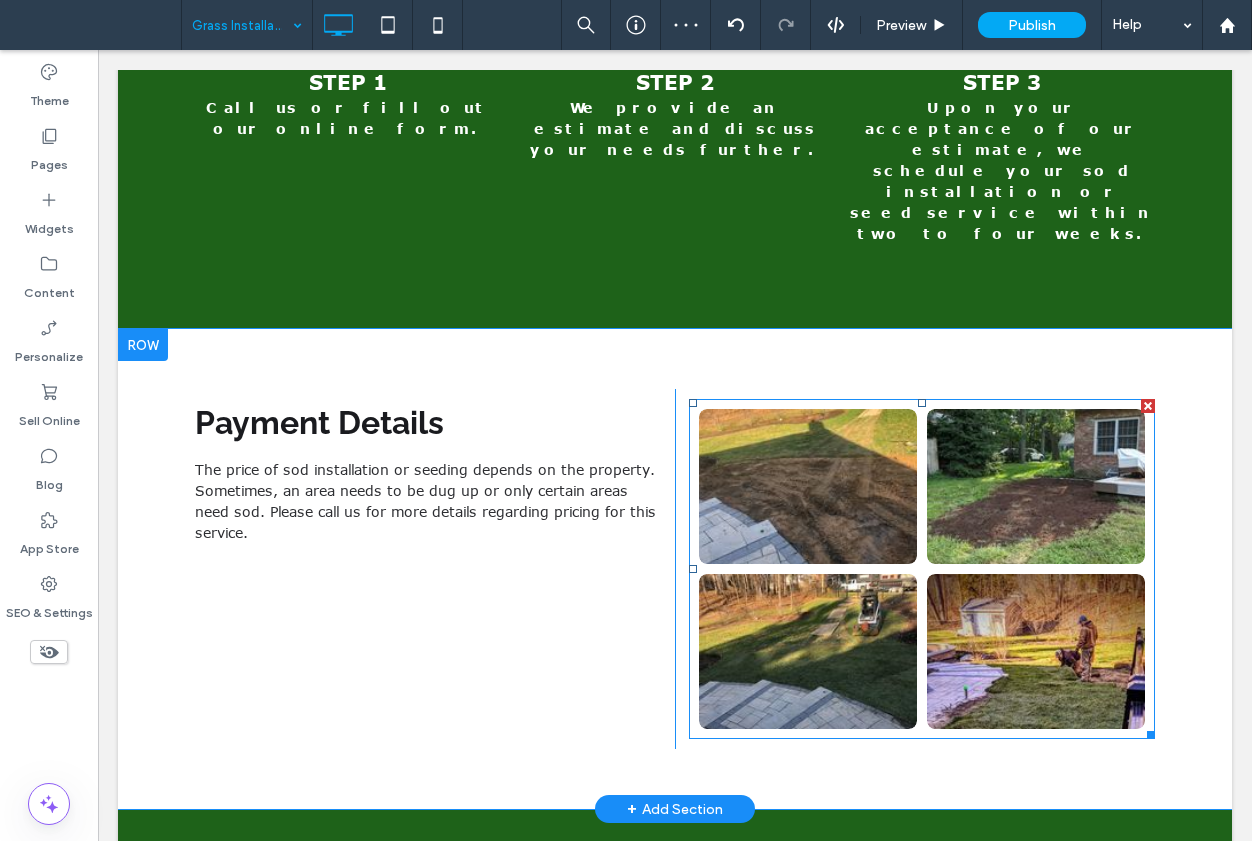 click at bounding box center (808, 486) 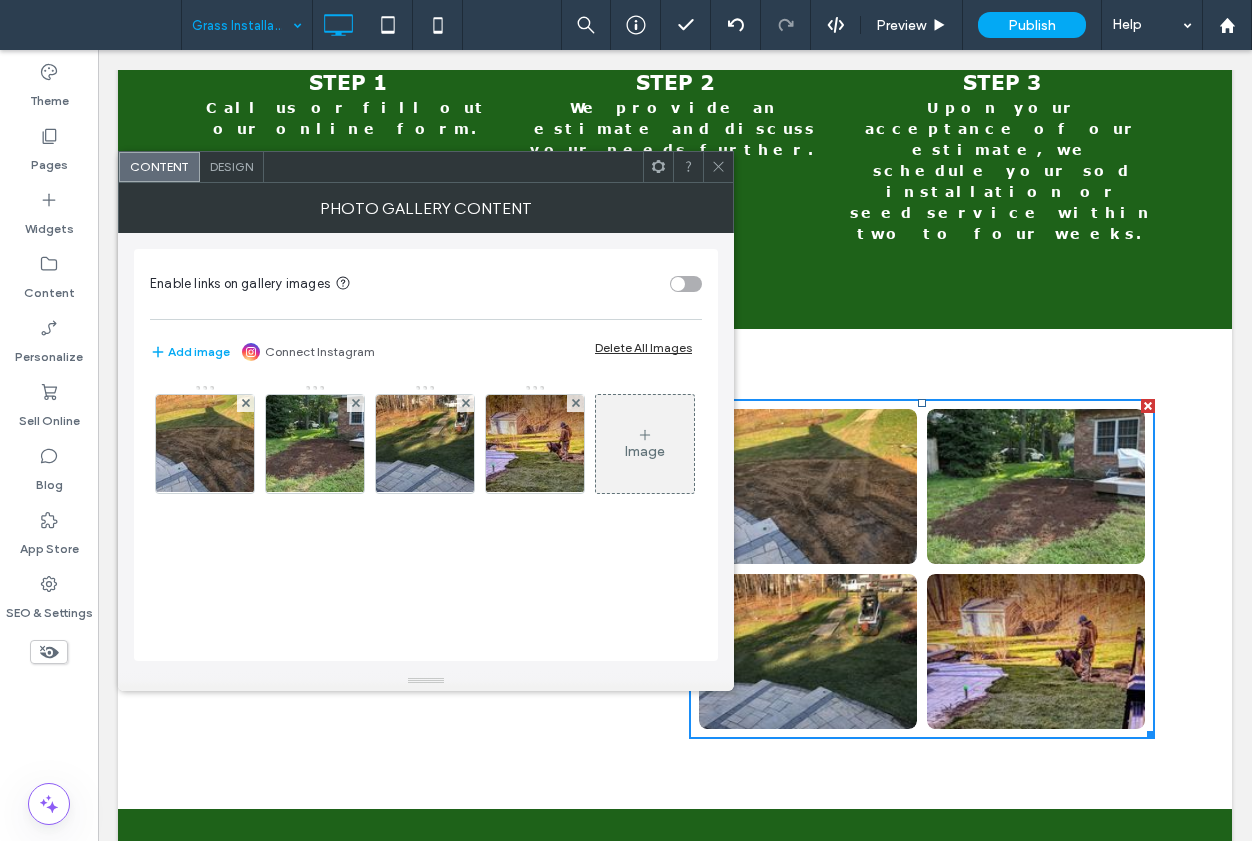 click at bounding box center [678, 284] 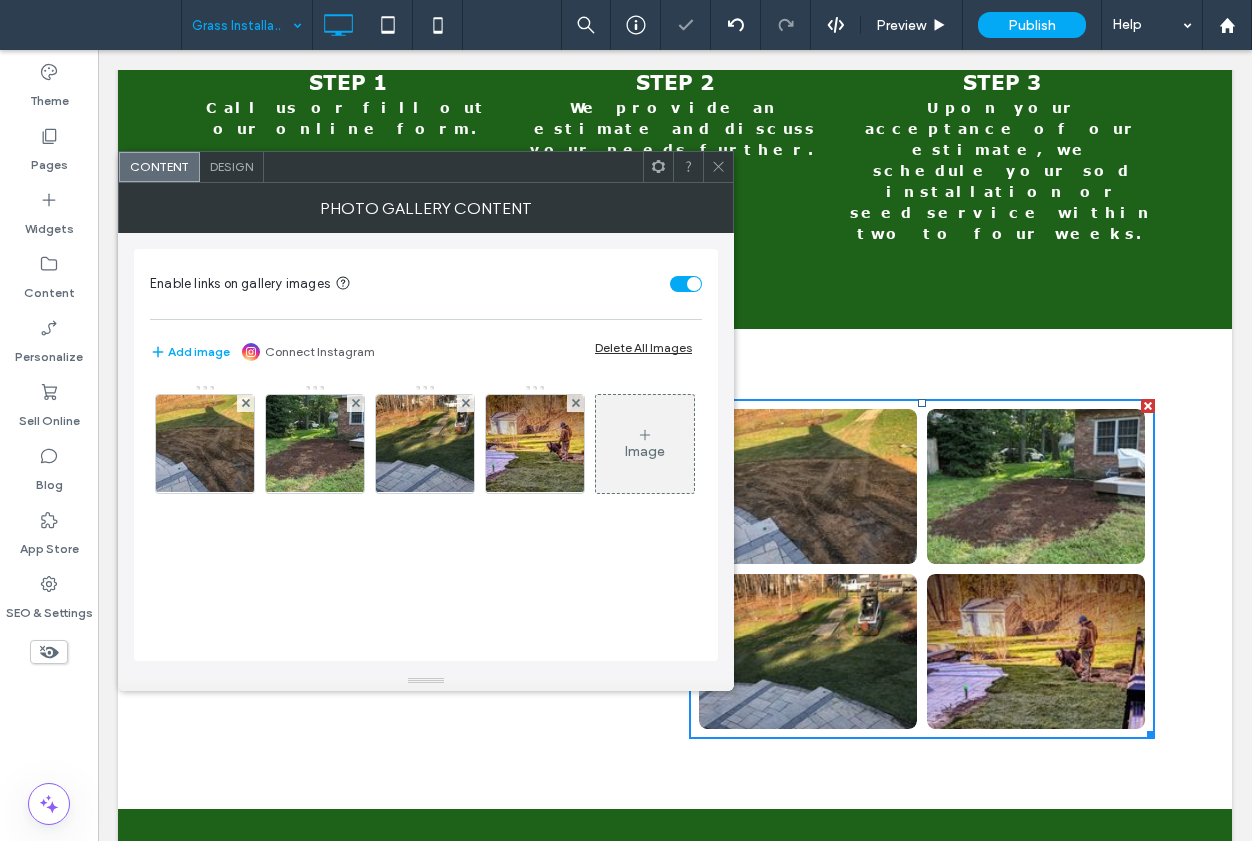 click 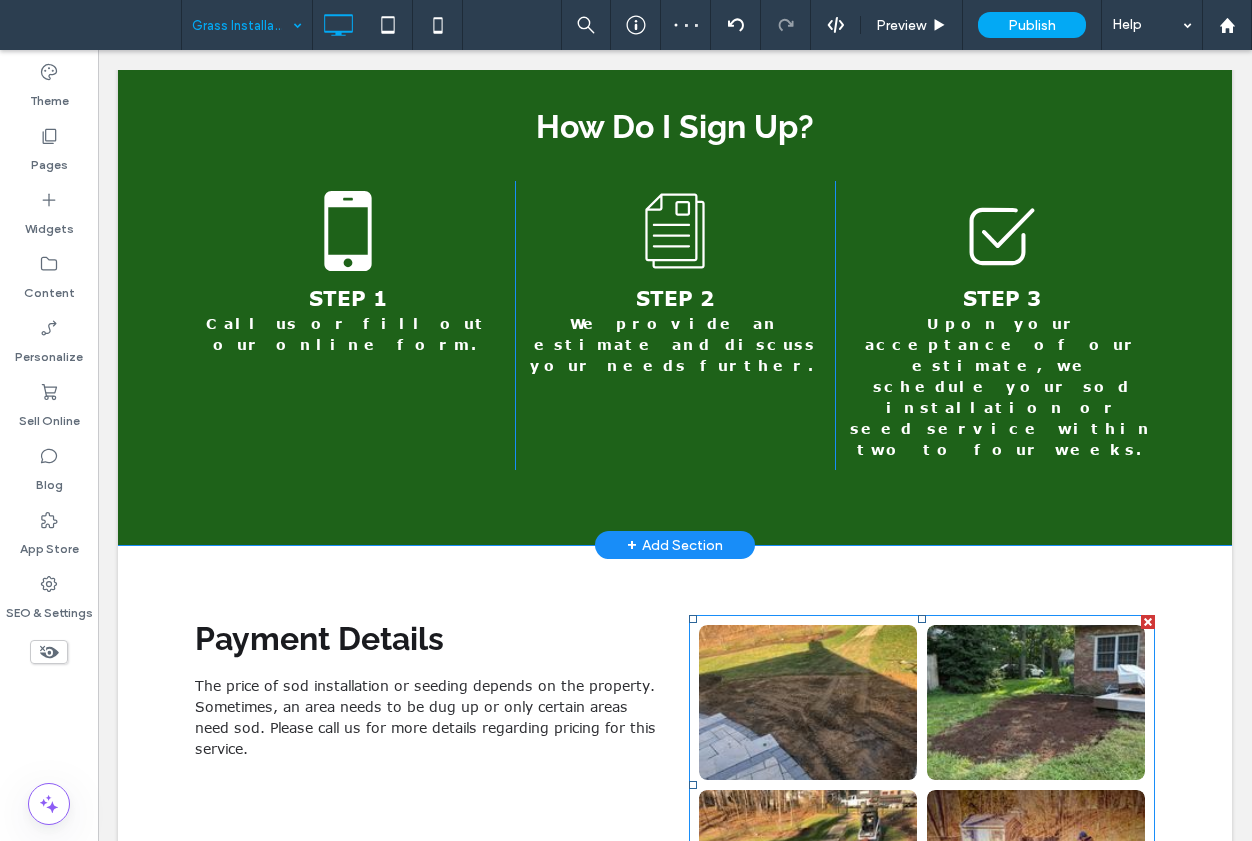 scroll, scrollTop: 2300, scrollLeft: 0, axis: vertical 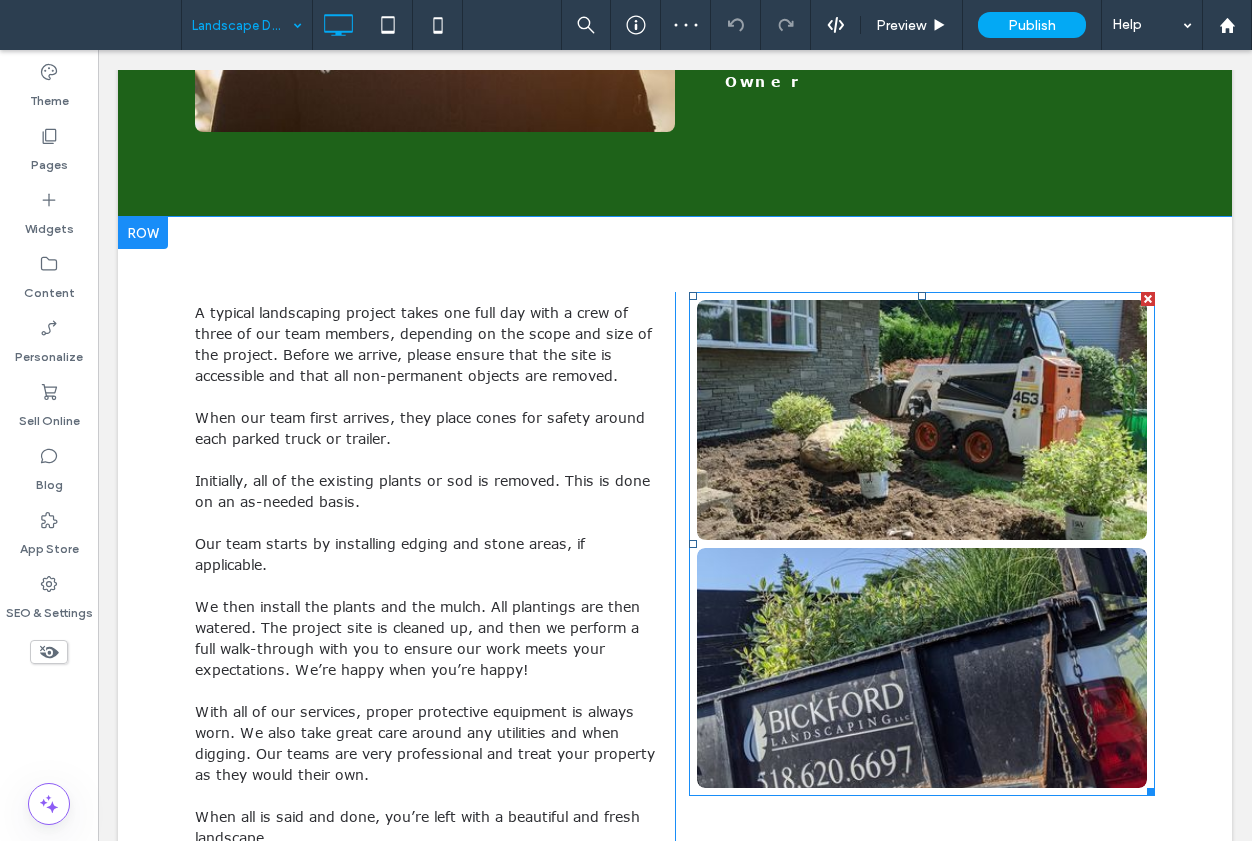 click at bounding box center (922, 420) 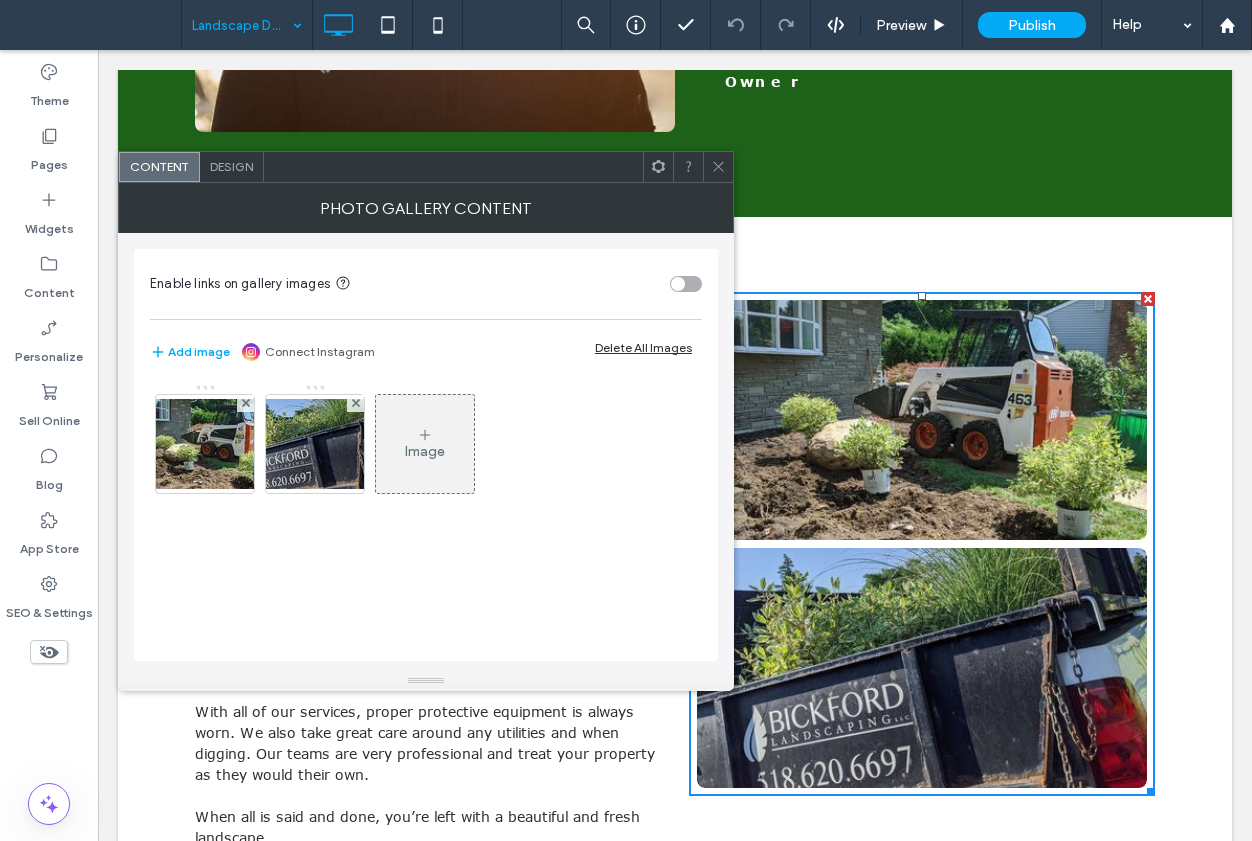 click at bounding box center (678, 284) 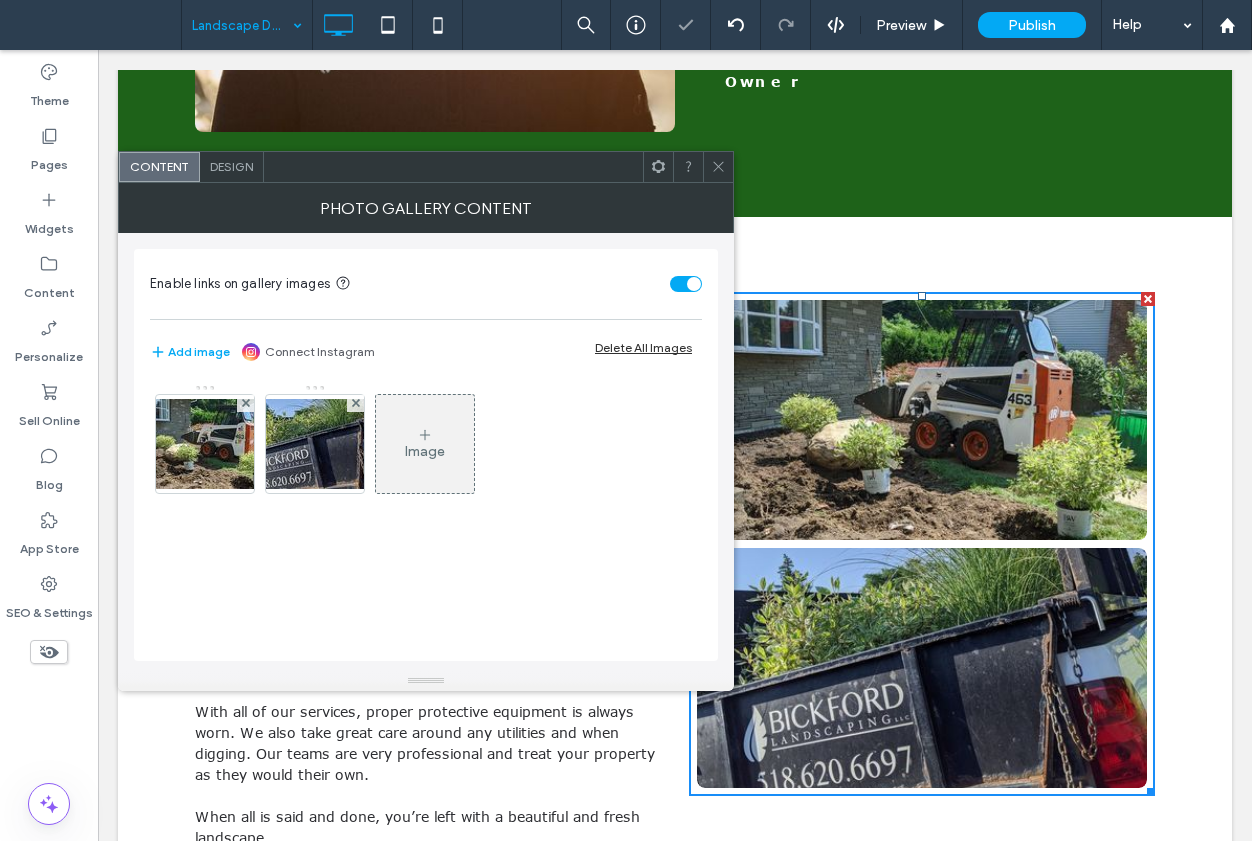 click at bounding box center [718, 167] 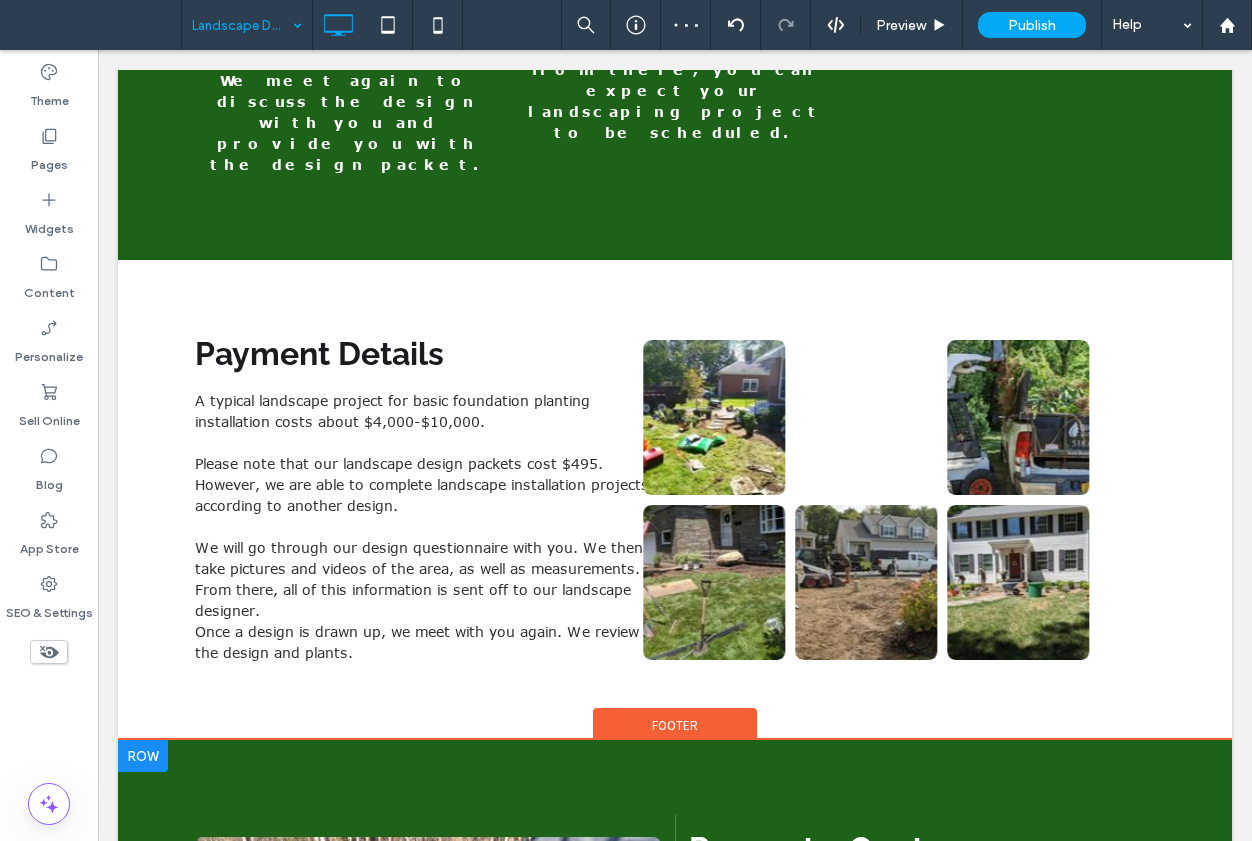 scroll, scrollTop: 3300, scrollLeft: 0, axis: vertical 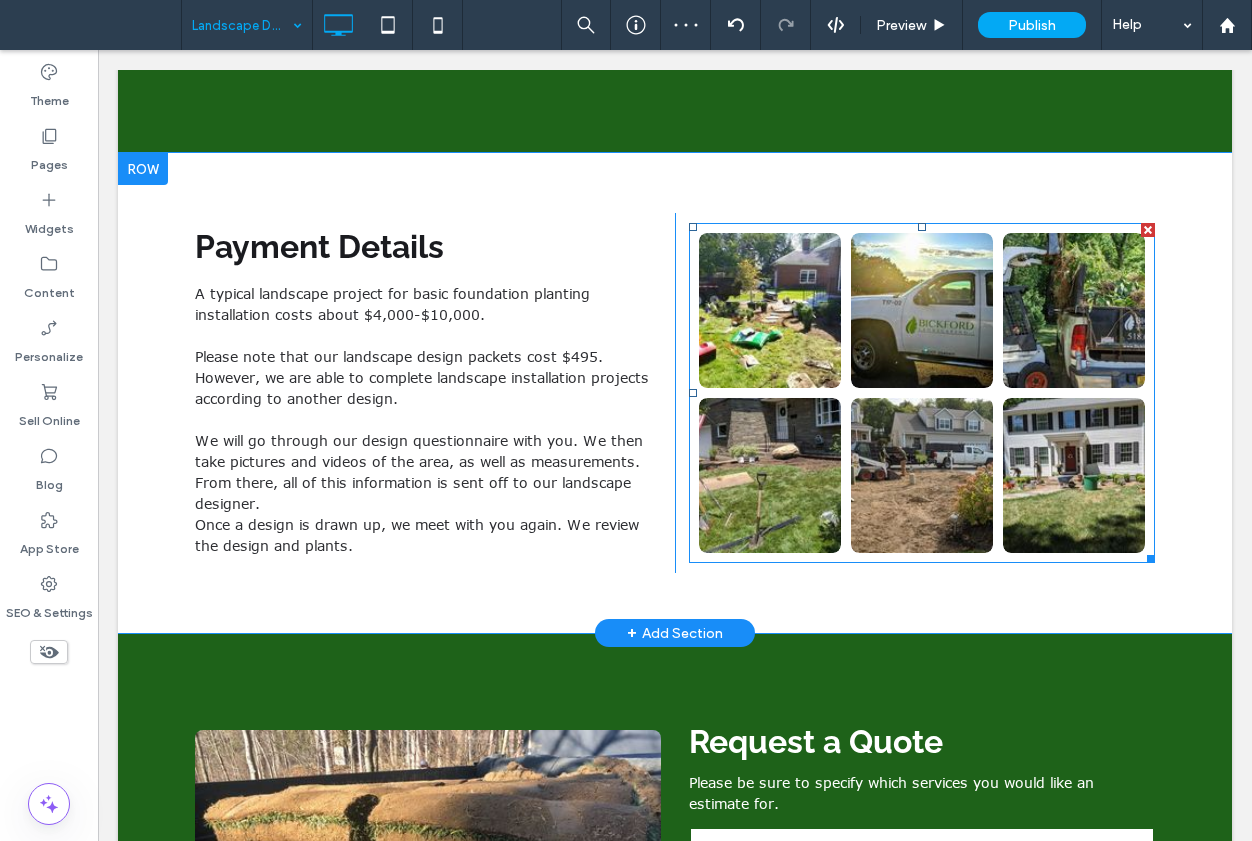 click at bounding box center (770, 310) 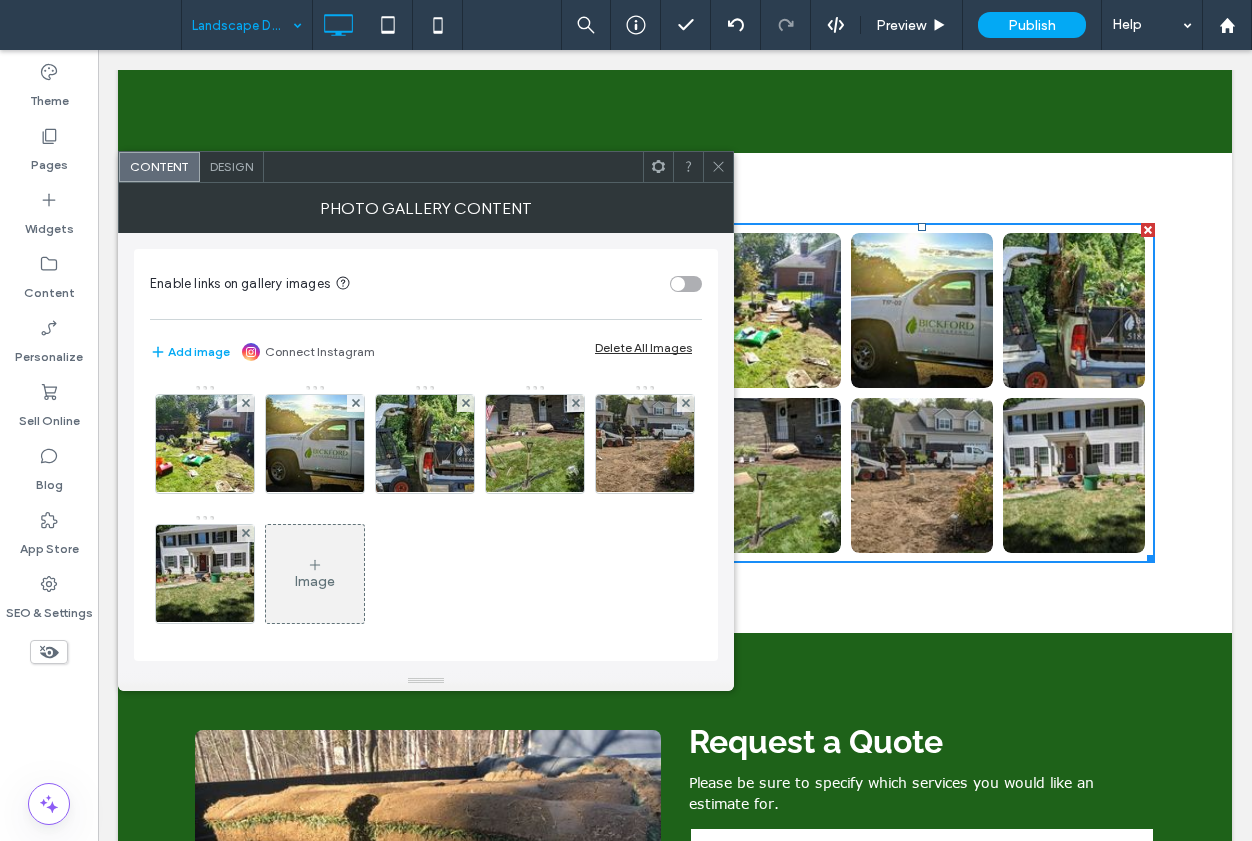 click at bounding box center [678, 284] 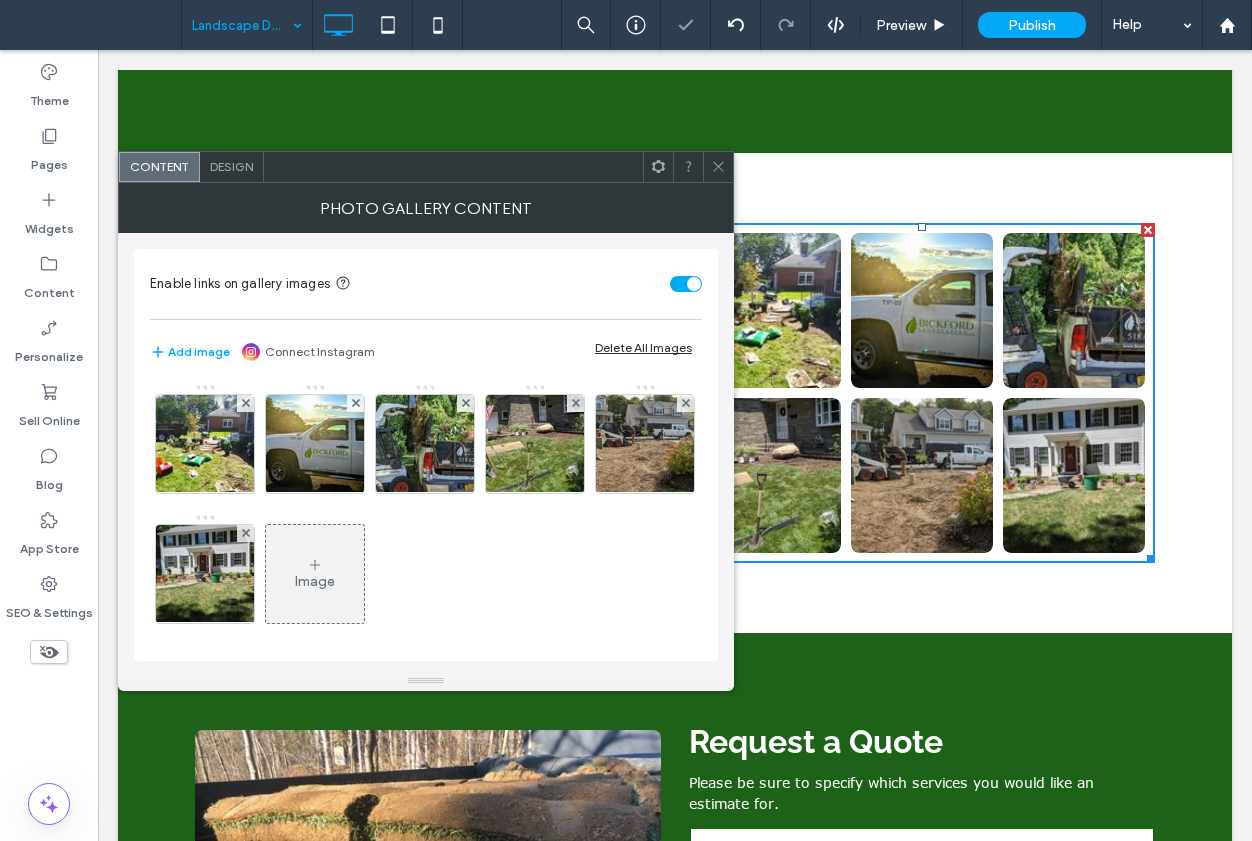 click at bounding box center [718, 167] 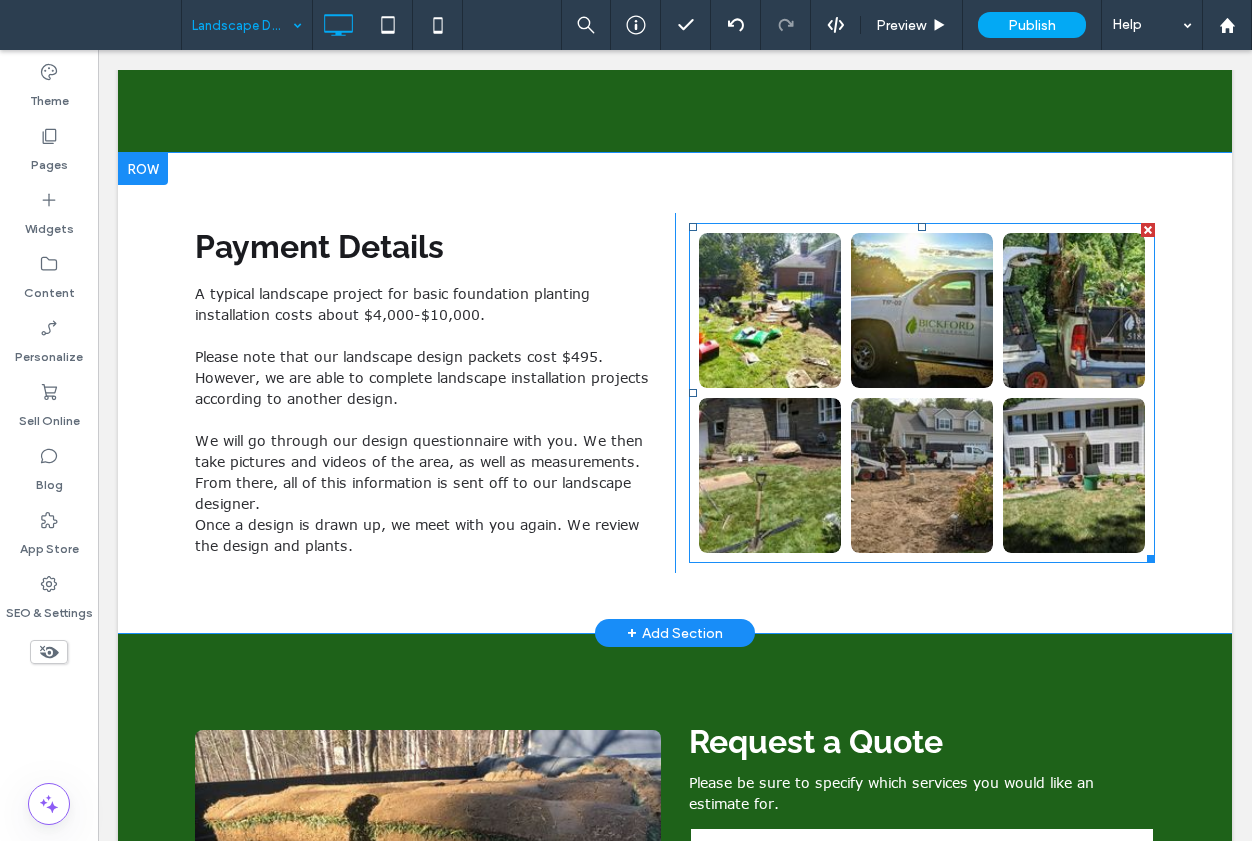 click at bounding box center (770, 475) 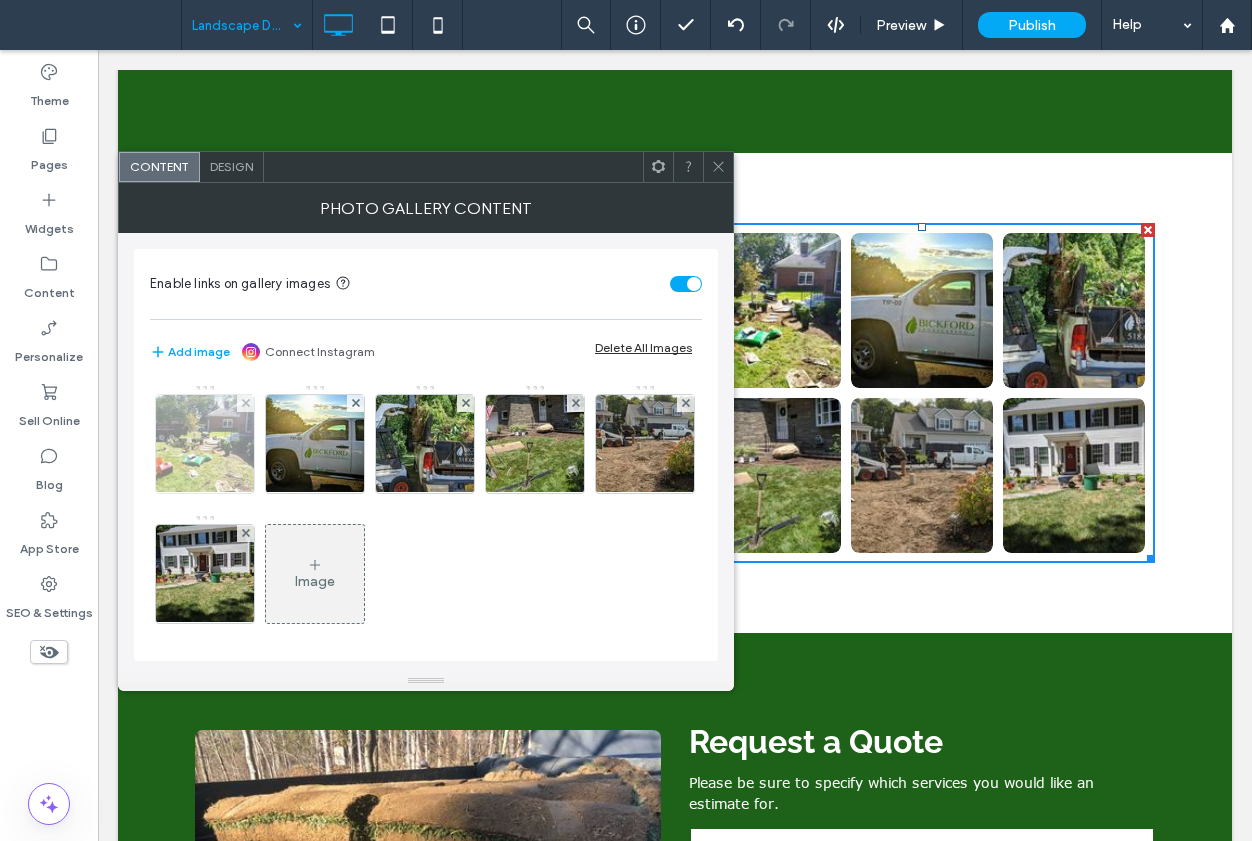 click at bounding box center (205, 444) 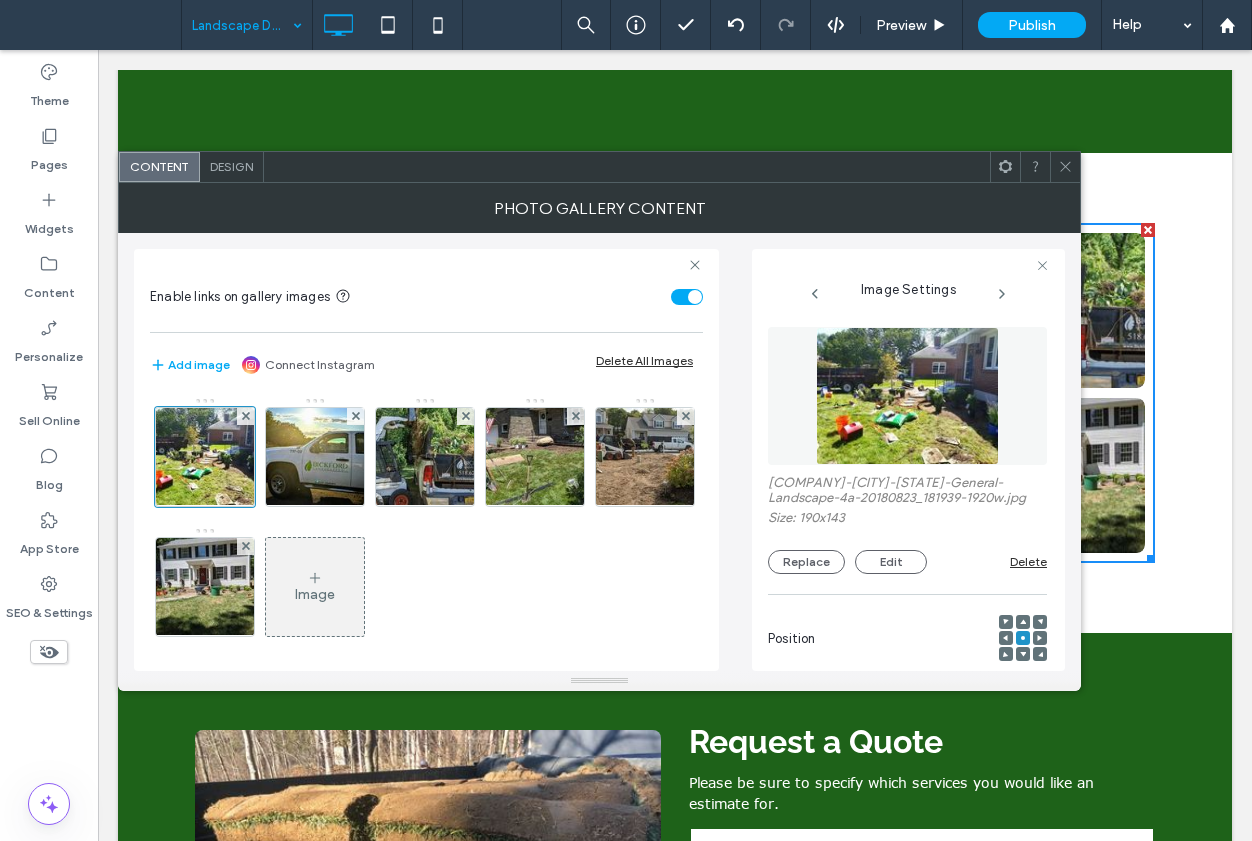 click 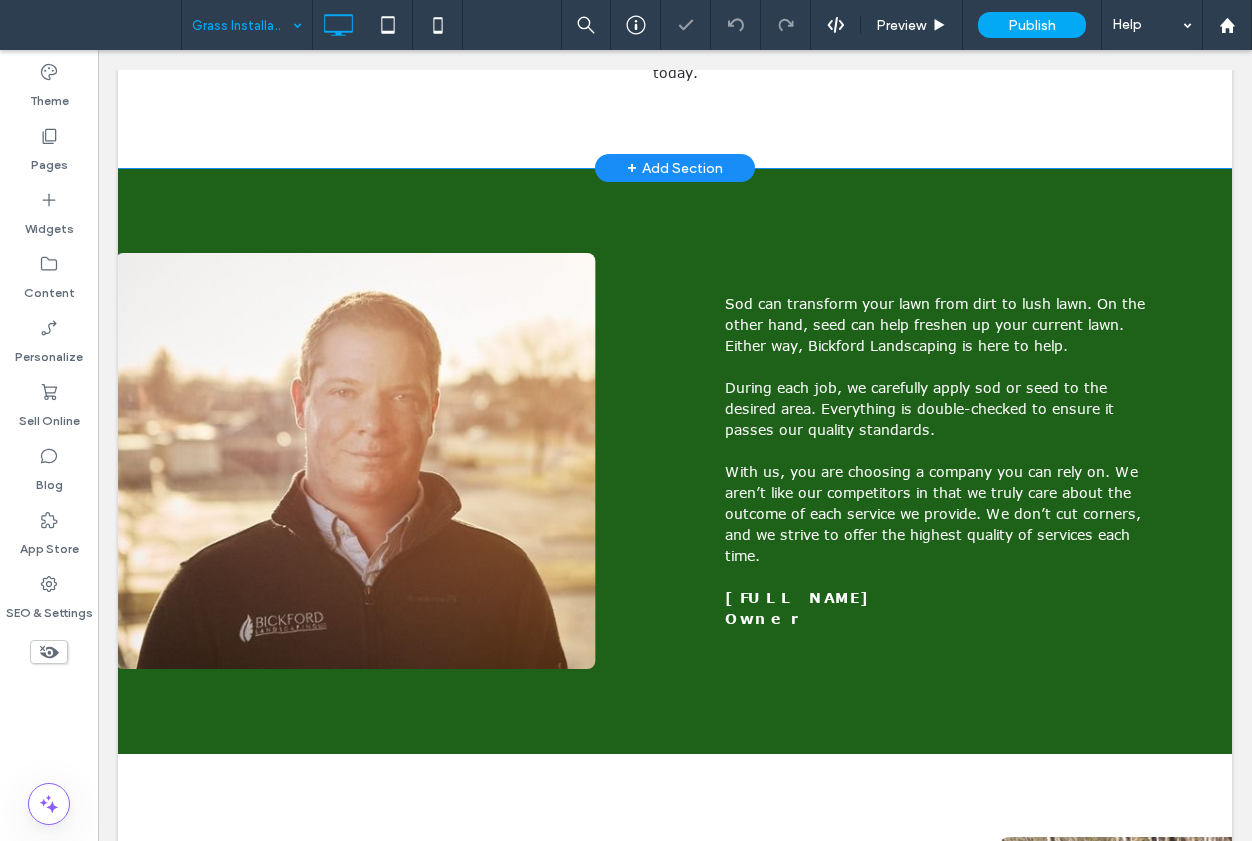 scroll, scrollTop: 1600, scrollLeft: 0, axis: vertical 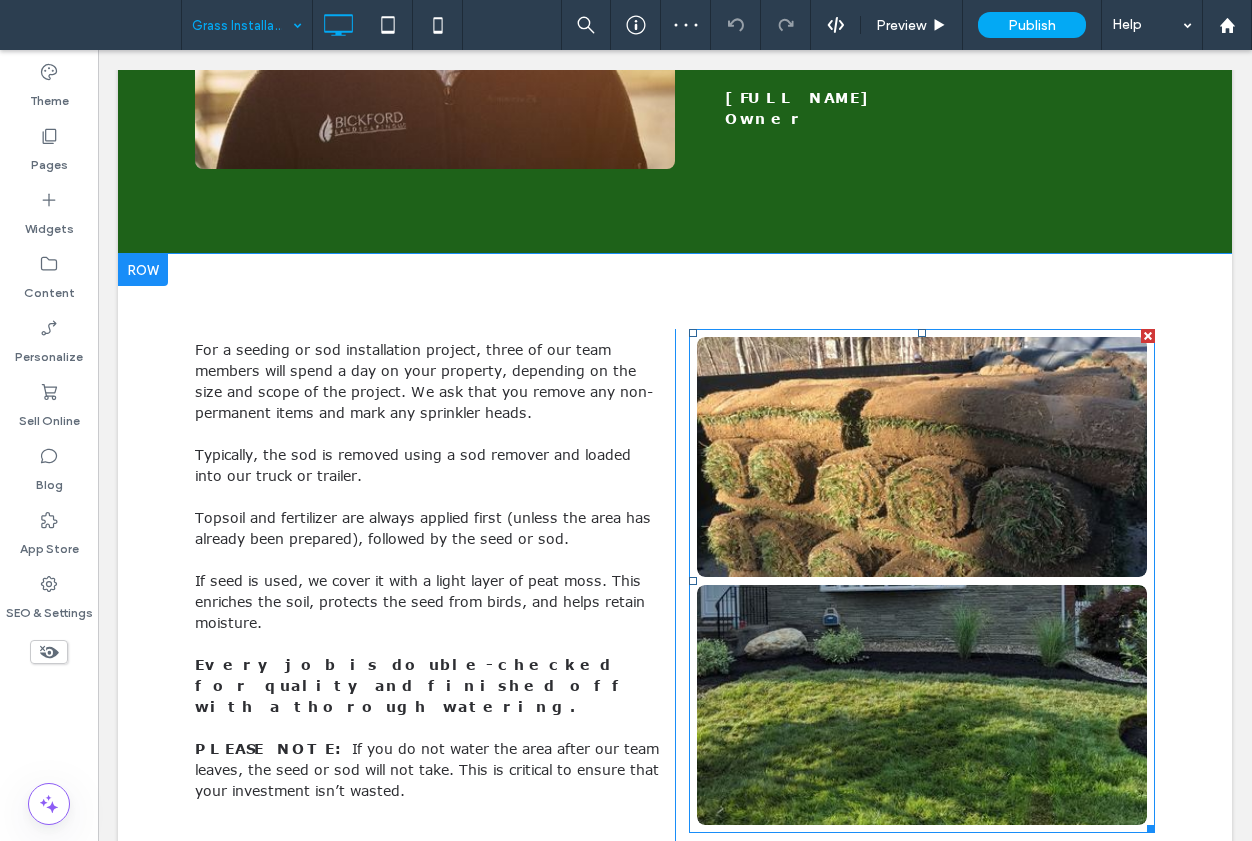 click at bounding box center [922, 457] 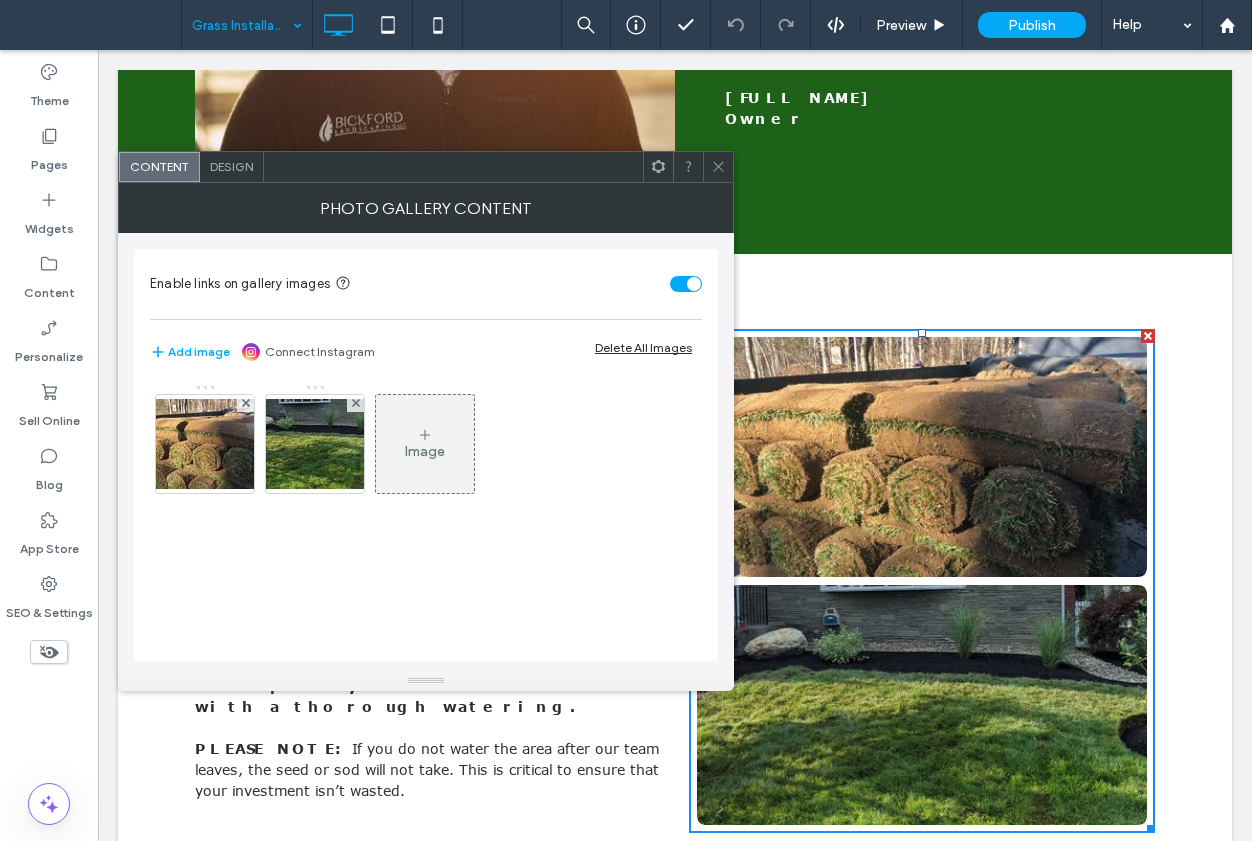 click at bounding box center [694, 284] 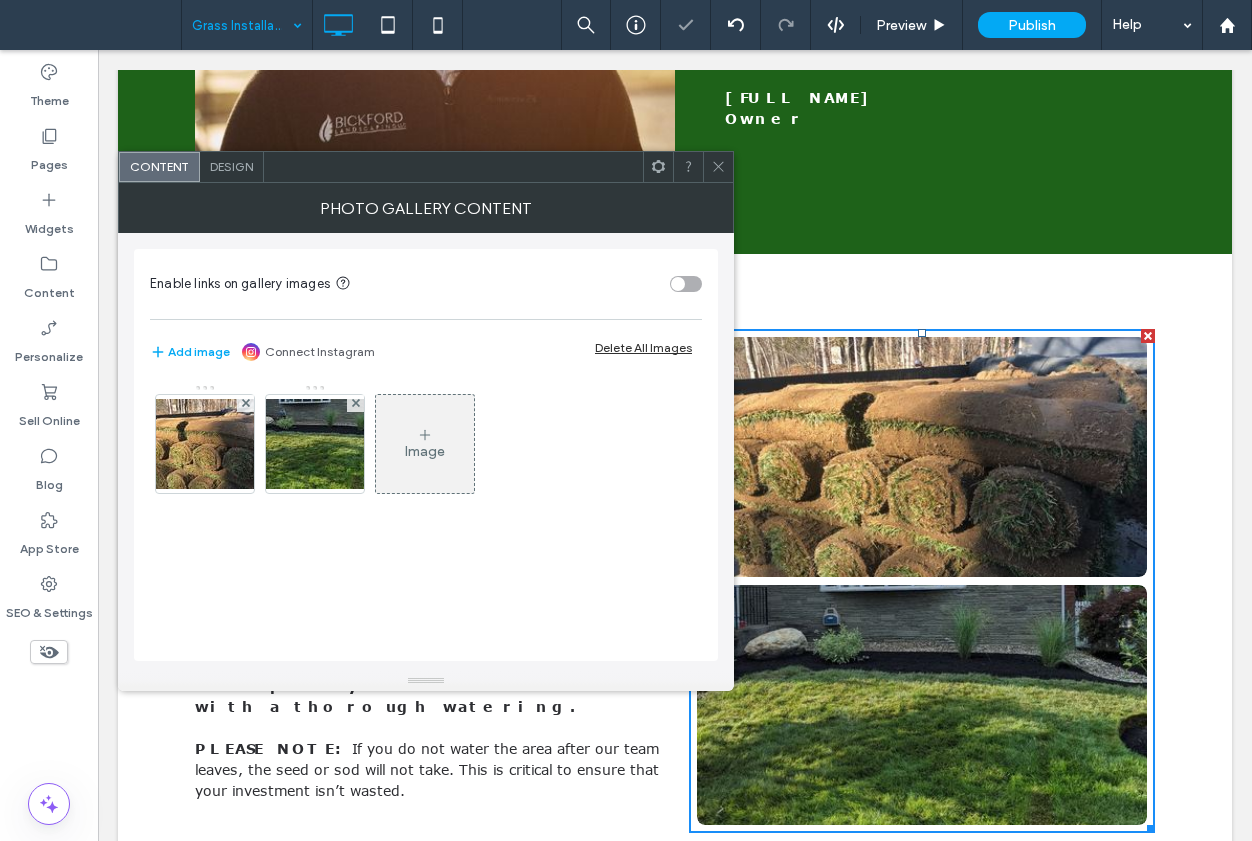click 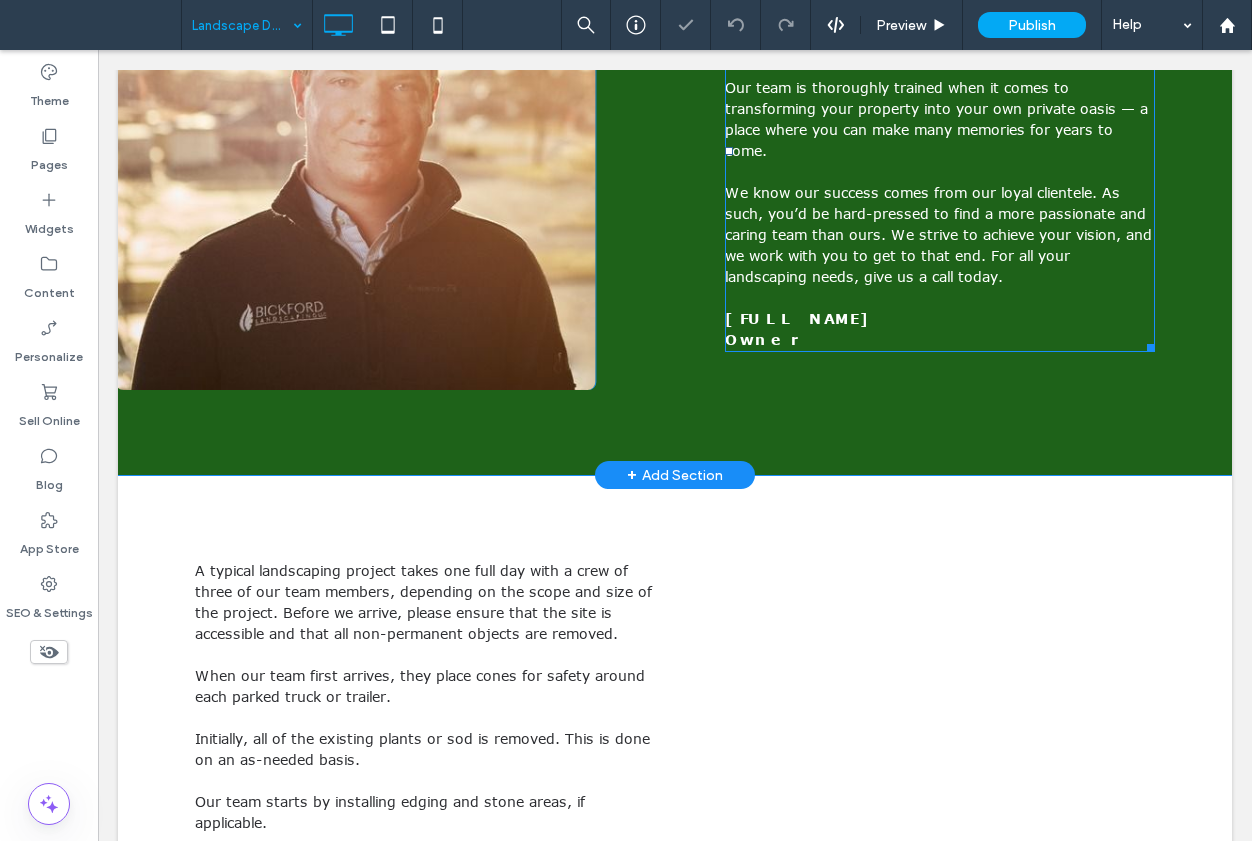 scroll, scrollTop: 1600, scrollLeft: 0, axis: vertical 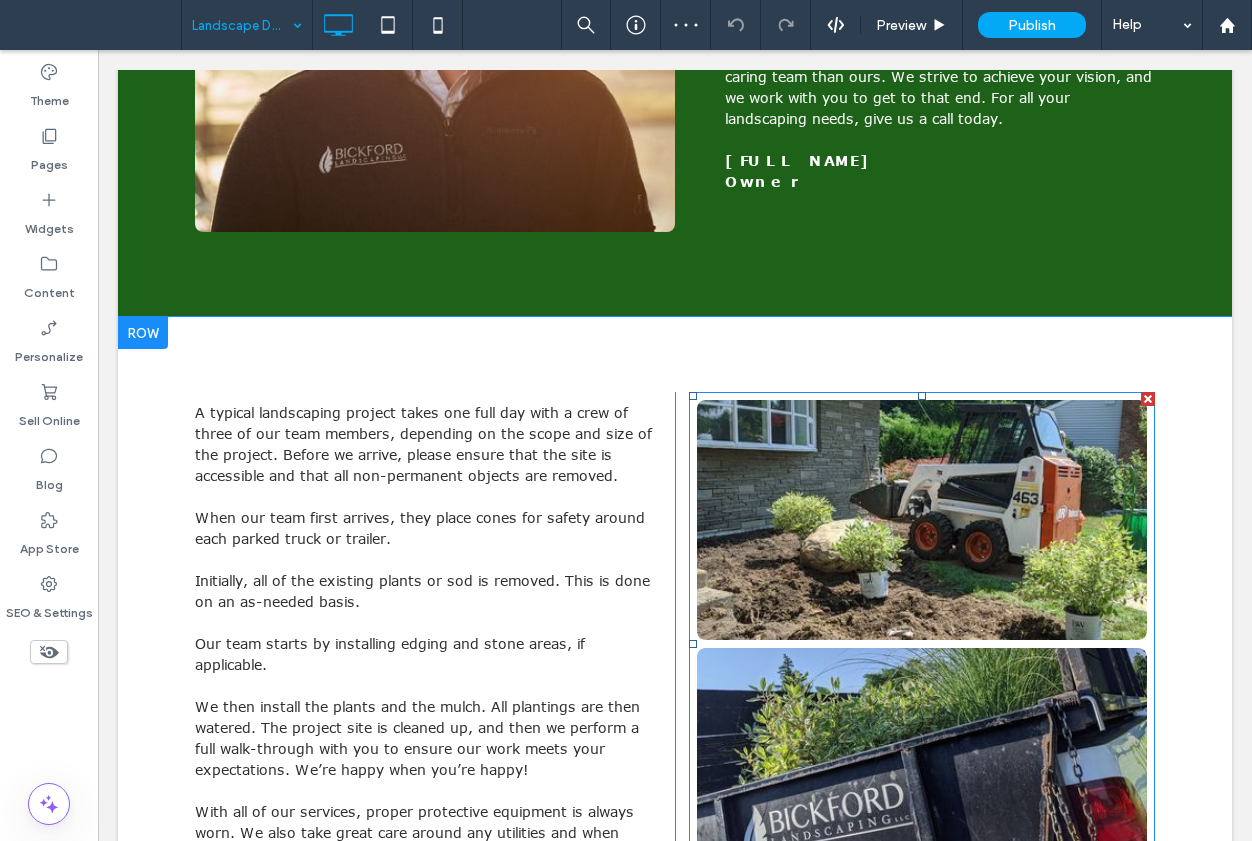 click at bounding box center [922, 520] 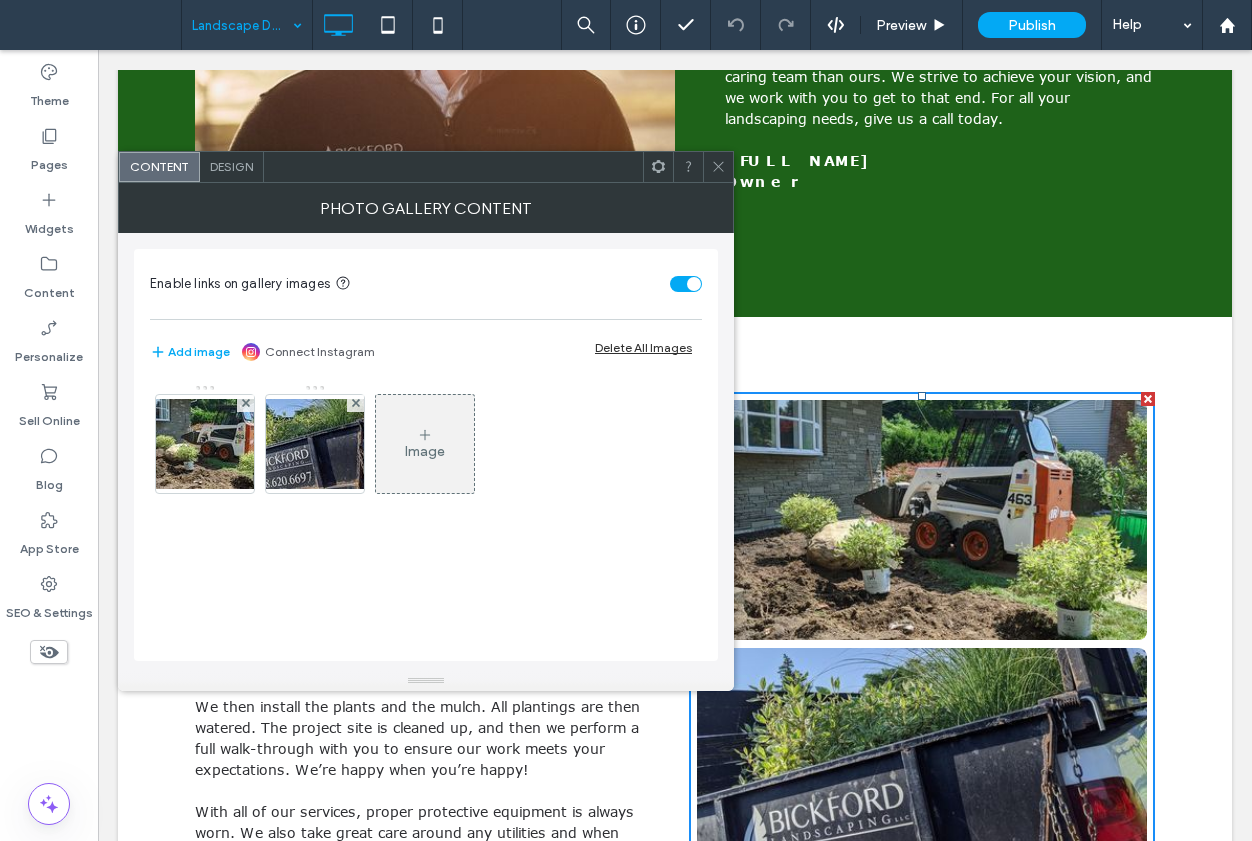 click at bounding box center [694, 284] 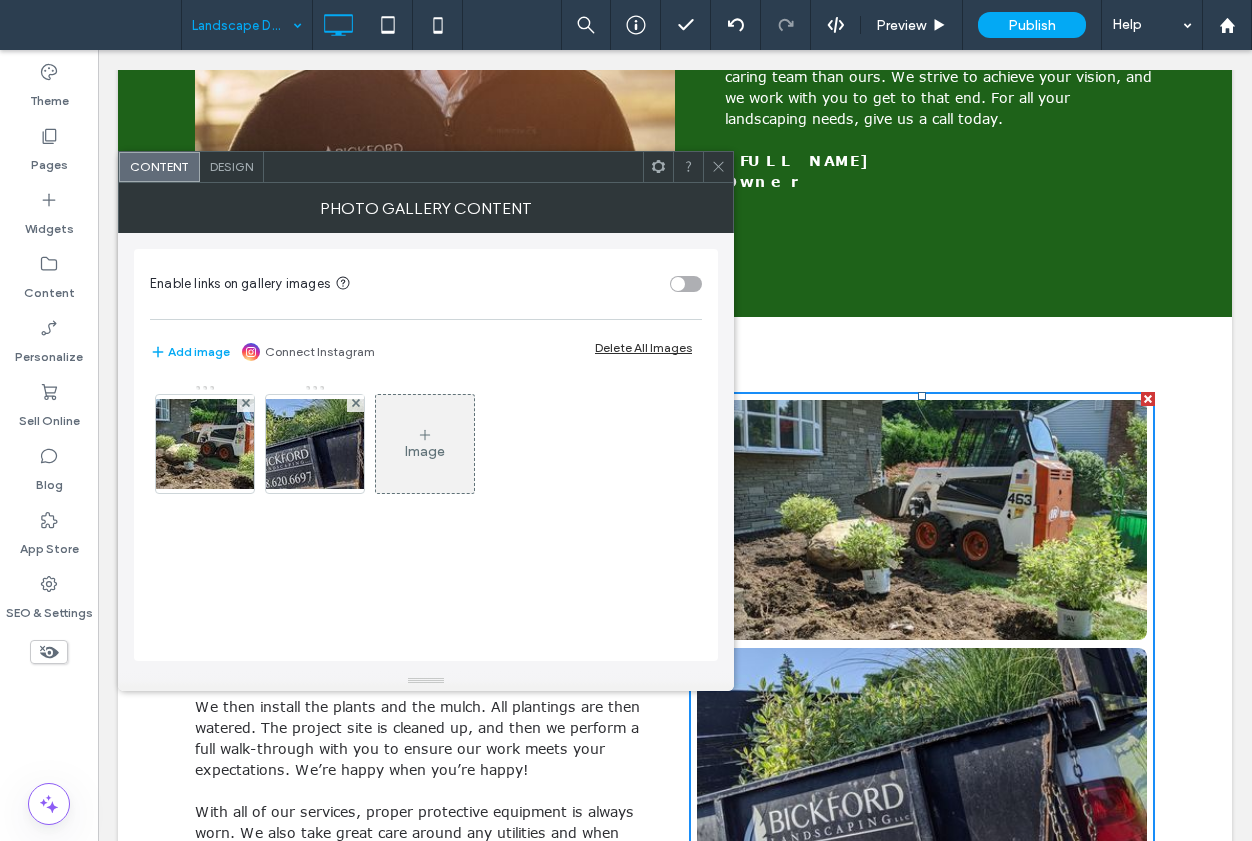 drag, startPoint x: 715, startPoint y: 164, endPoint x: 206, endPoint y: 10, distance: 531.7866 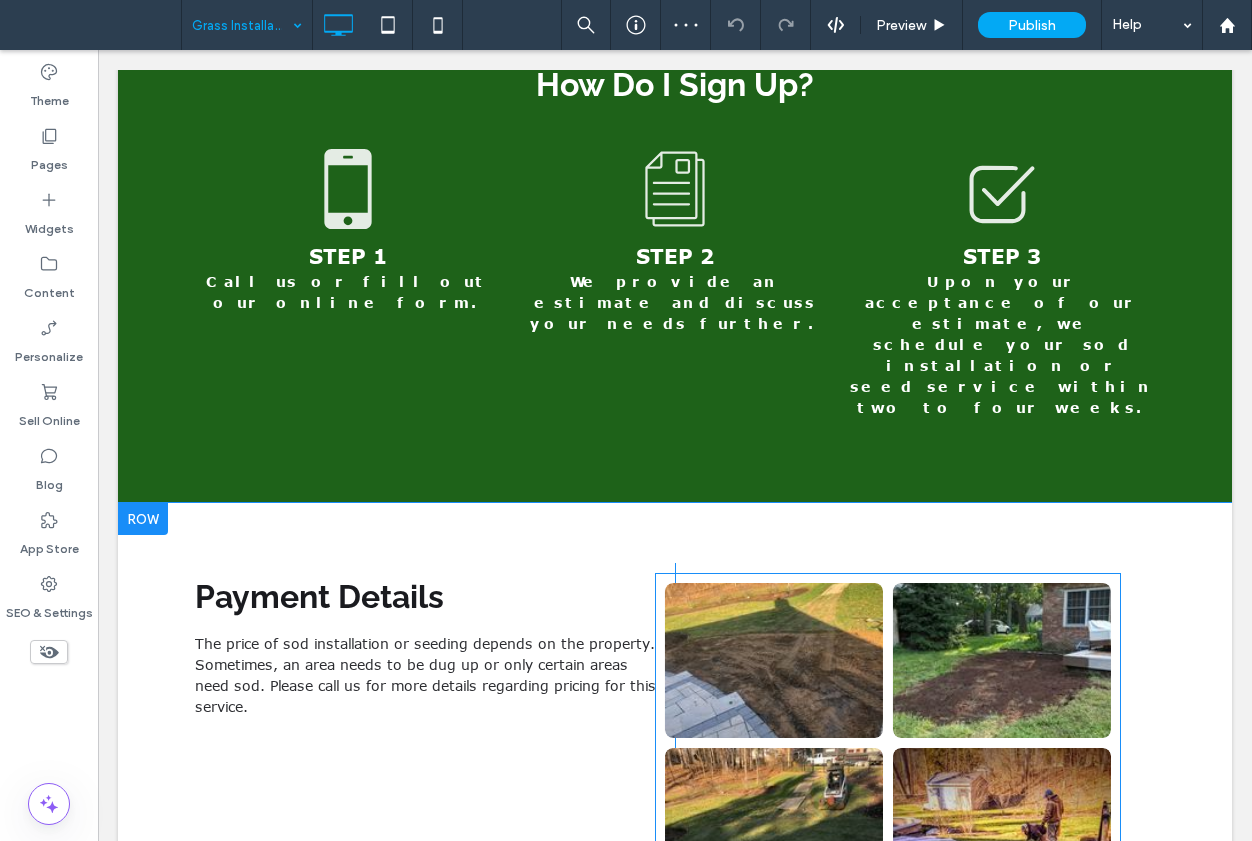 scroll, scrollTop: 2600, scrollLeft: 0, axis: vertical 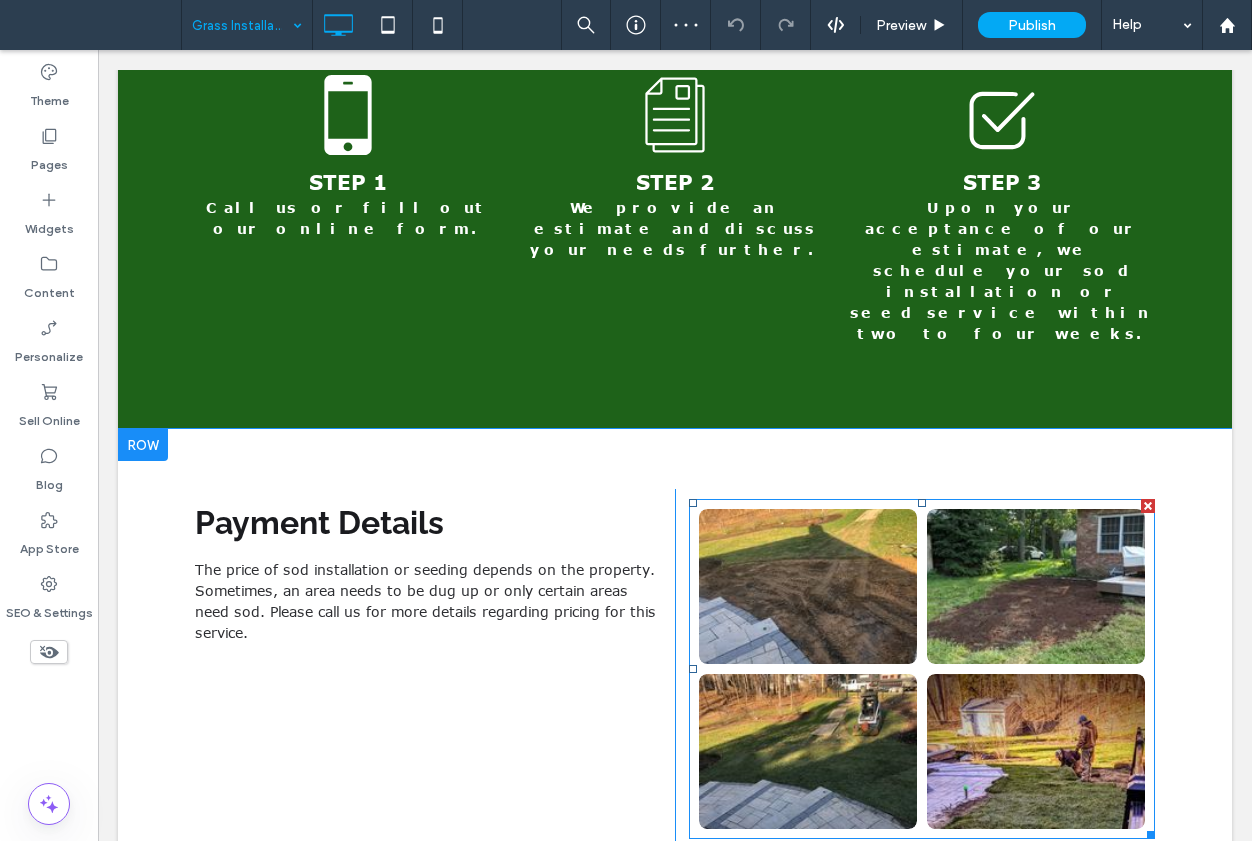 click at bounding box center (1036, 586) 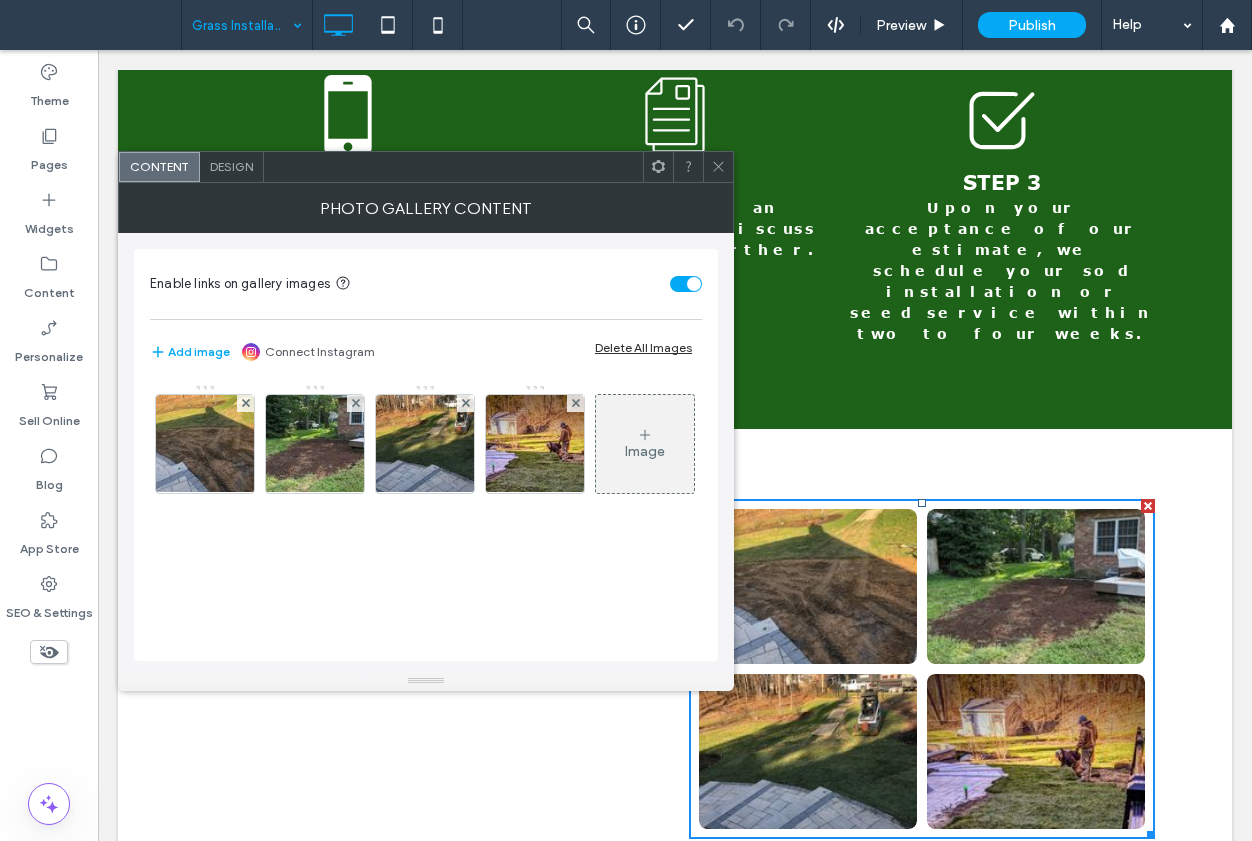 click at bounding box center (694, 284) 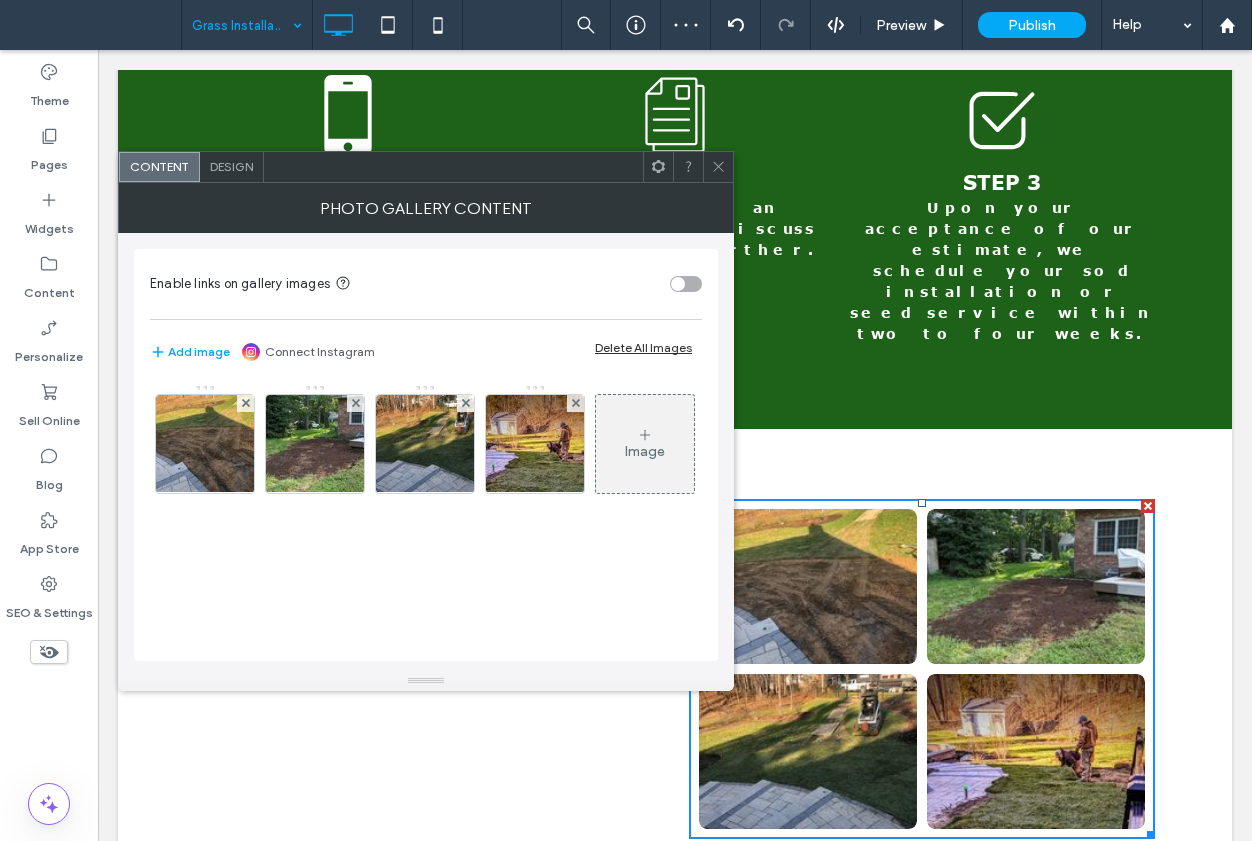 click 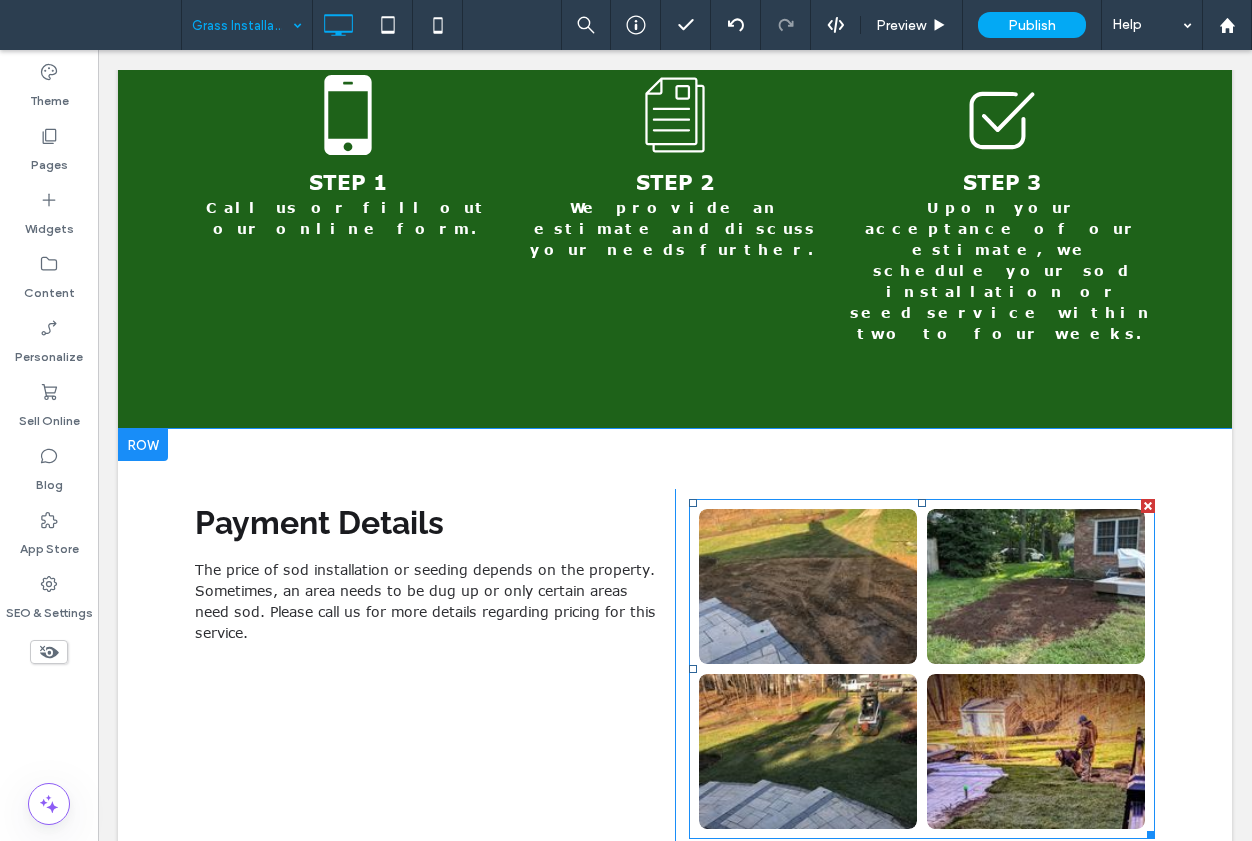 drag, startPoint x: 812, startPoint y: 498, endPoint x: 789, endPoint y: 400, distance: 100.6628 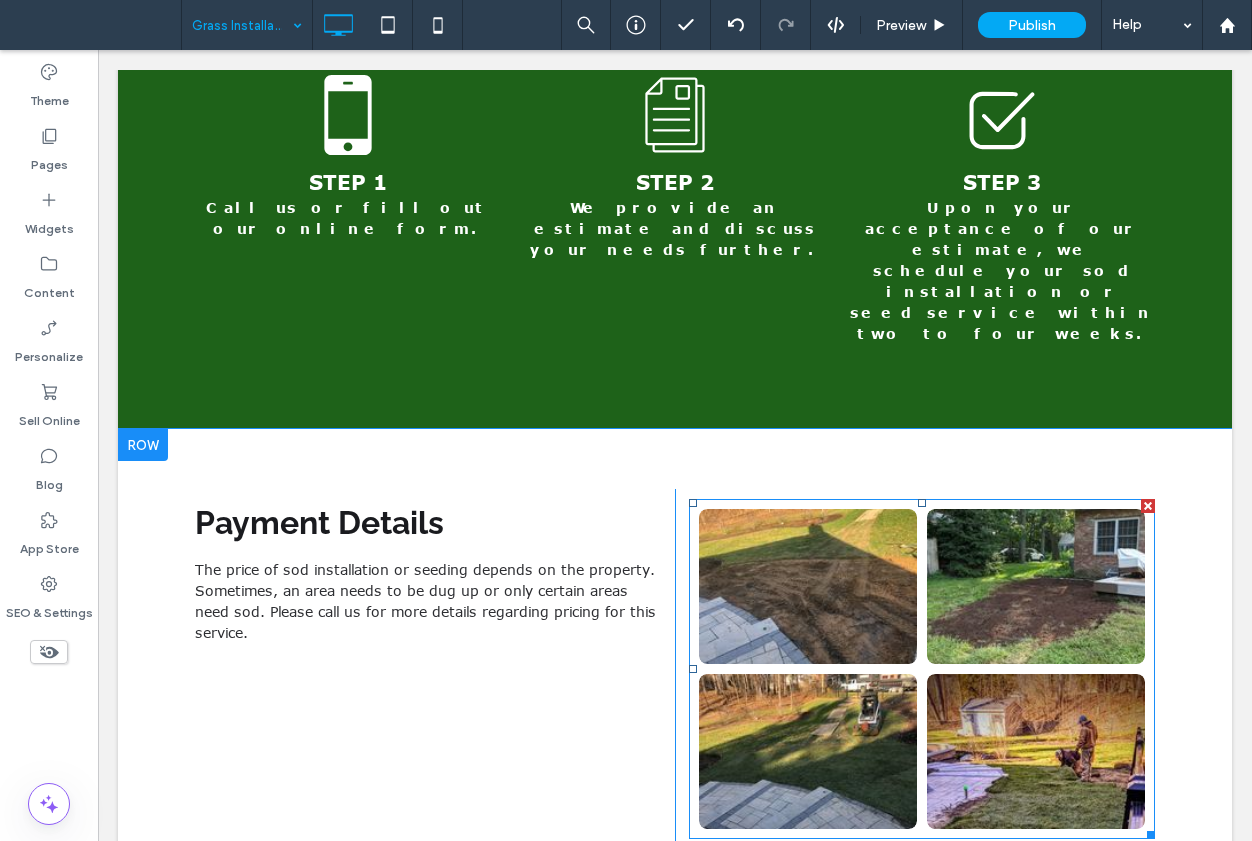 click at bounding box center [808, 586] 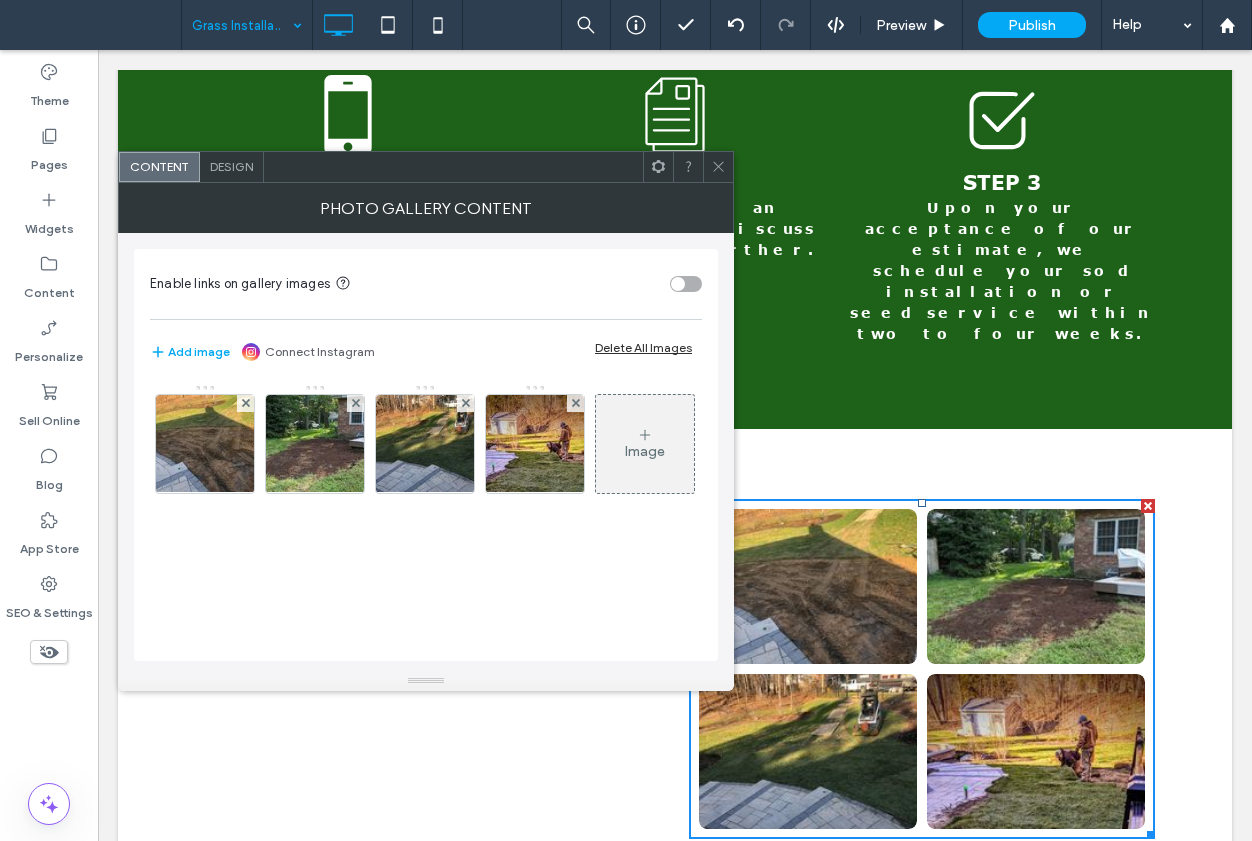 click at bounding box center [678, 284] 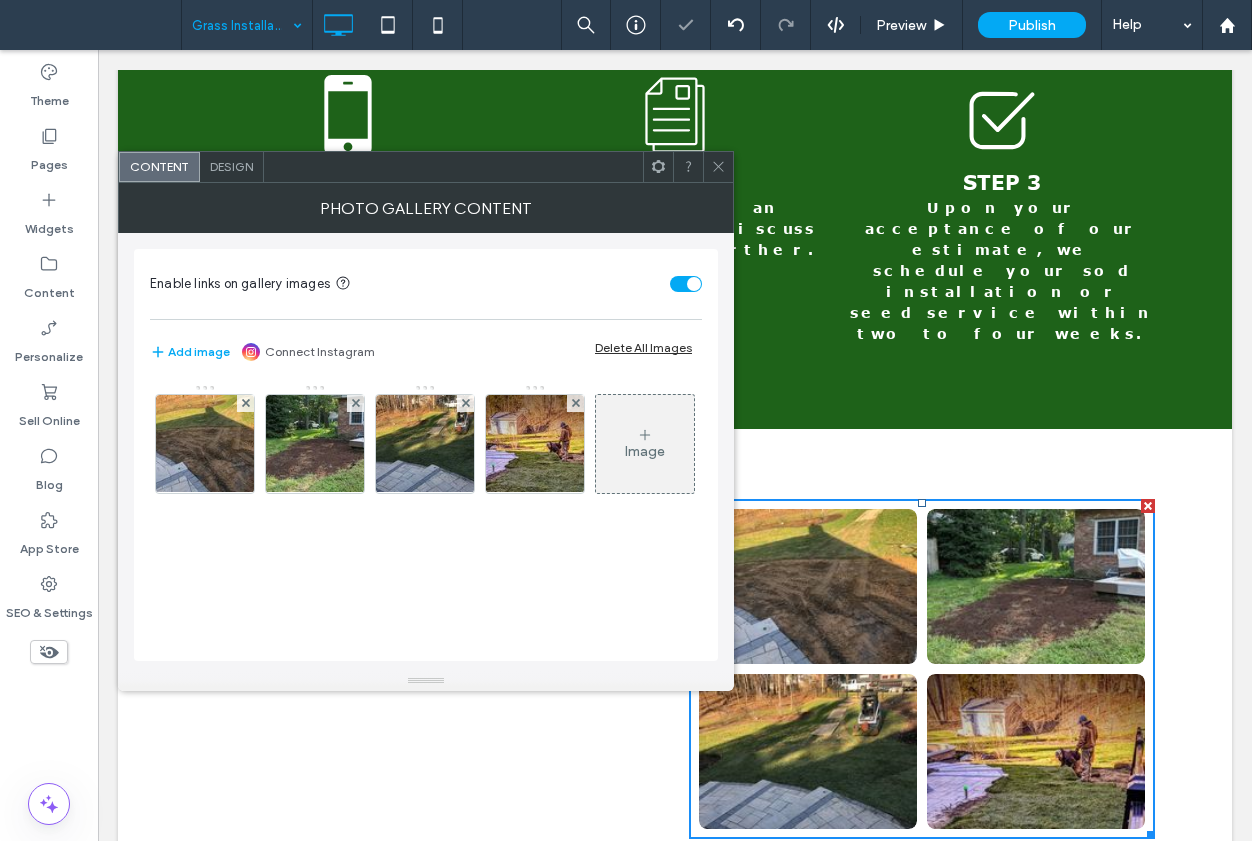 click at bounding box center (718, 167) 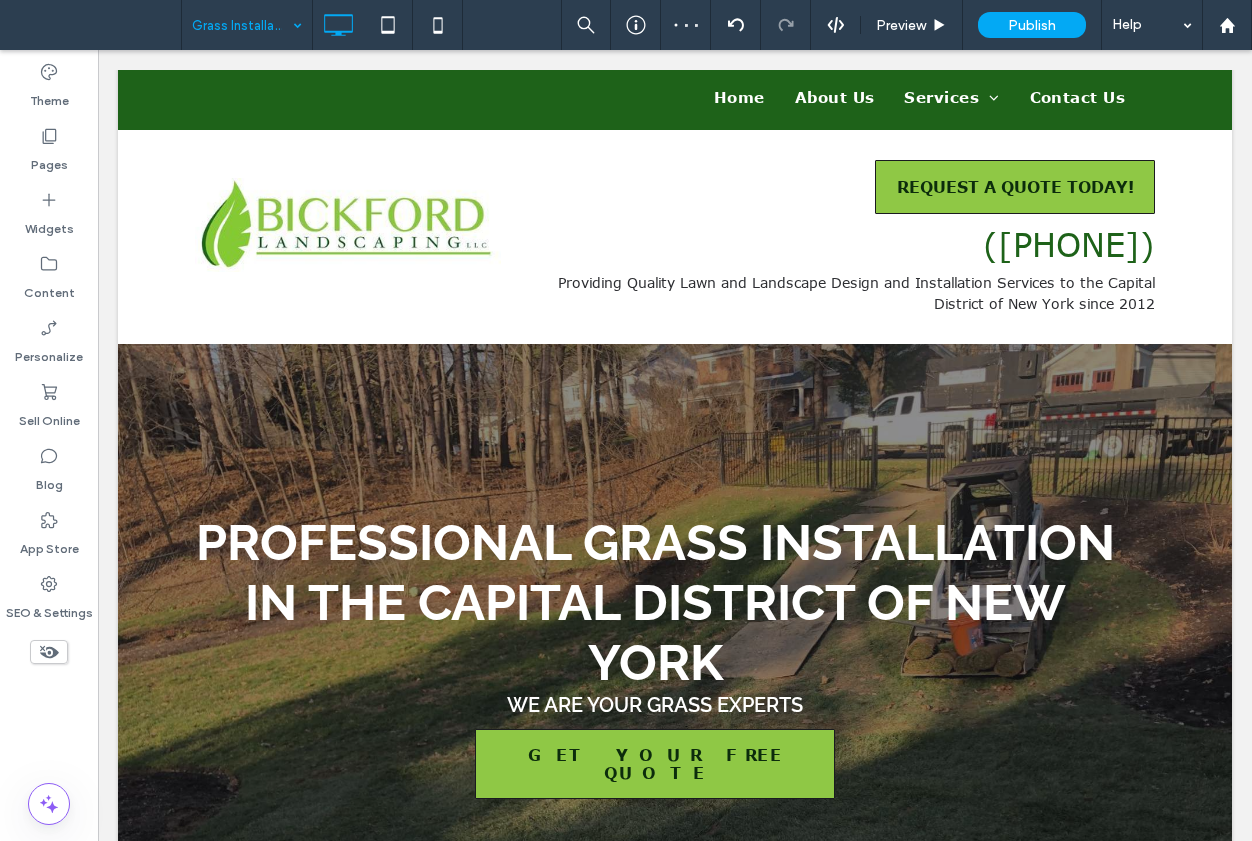 scroll, scrollTop: 0, scrollLeft: 0, axis: both 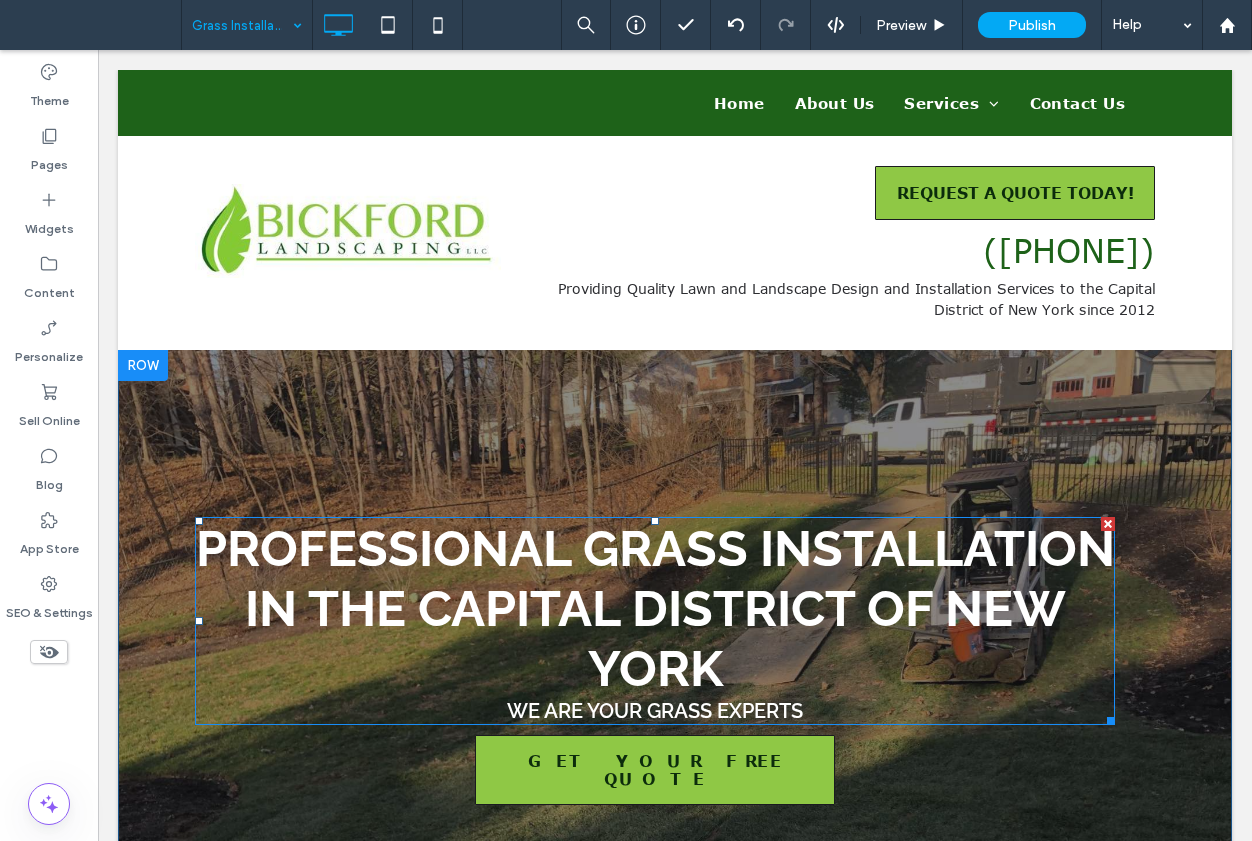 click on "Professional Grass Installation in the Capital District of New York" at bounding box center (655, 608) 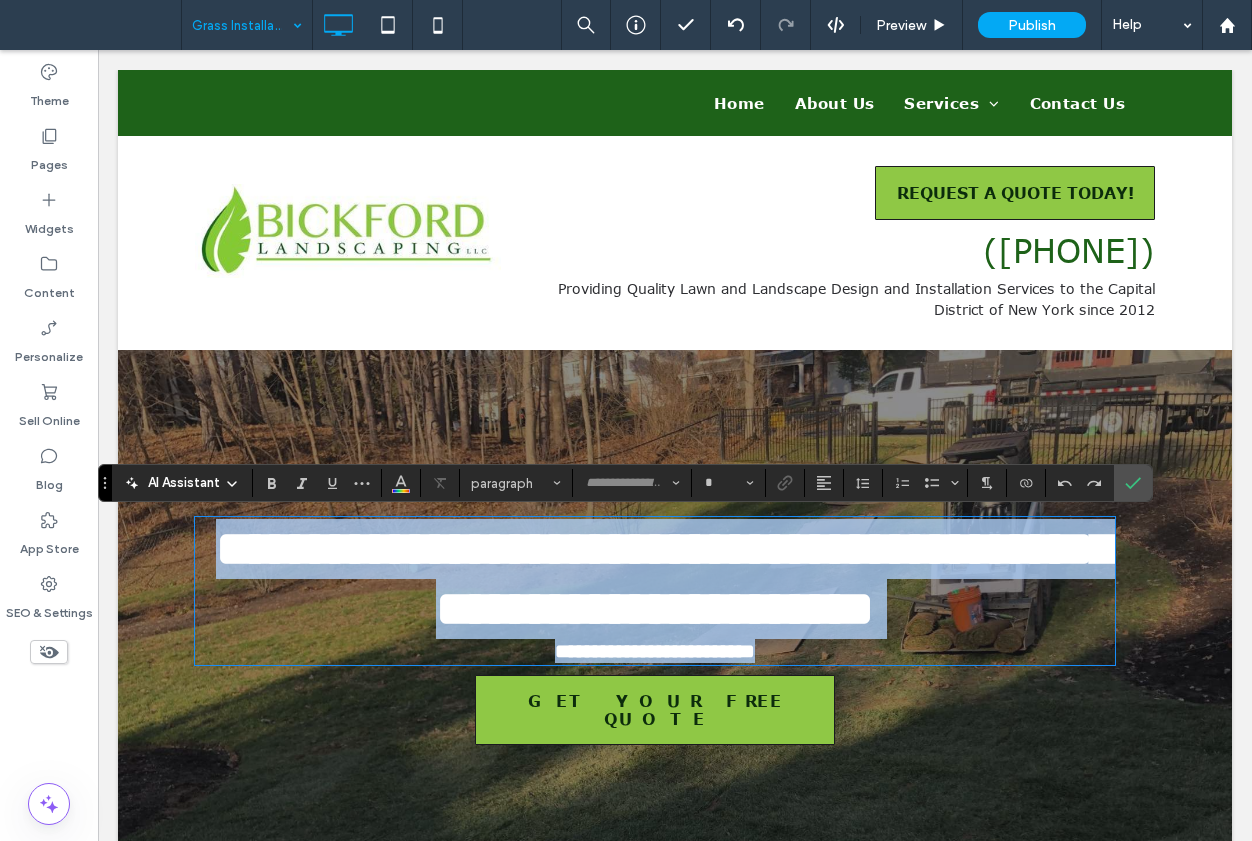 type on "*******" 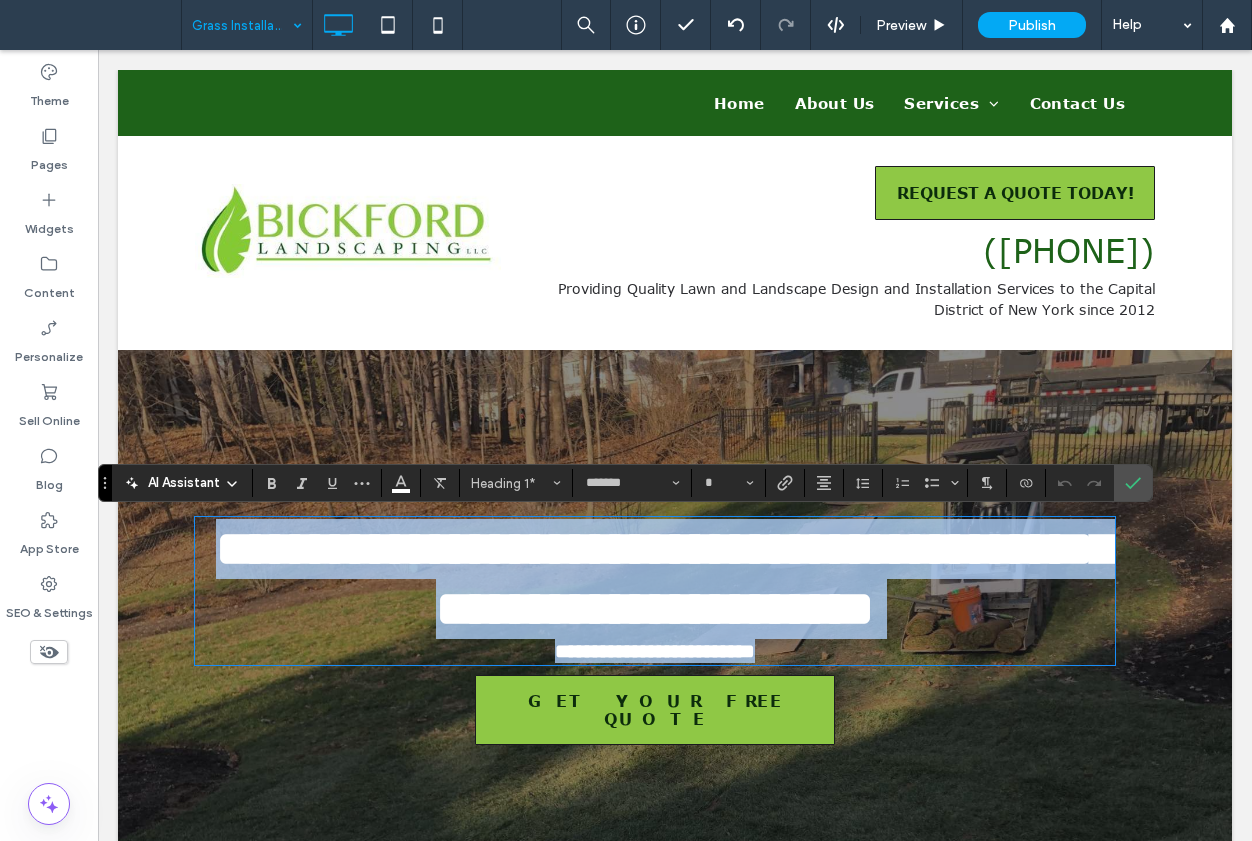click on "**********" at bounding box center (665, 578) 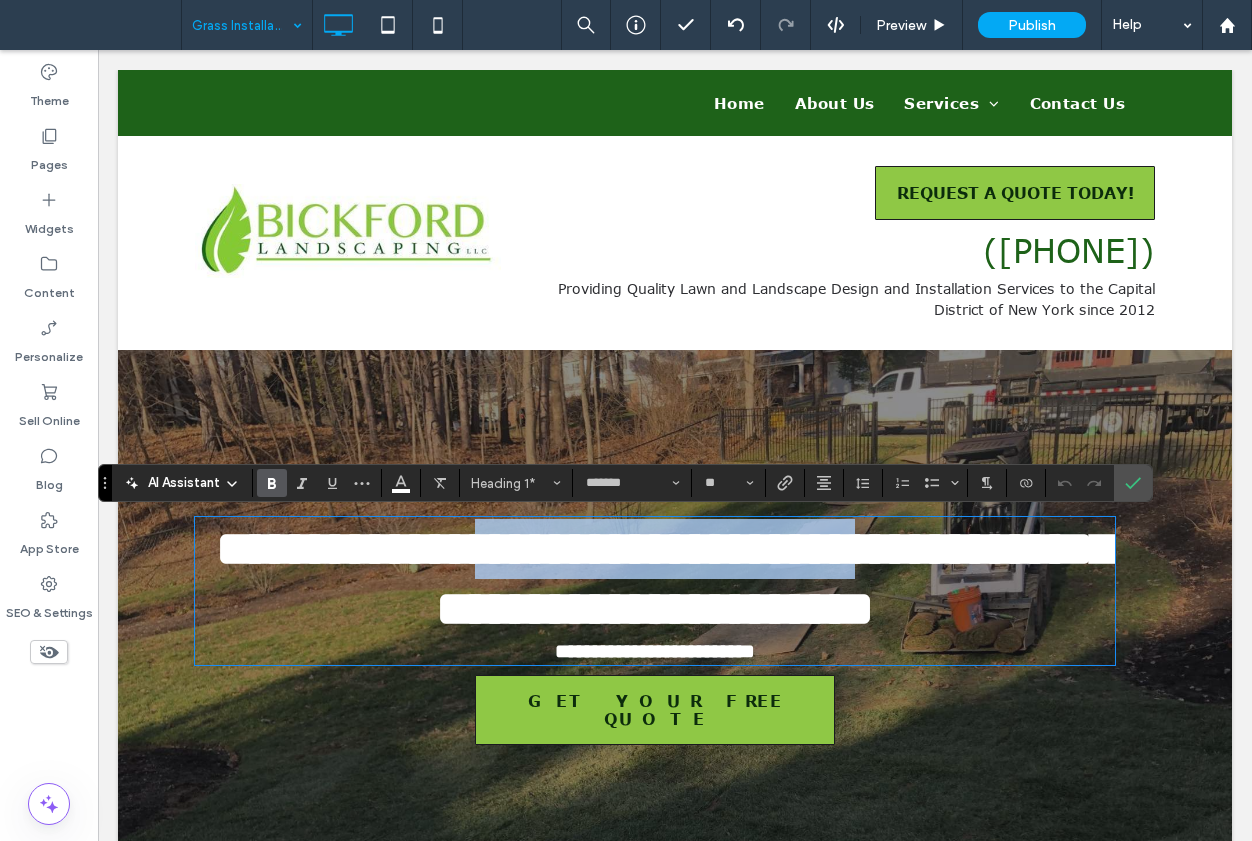 drag, startPoint x: 623, startPoint y: 541, endPoint x: 1120, endPoint y: 547, distance: 497.03622 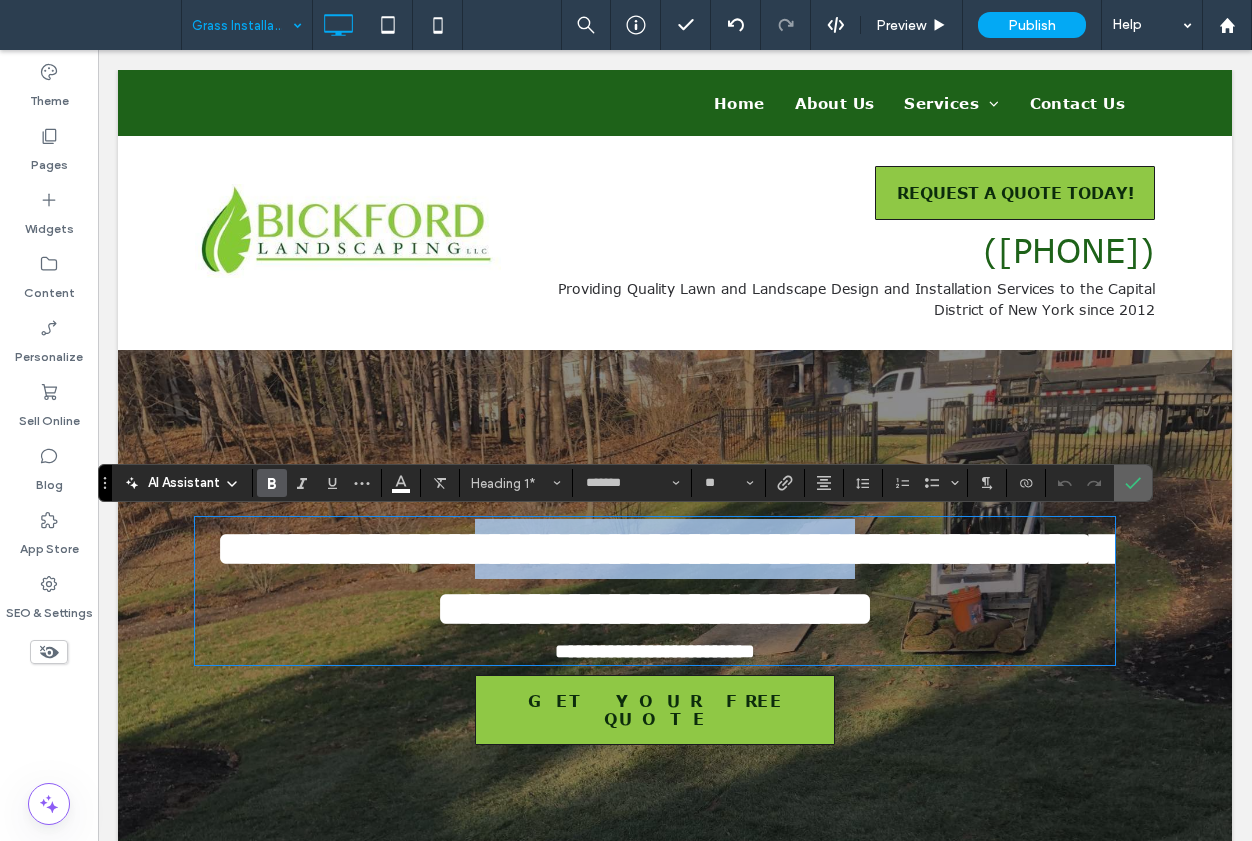 type 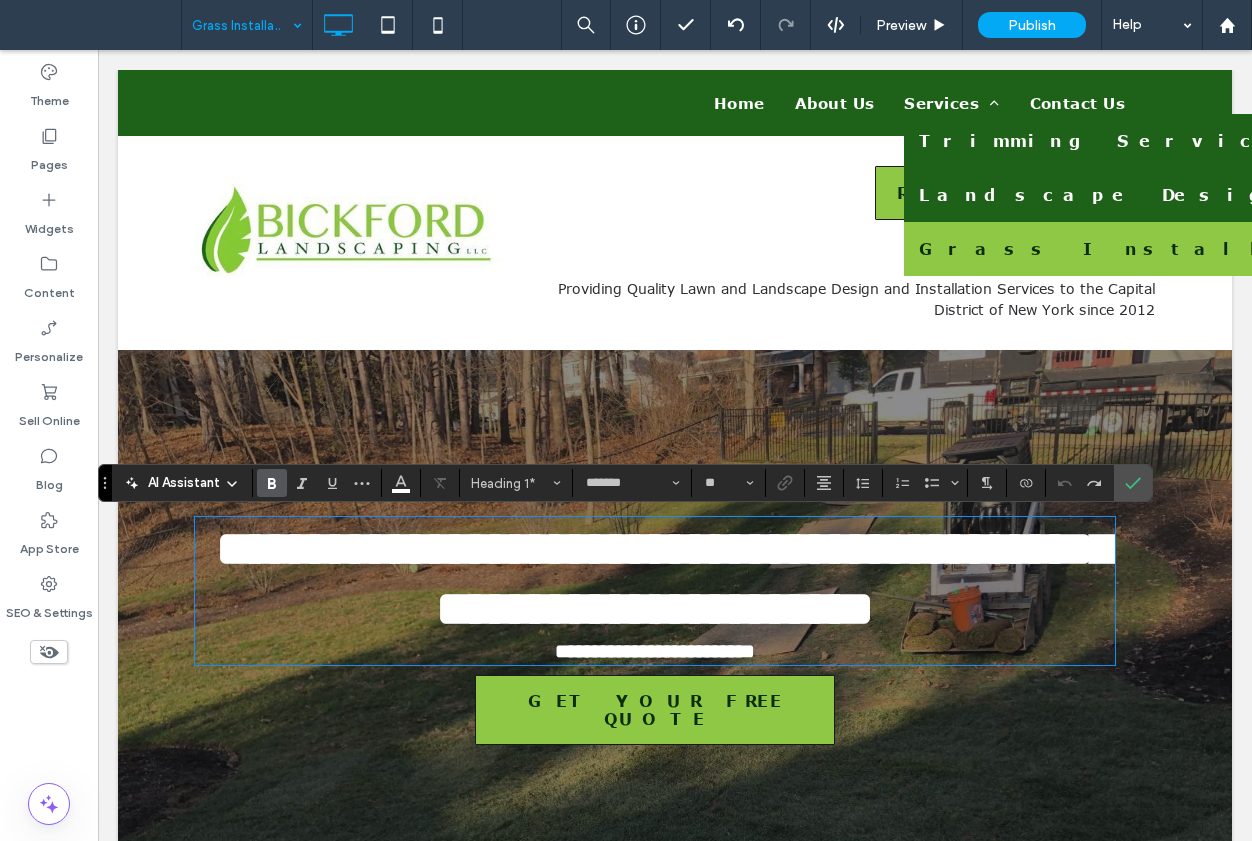 click on "Services" at bounding box center [951, 103] 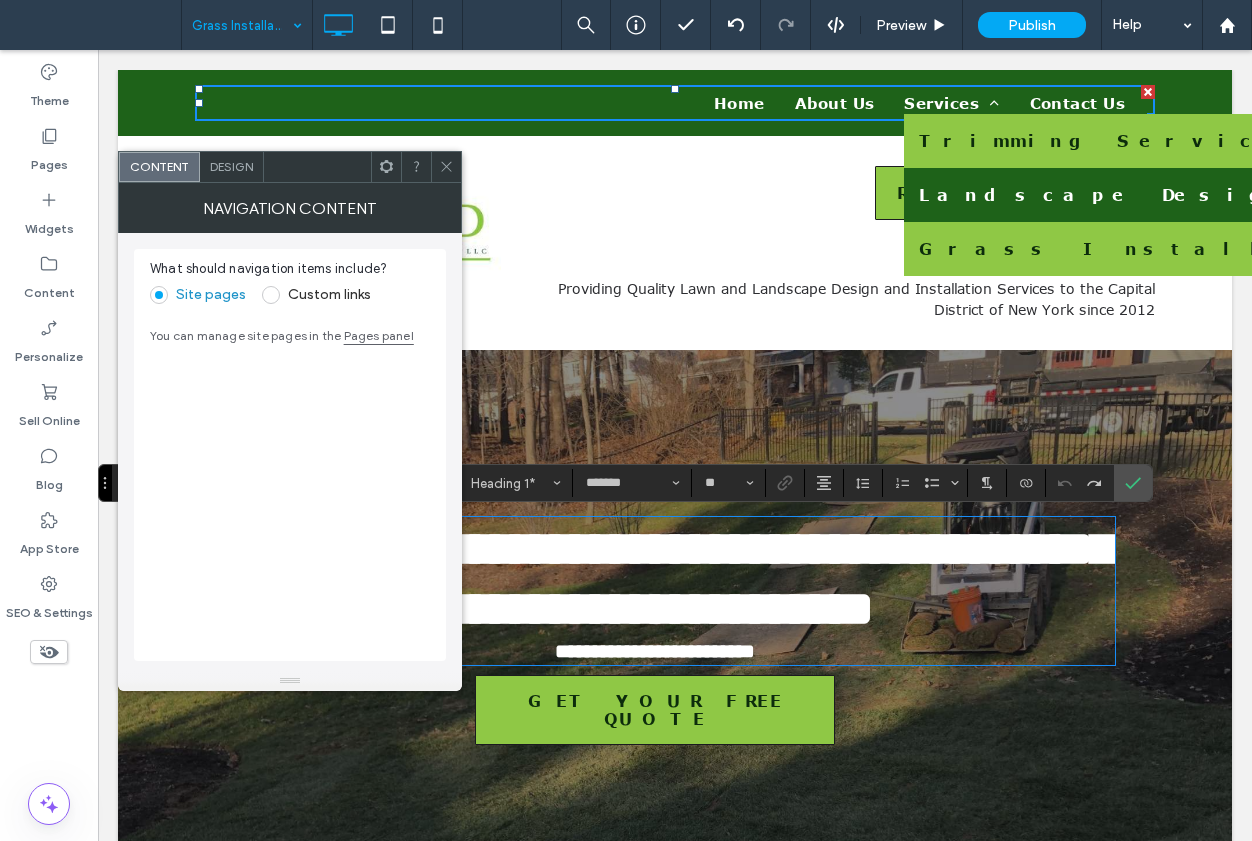 click on "Trimming Service" at bounding box center (1102, 141) 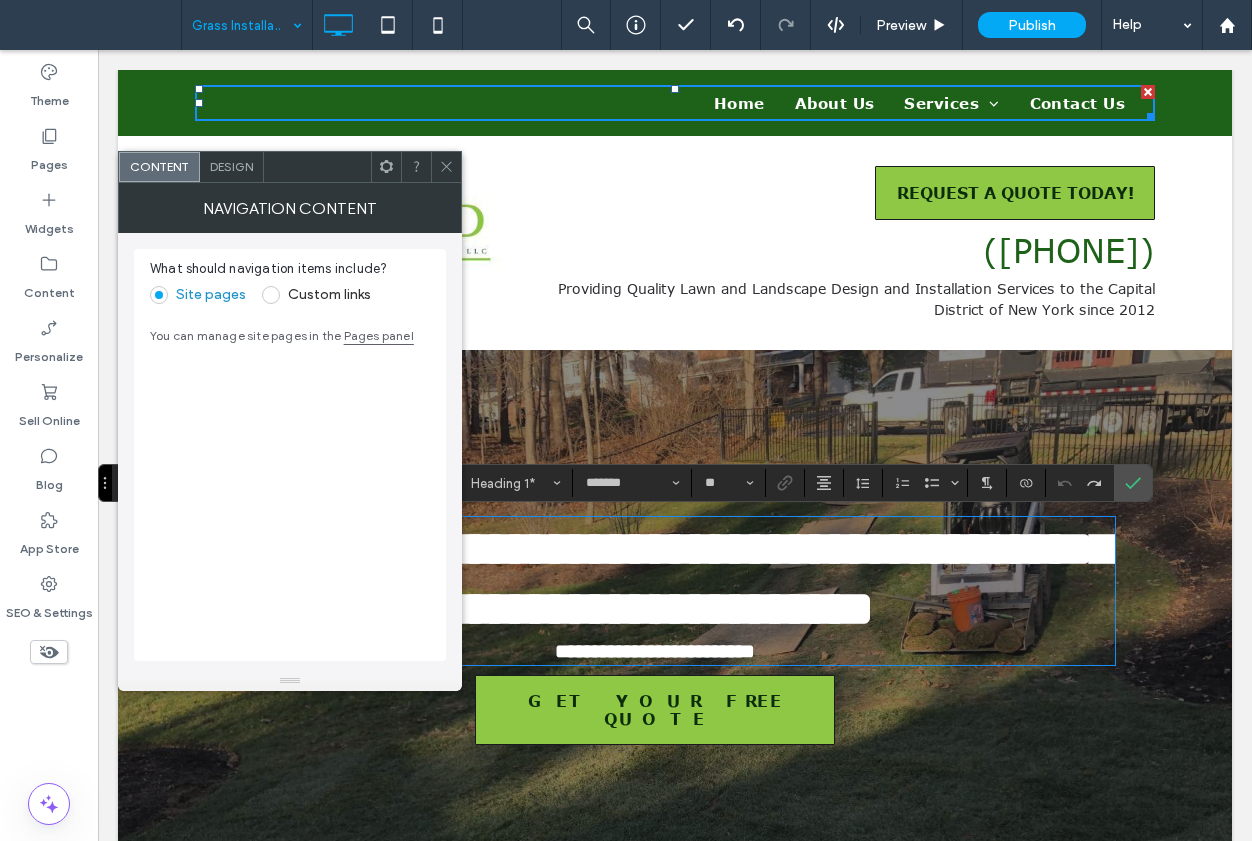 click 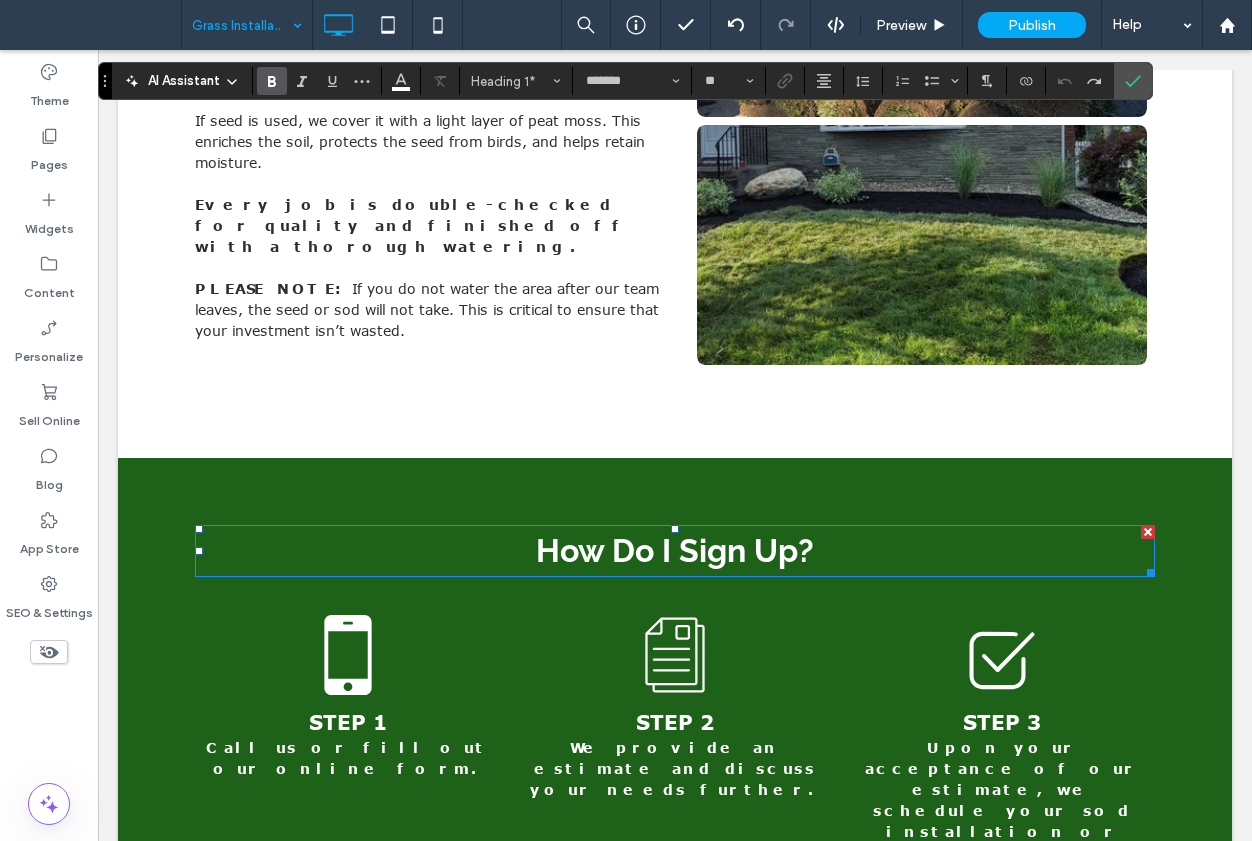 scroll, scrollTop: 2700, scrollLeft: 0, axis: vertical 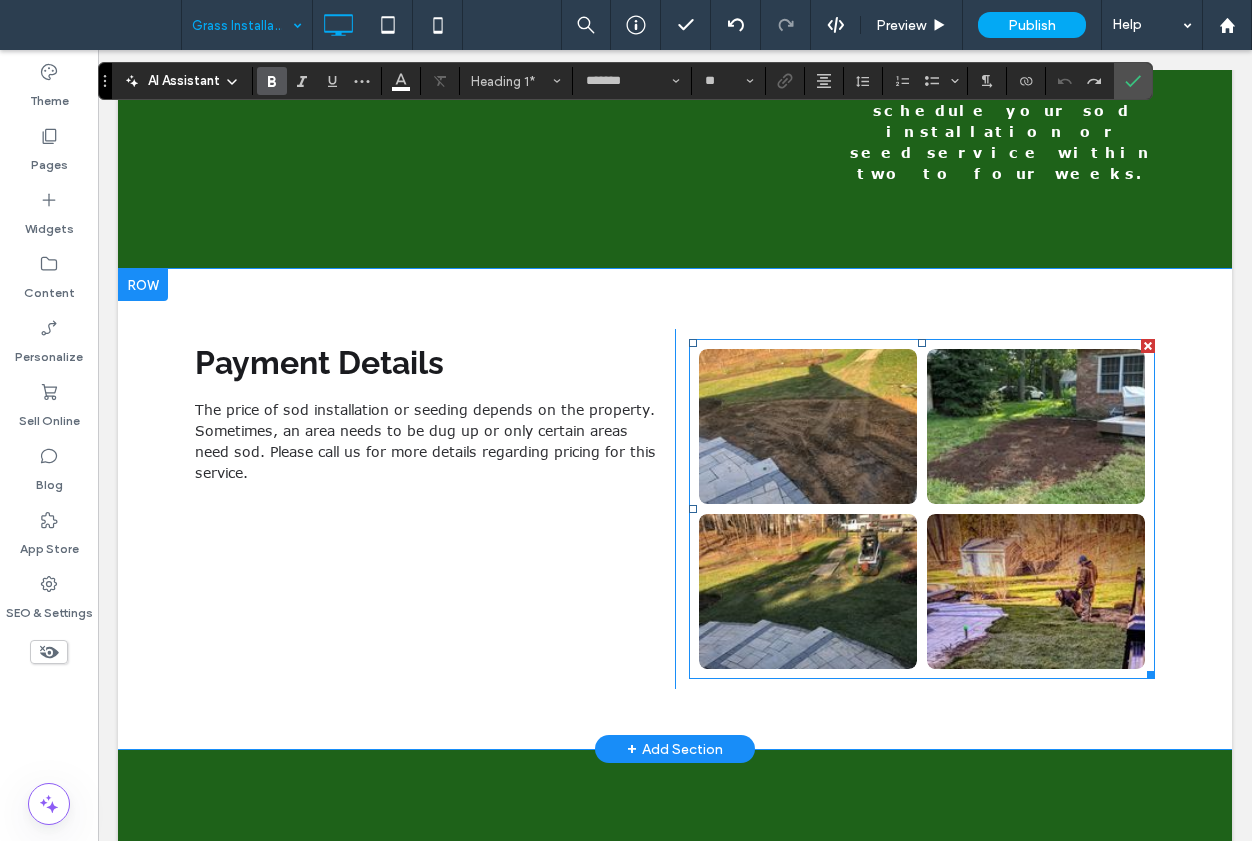 click at bounding box center [1036, 426] 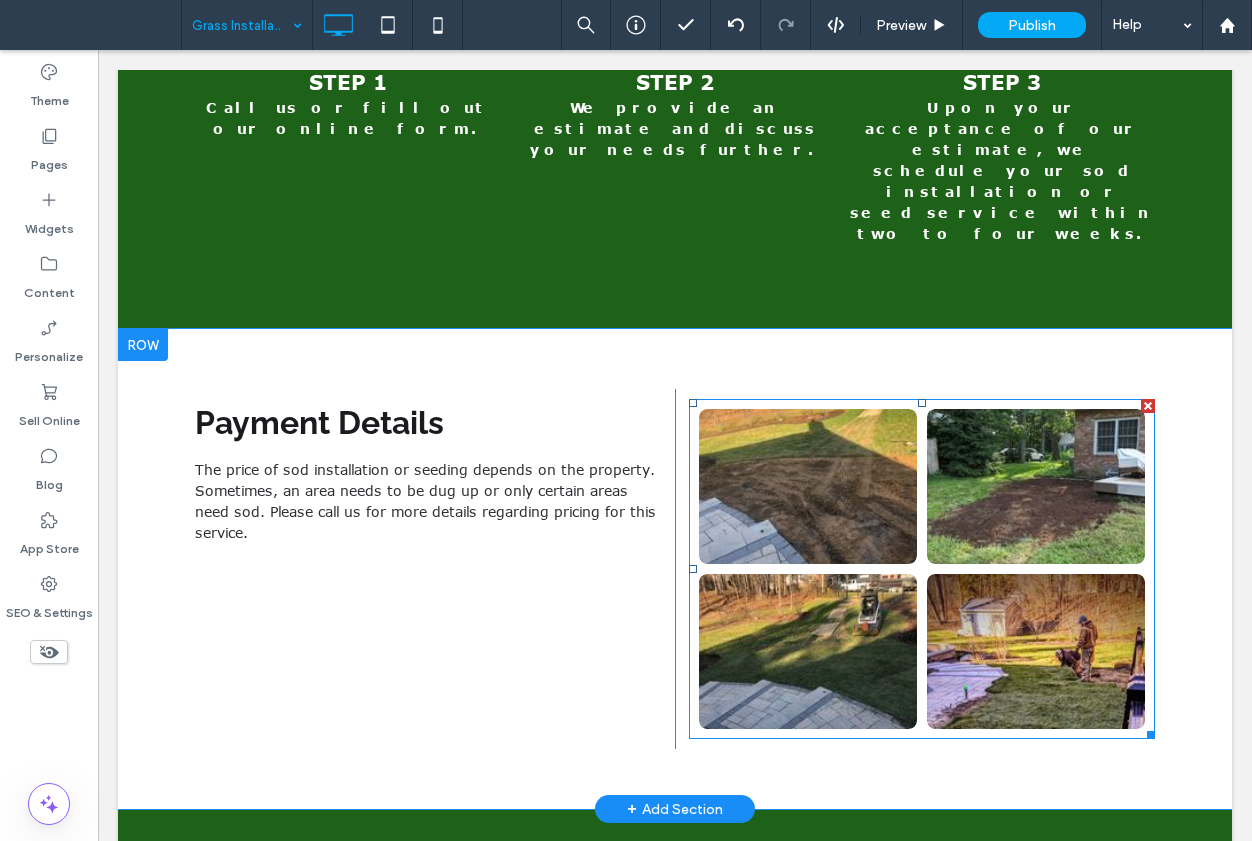 click at bounding box center (808, 486) 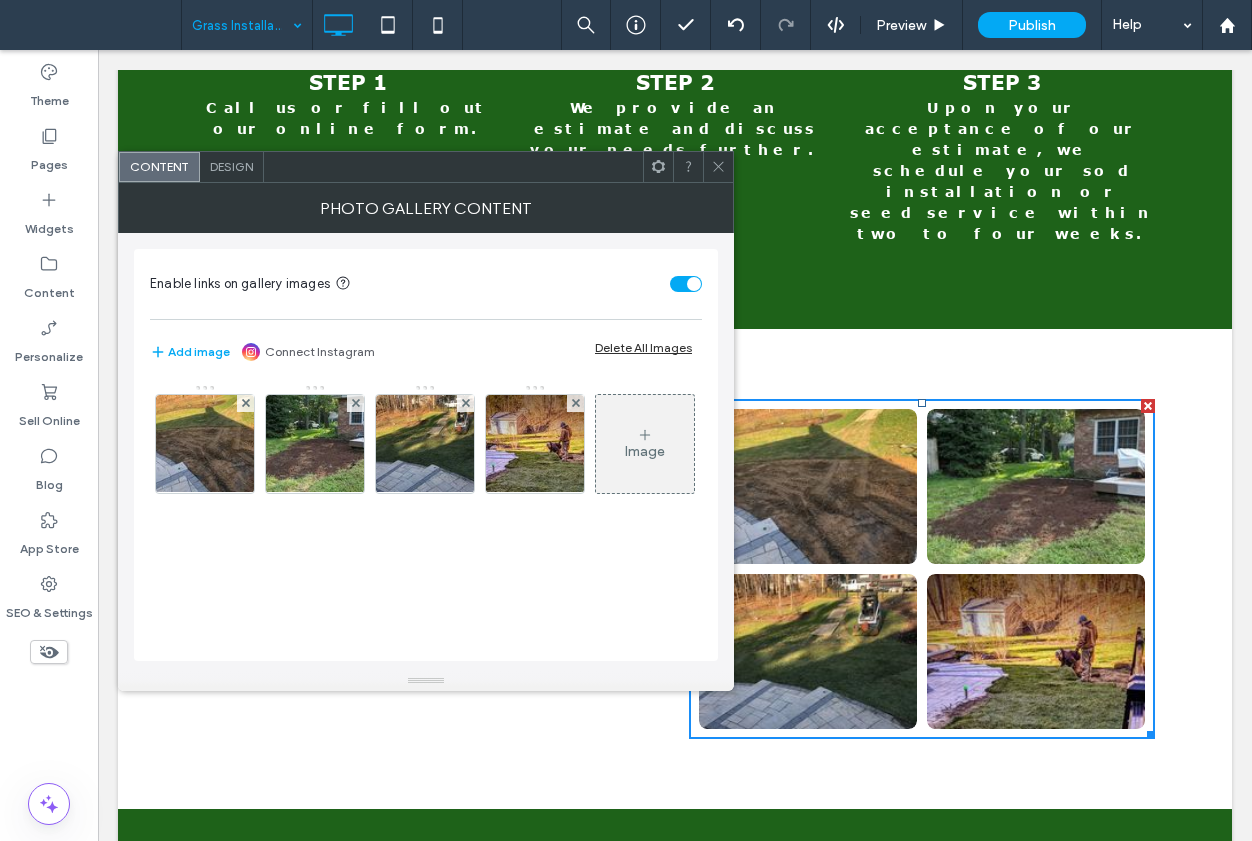 click 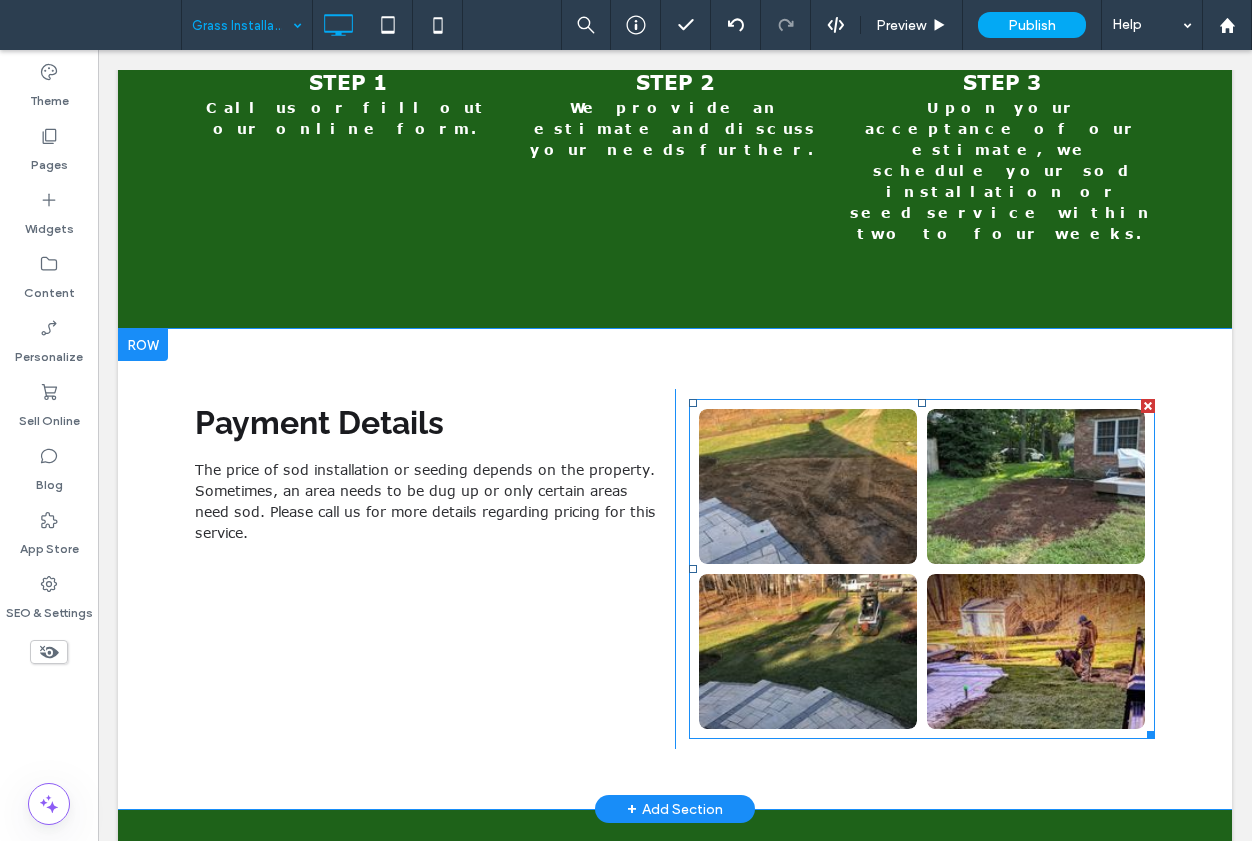 click at bounding box center (808, 486) 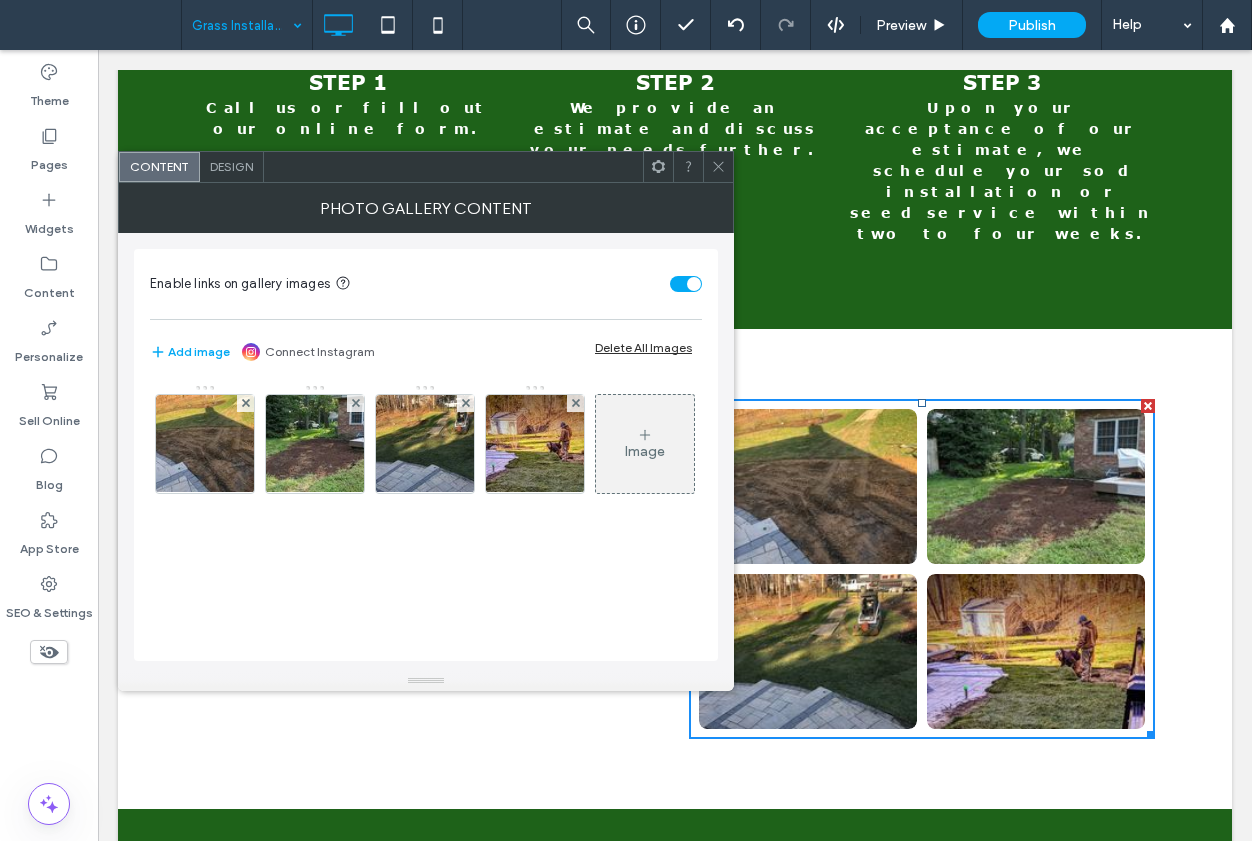 click at bounding box center (694, 284) 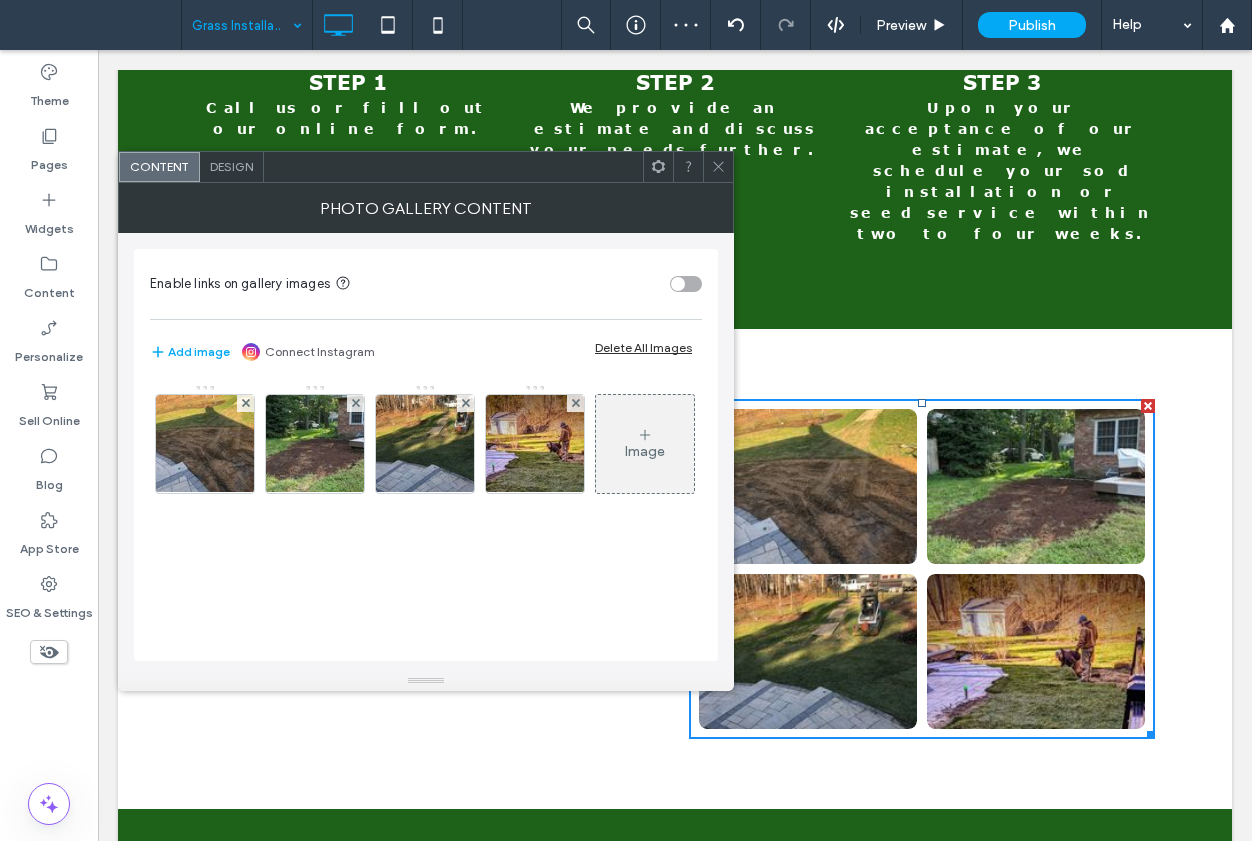 click at bounding box center [678, 284] 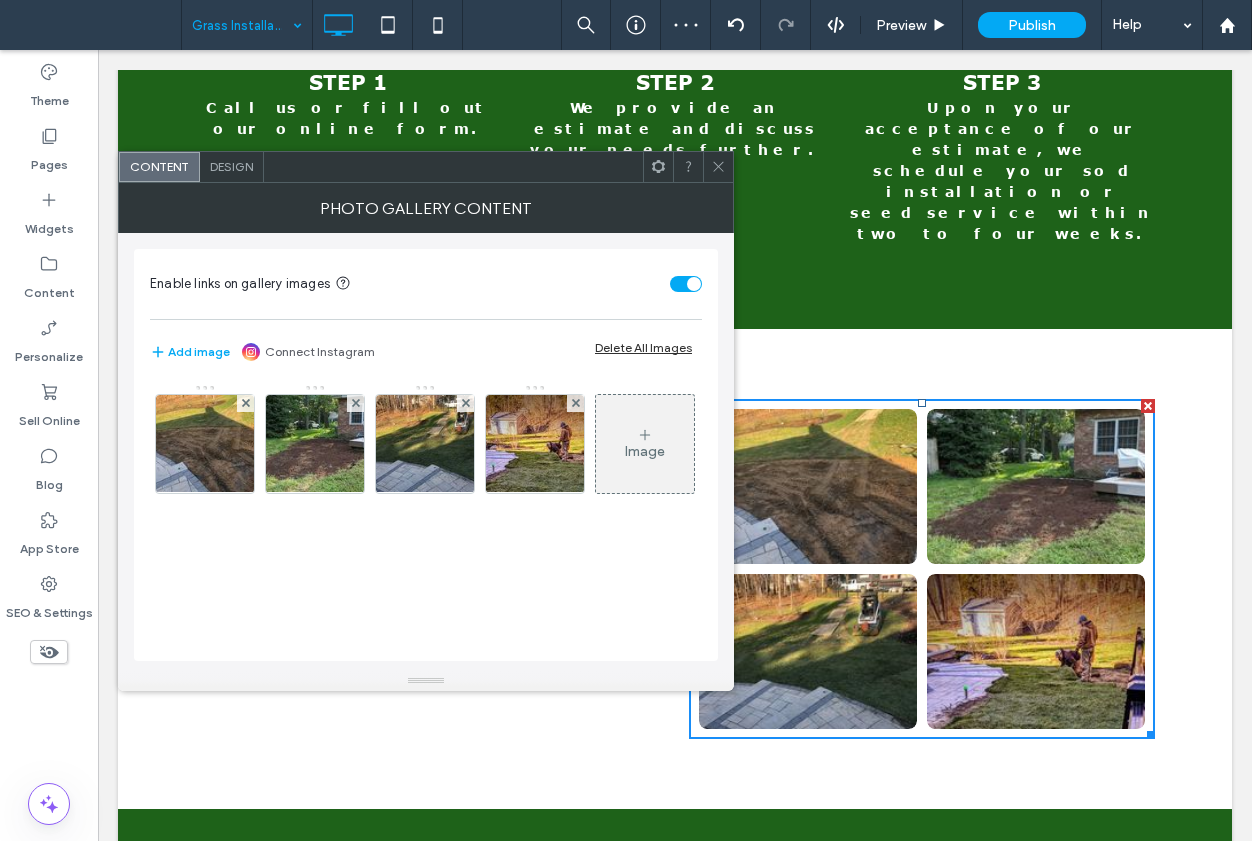 click 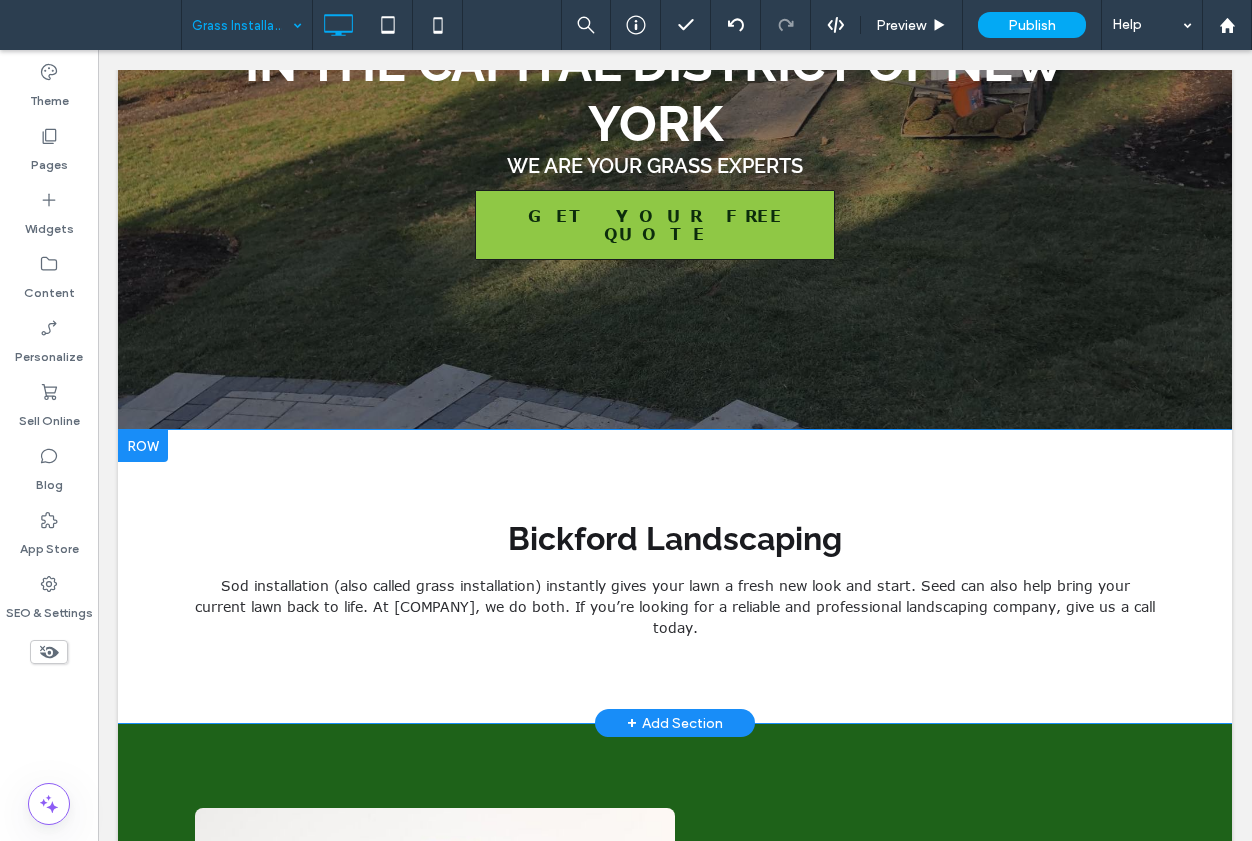 scroll, scrollTop: 0, scrollLeft: 0, axis: both 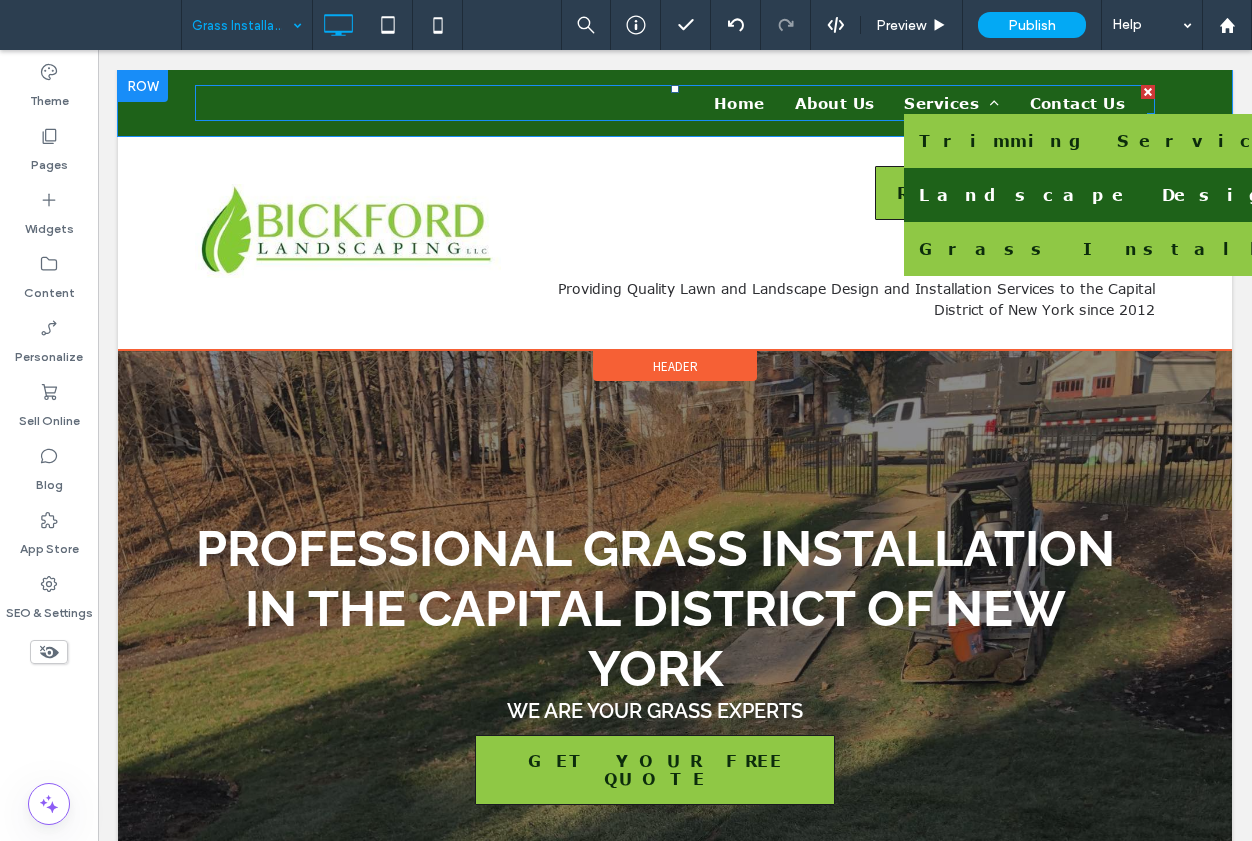 click on "Trimming Service" at bounding box center (1102, 141) 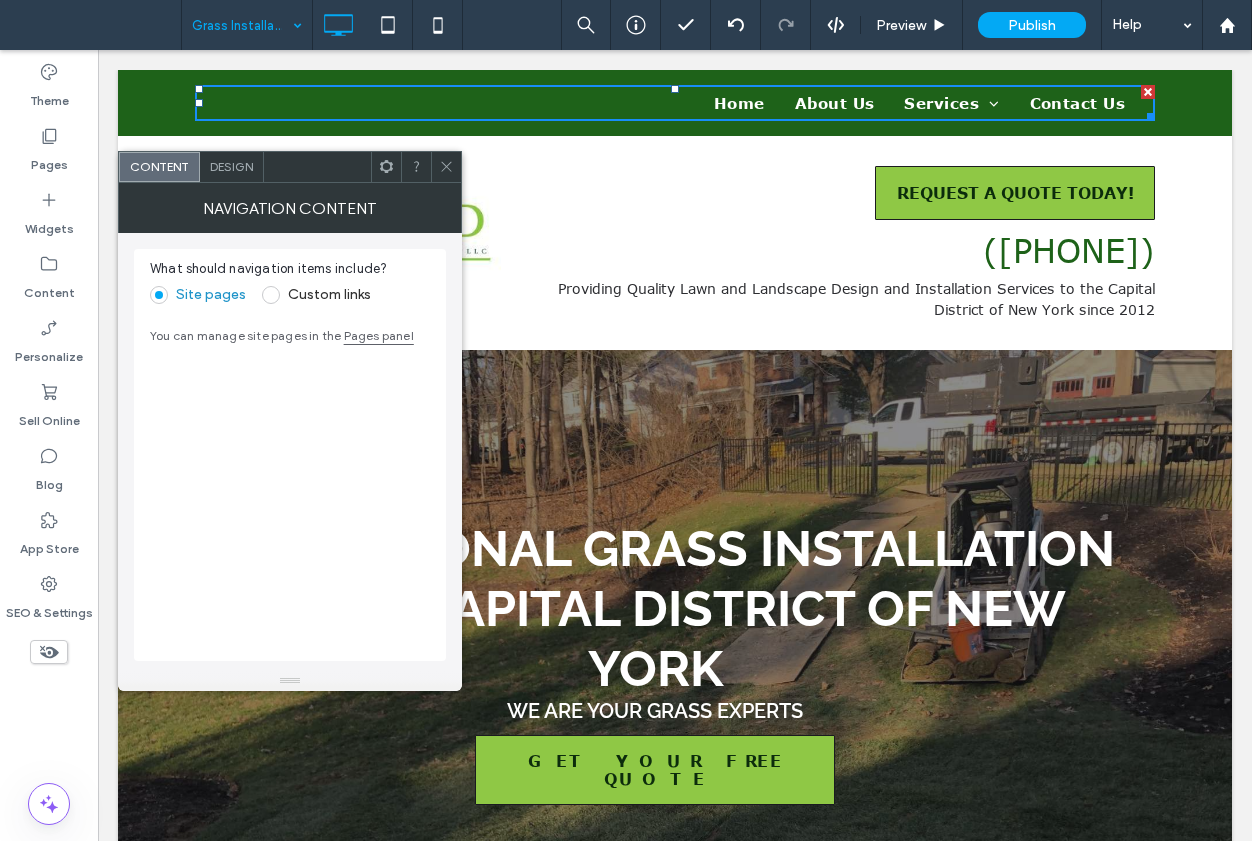 click at bounding box center [446, 167] 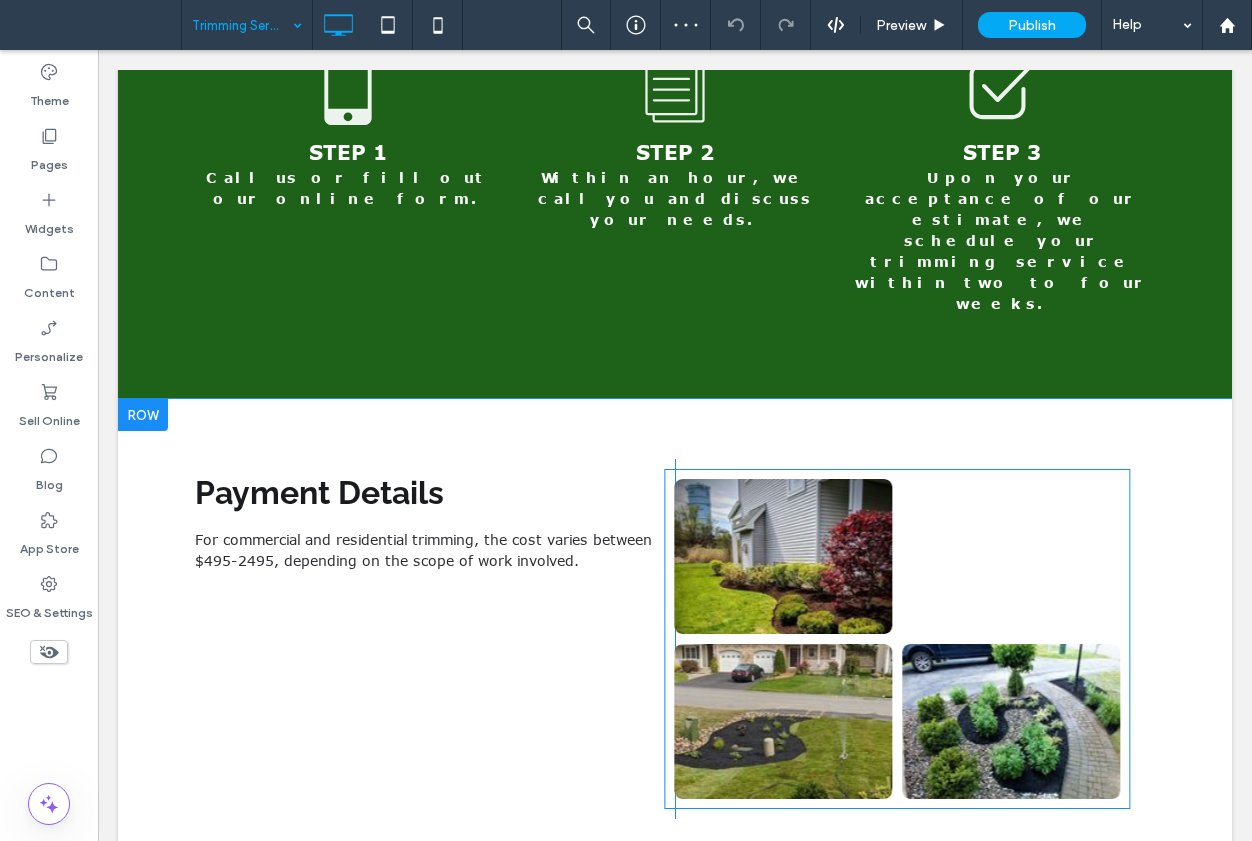scroll, scrollTop: 2600, scrollLeft: 0, axis: vertical 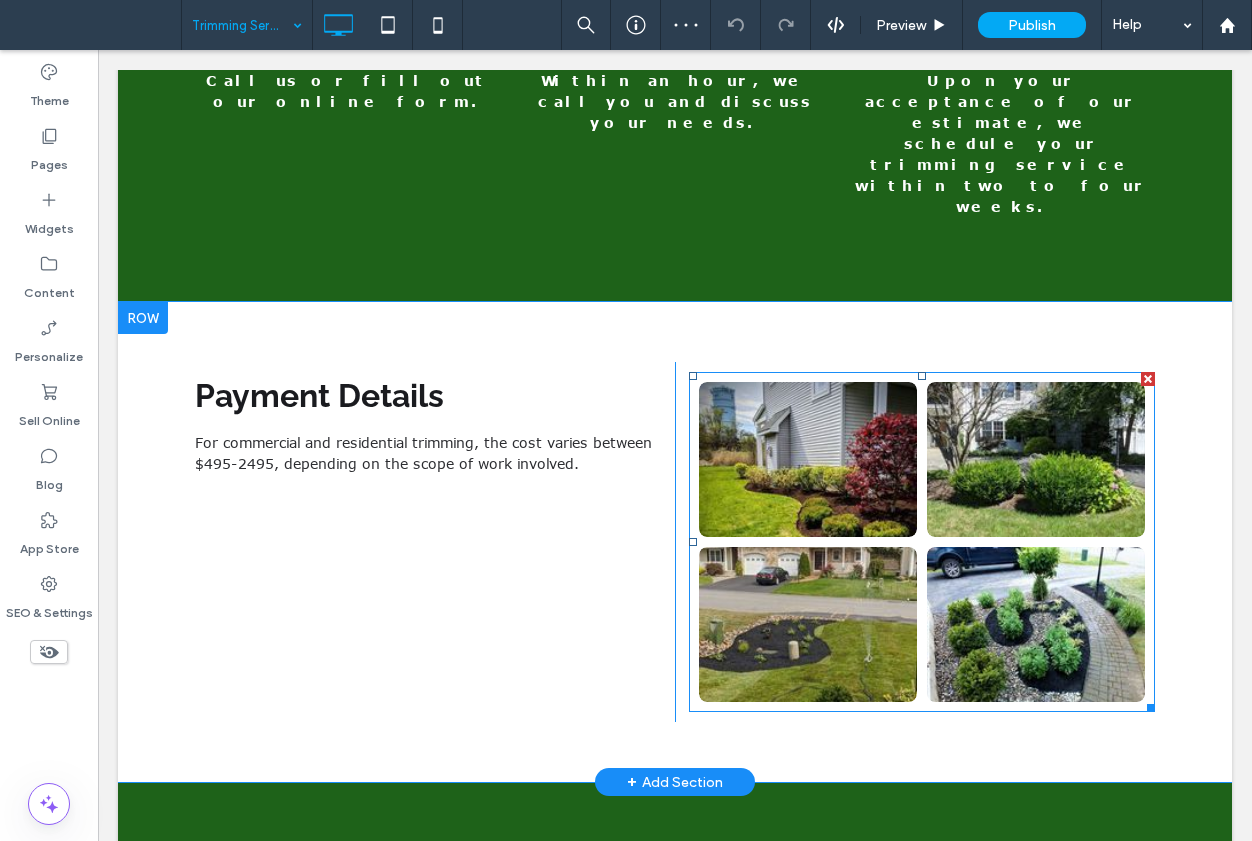 click at bounding box center [1036, 459] 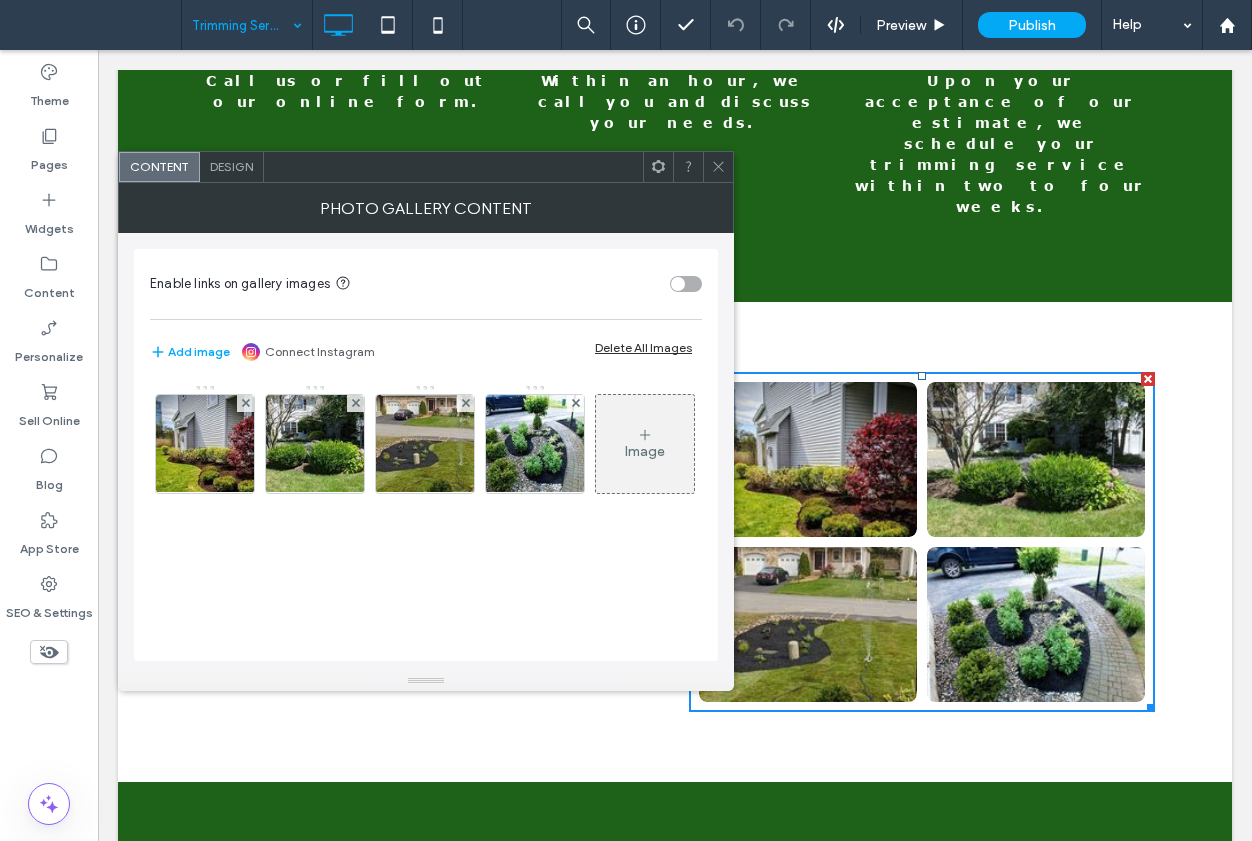 click at bounding box center (678, 284) 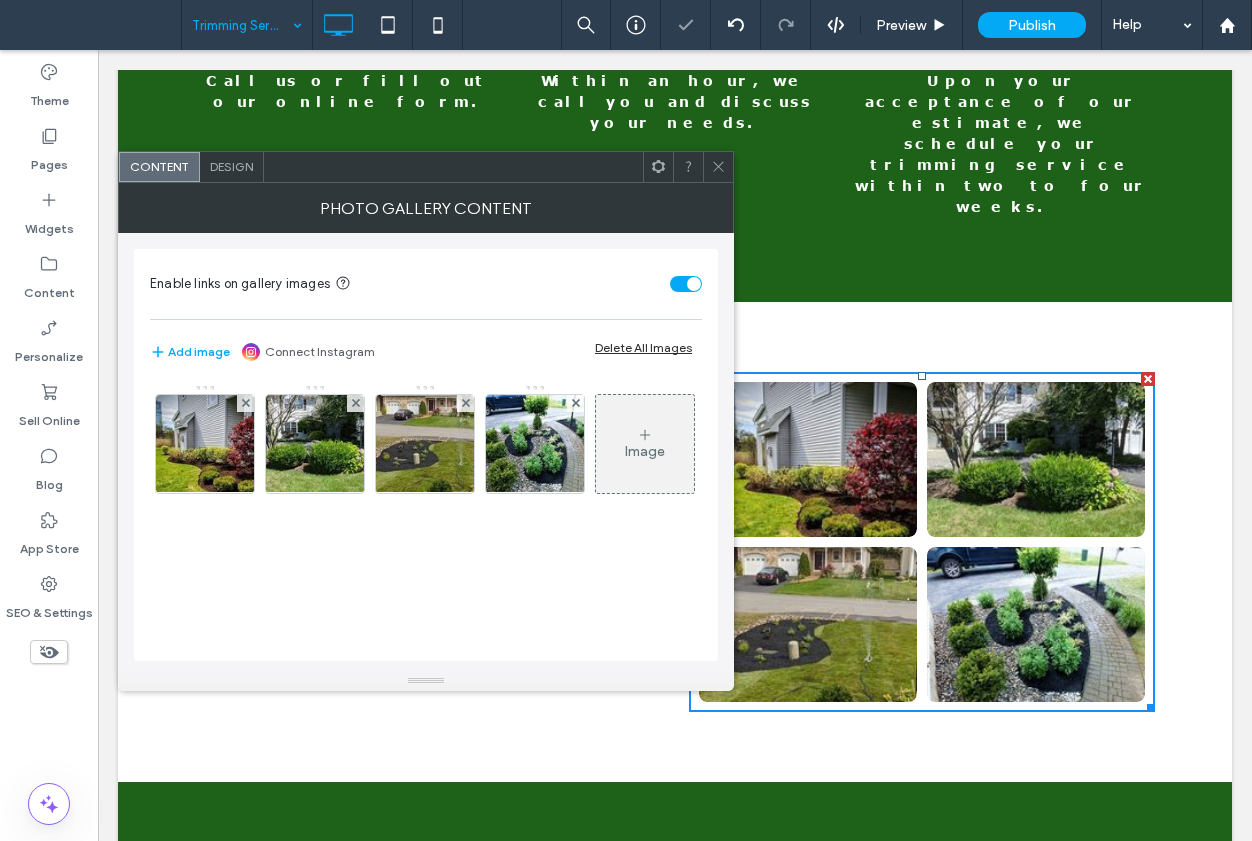 click 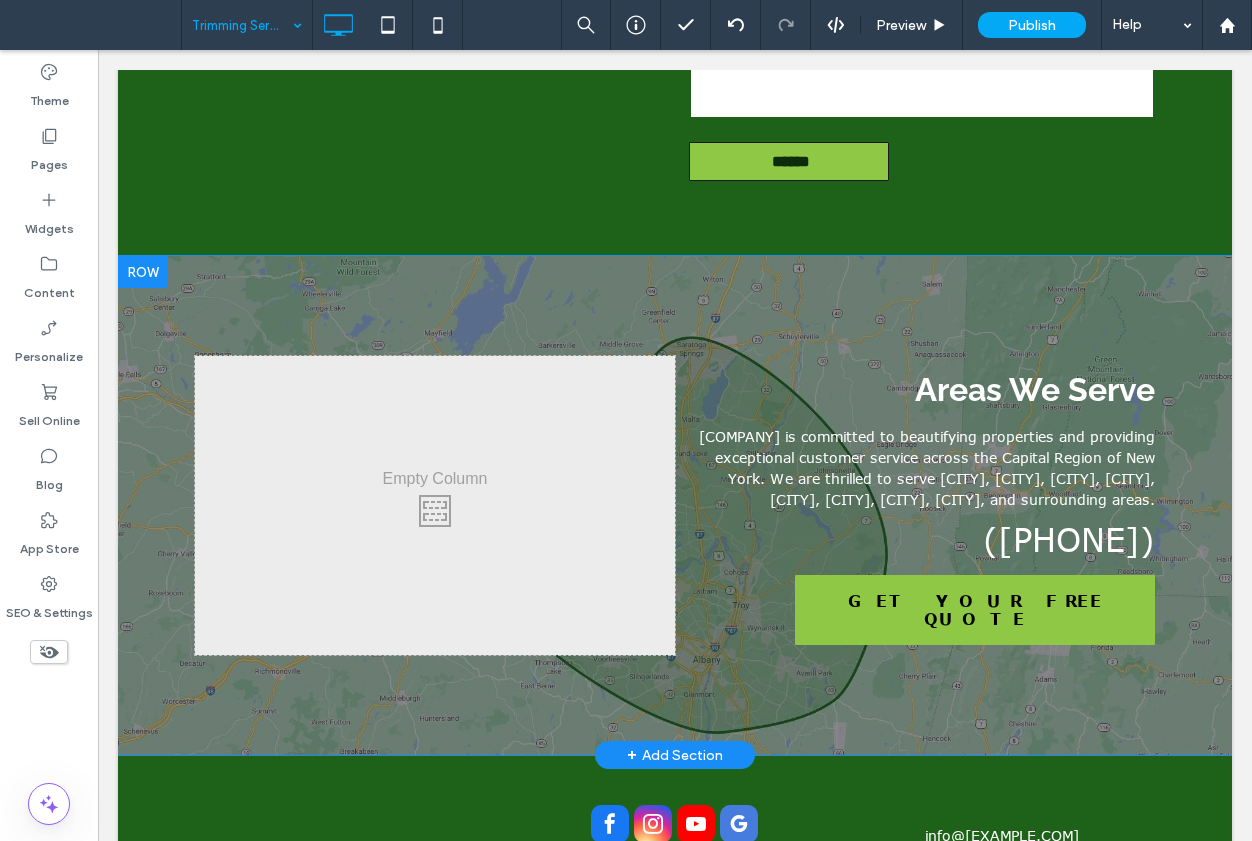 scroll, scrollTop: 4012, scrollLeft: 0, axis: vertical 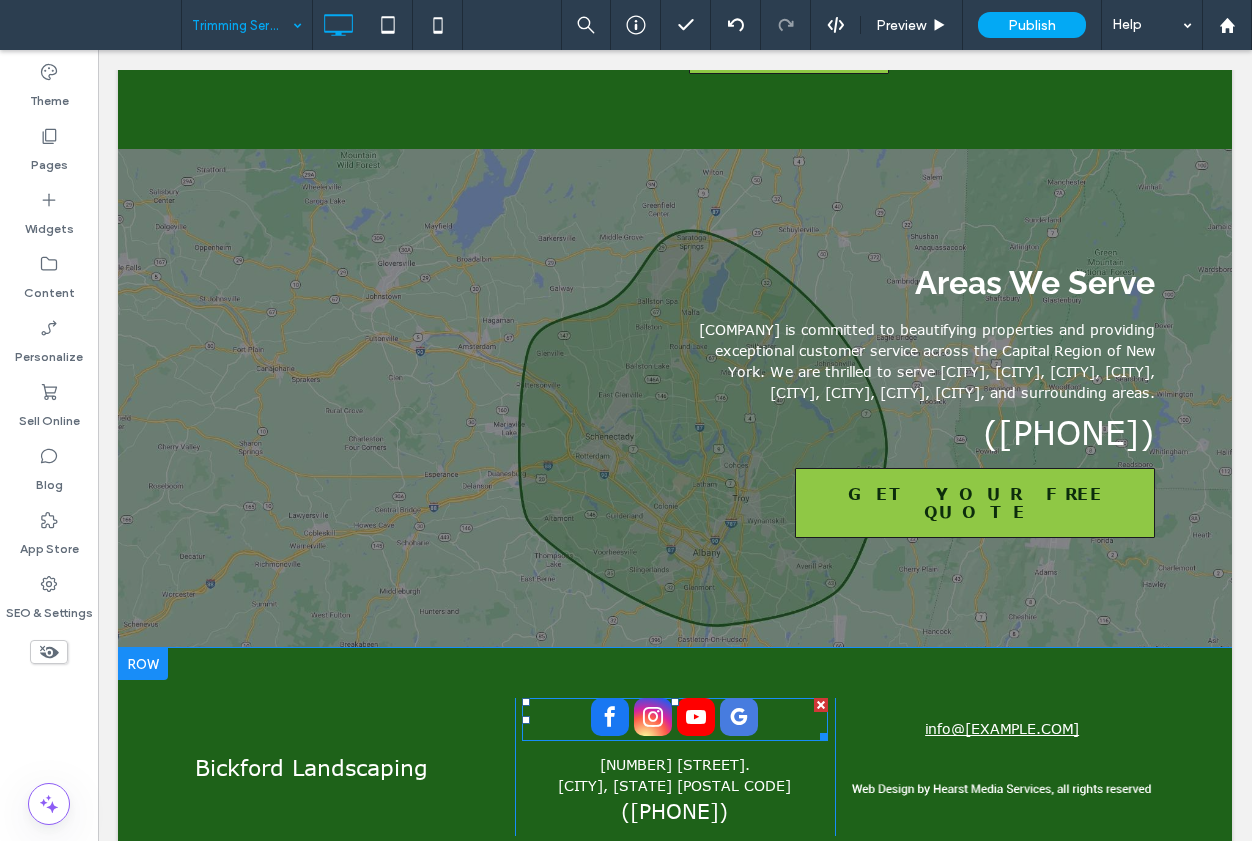 click at bounding box center [739, 717] 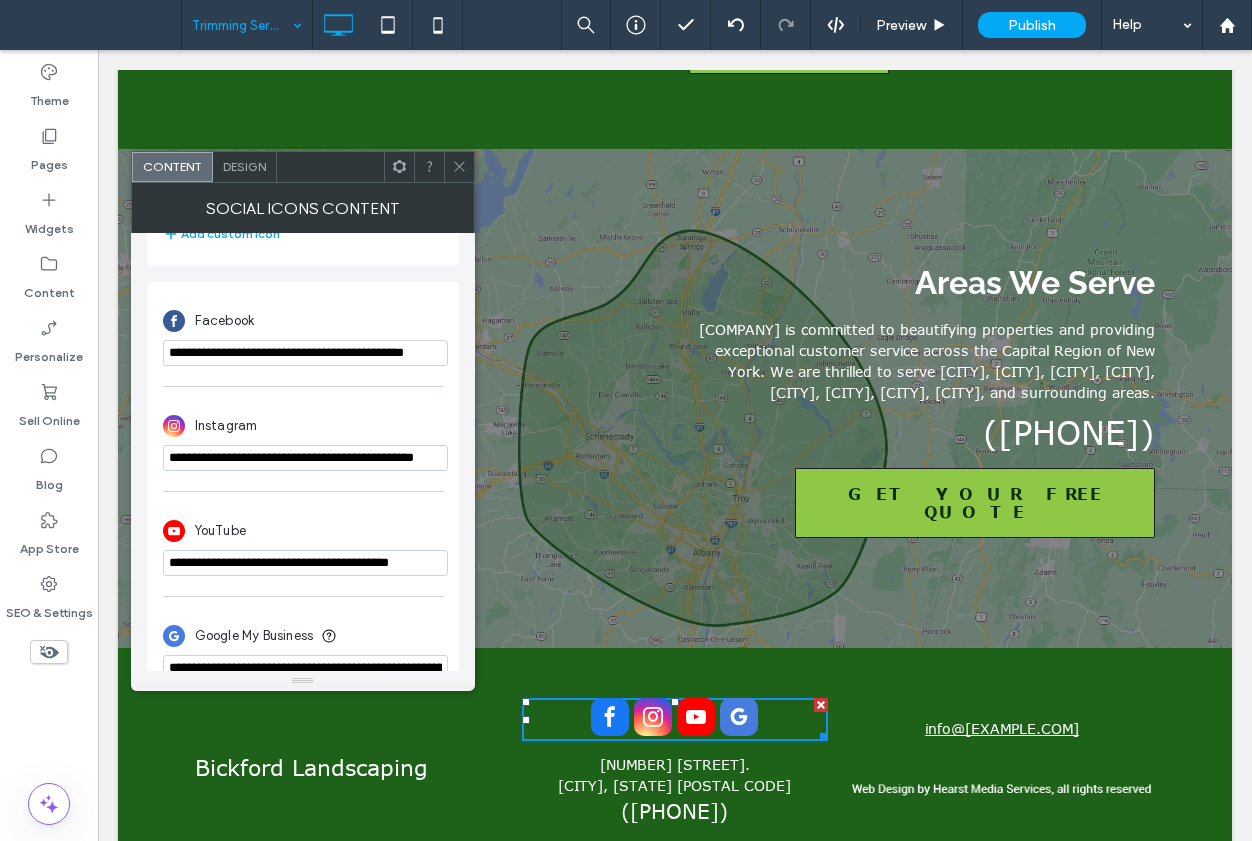 scroll, scrollTop: 455, scrollLeft: 0, axis: vertical 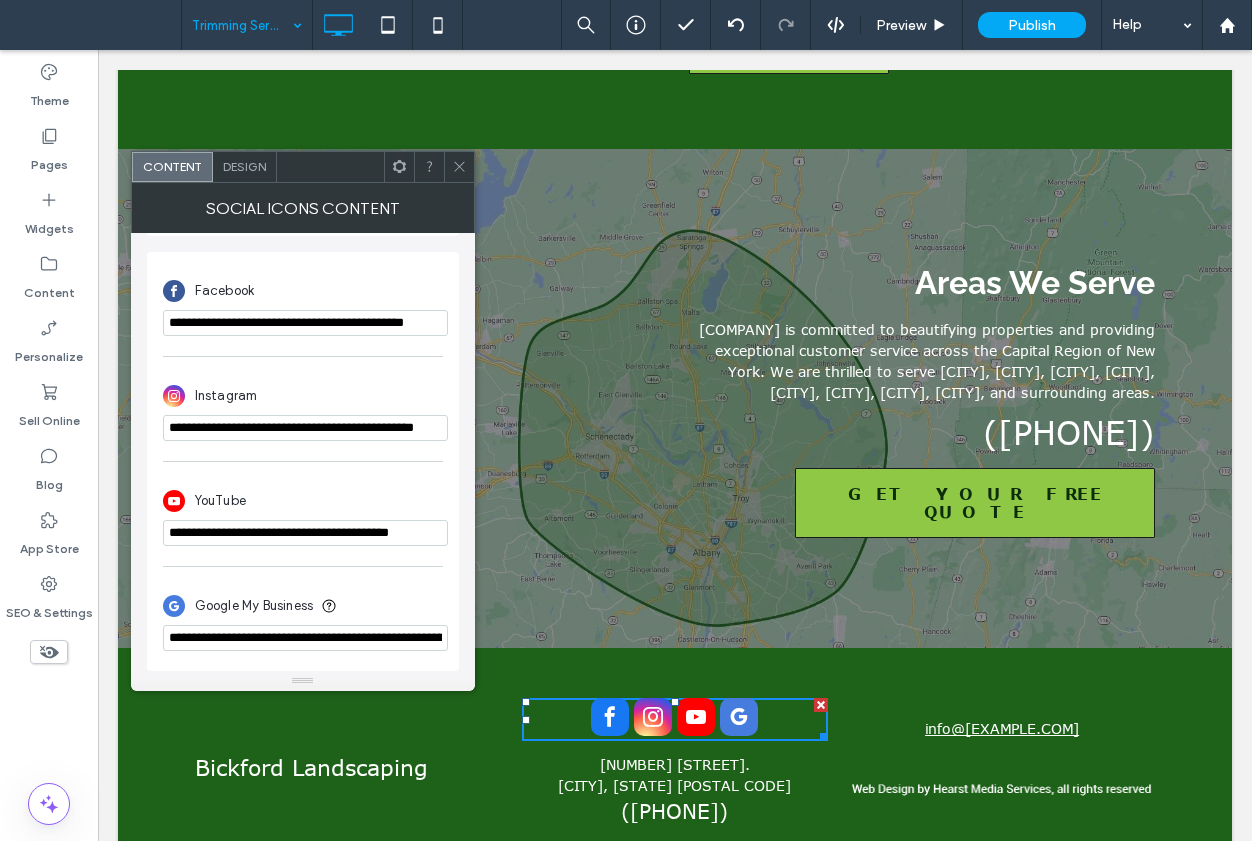 click on "**********" at bounding box center (305, 638) 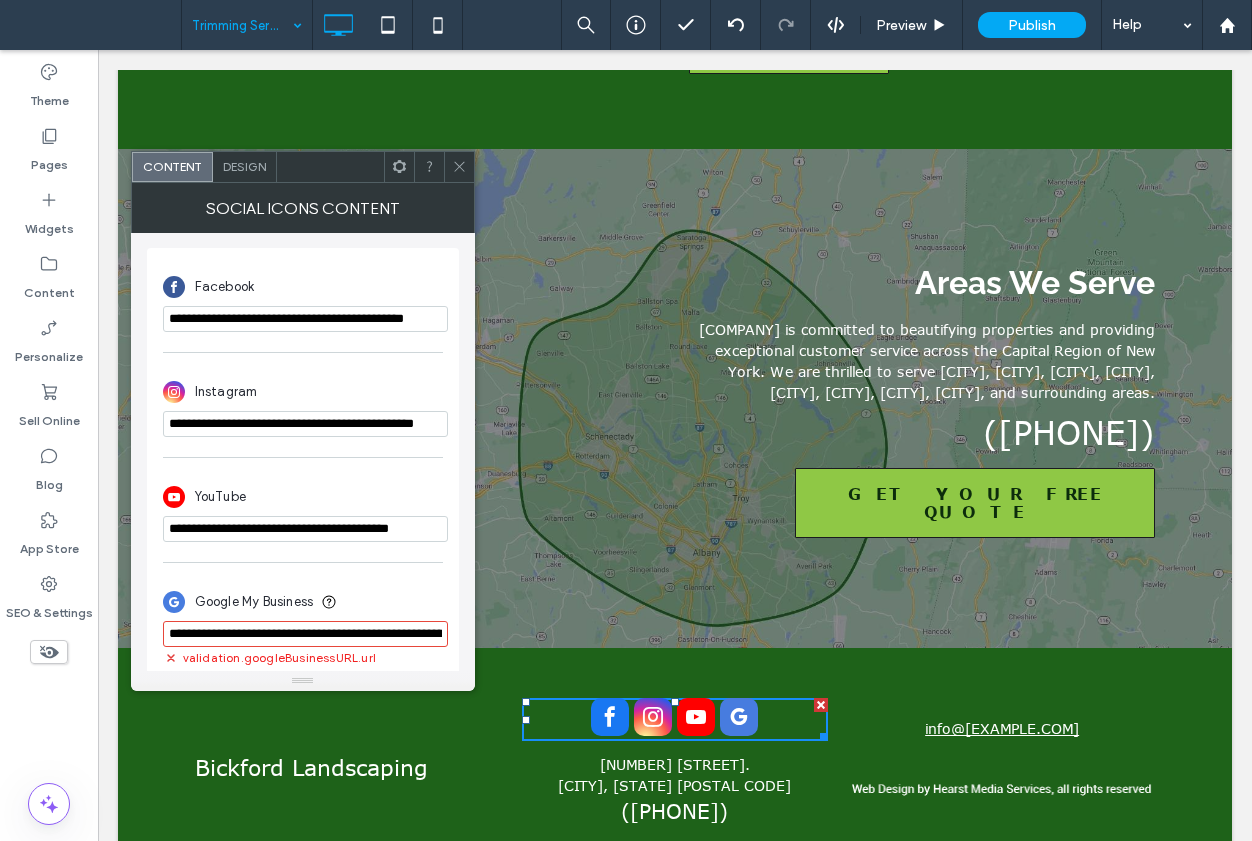 click 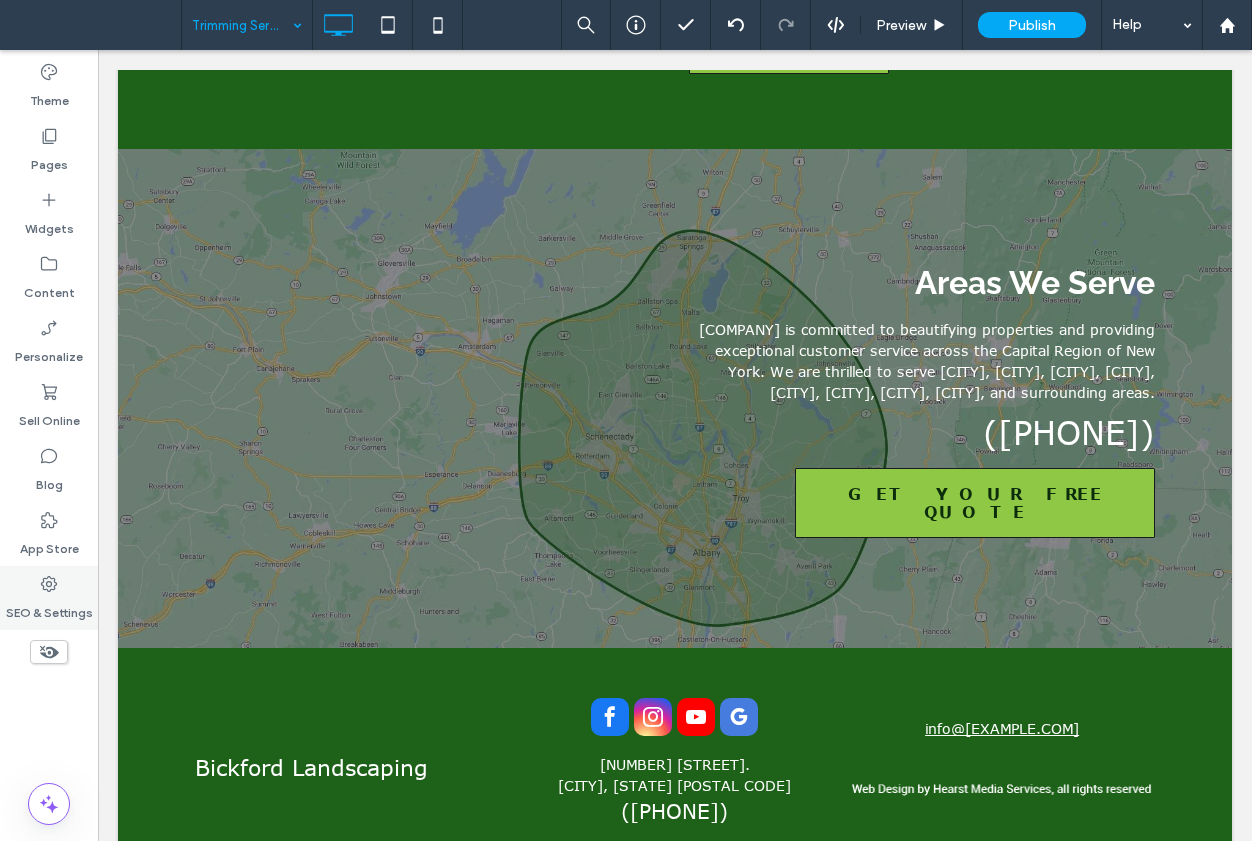 click 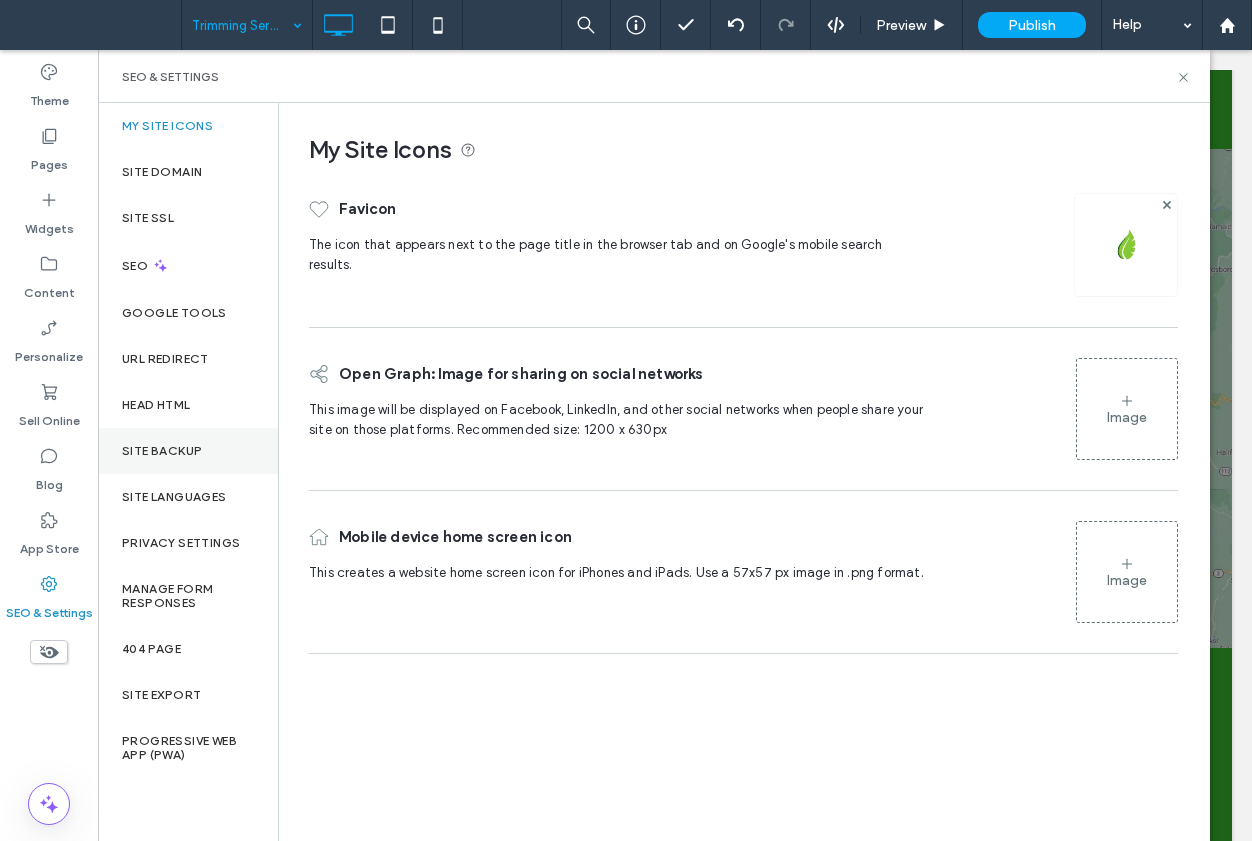click on "Site Backup" at bounding box center (188, 451) 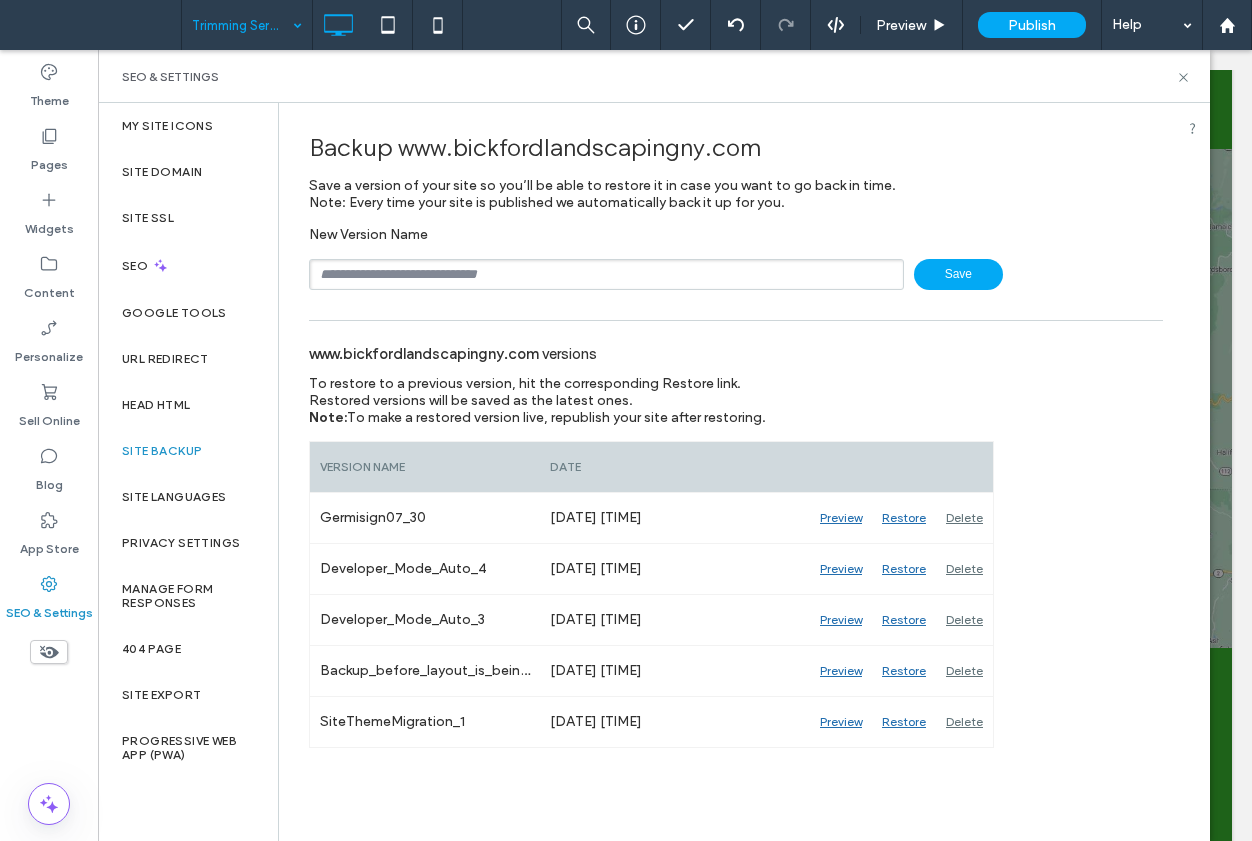 click at bounding box center (606, 274) 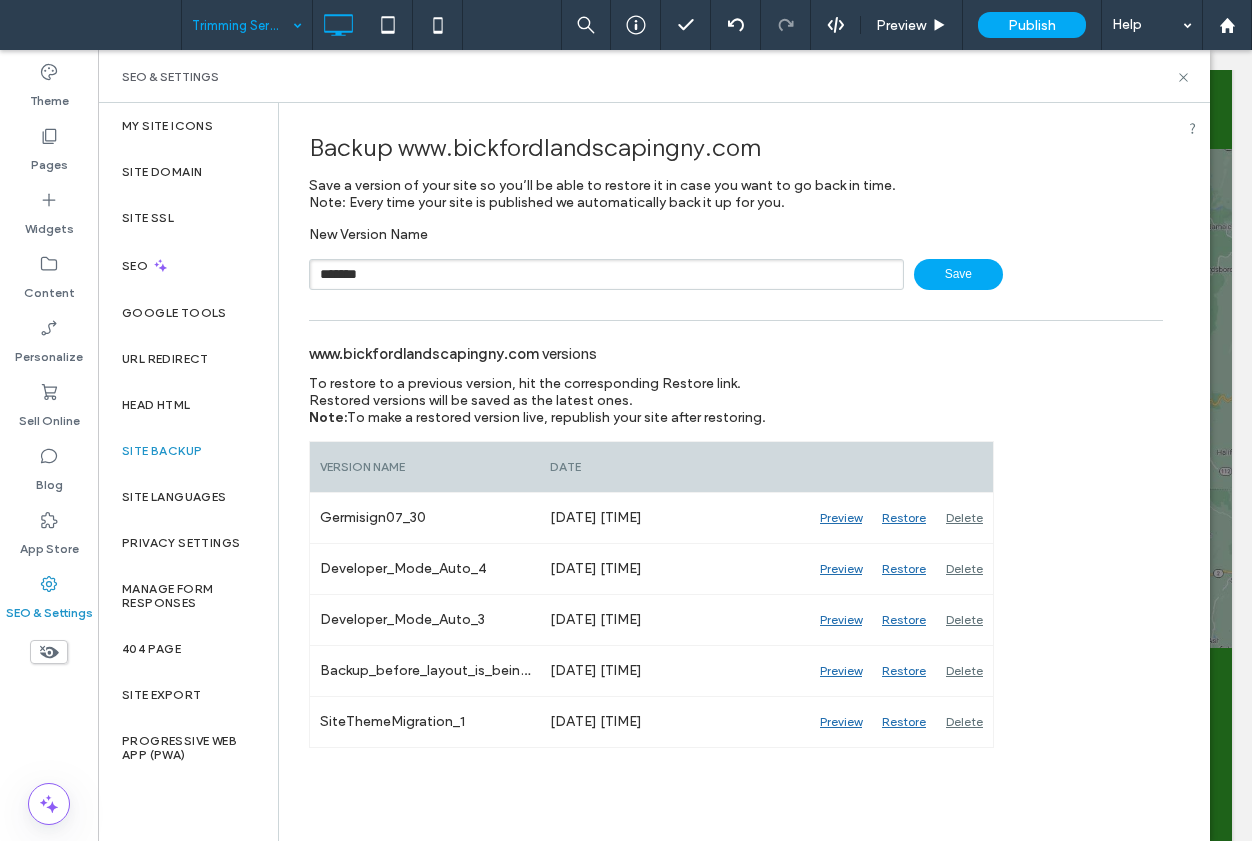 type on "*******" 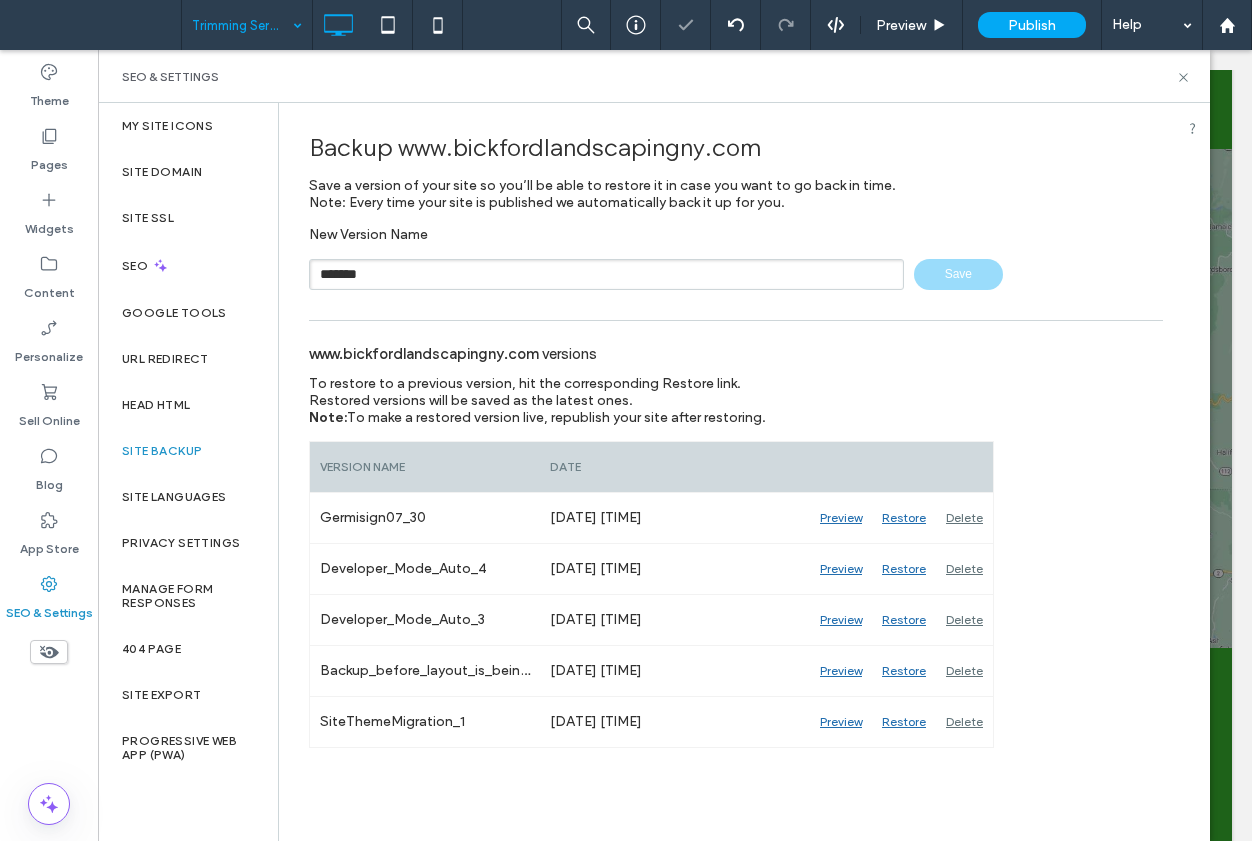 type 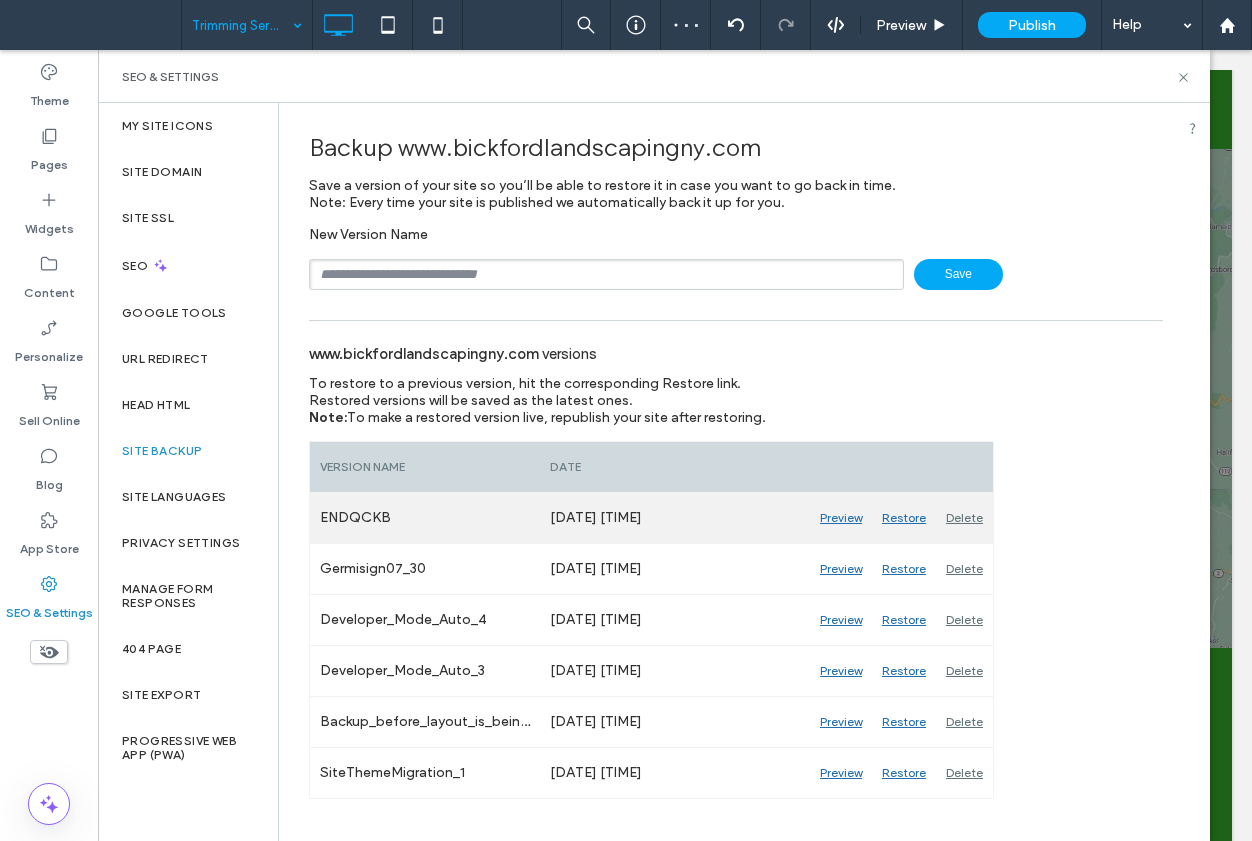 drag, startPoint x: 675, startPoint y: 514, endPoint x: 316, endPoint y: 511, distance: 359.01254 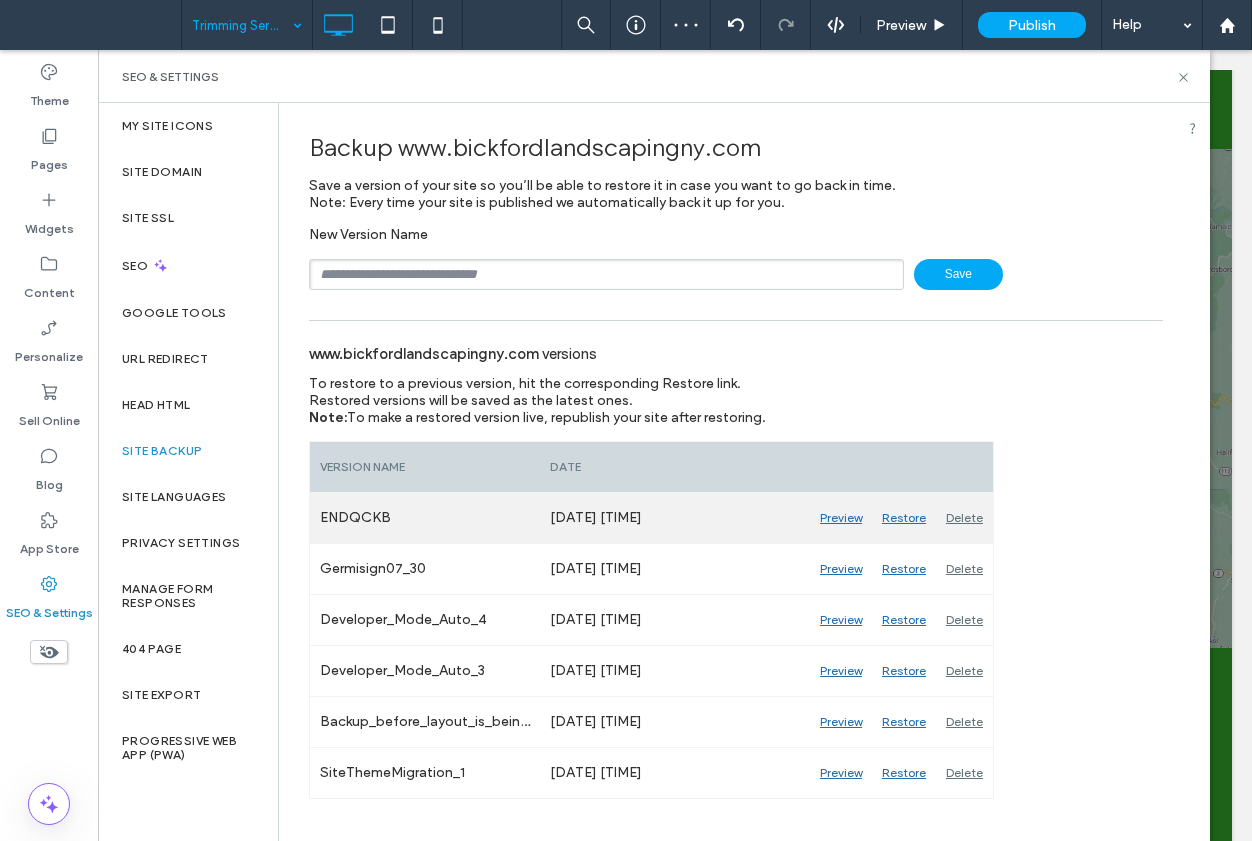 click on "ENDQCKB
Aug 1, 2025 17:16
Preview
Restore
Delete" at bounding box center [651, 518] 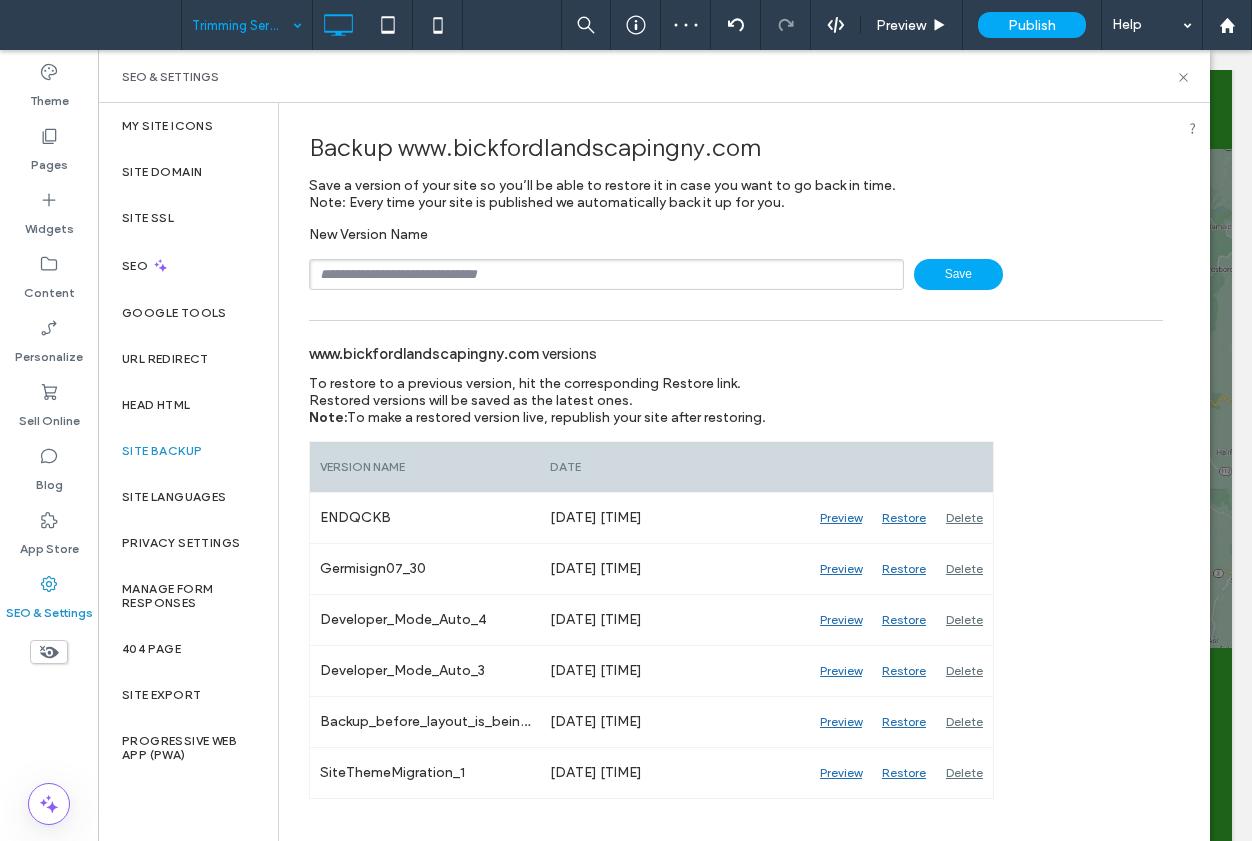 copy on "ENDQCKB
Aug 1, 2025 17:16" 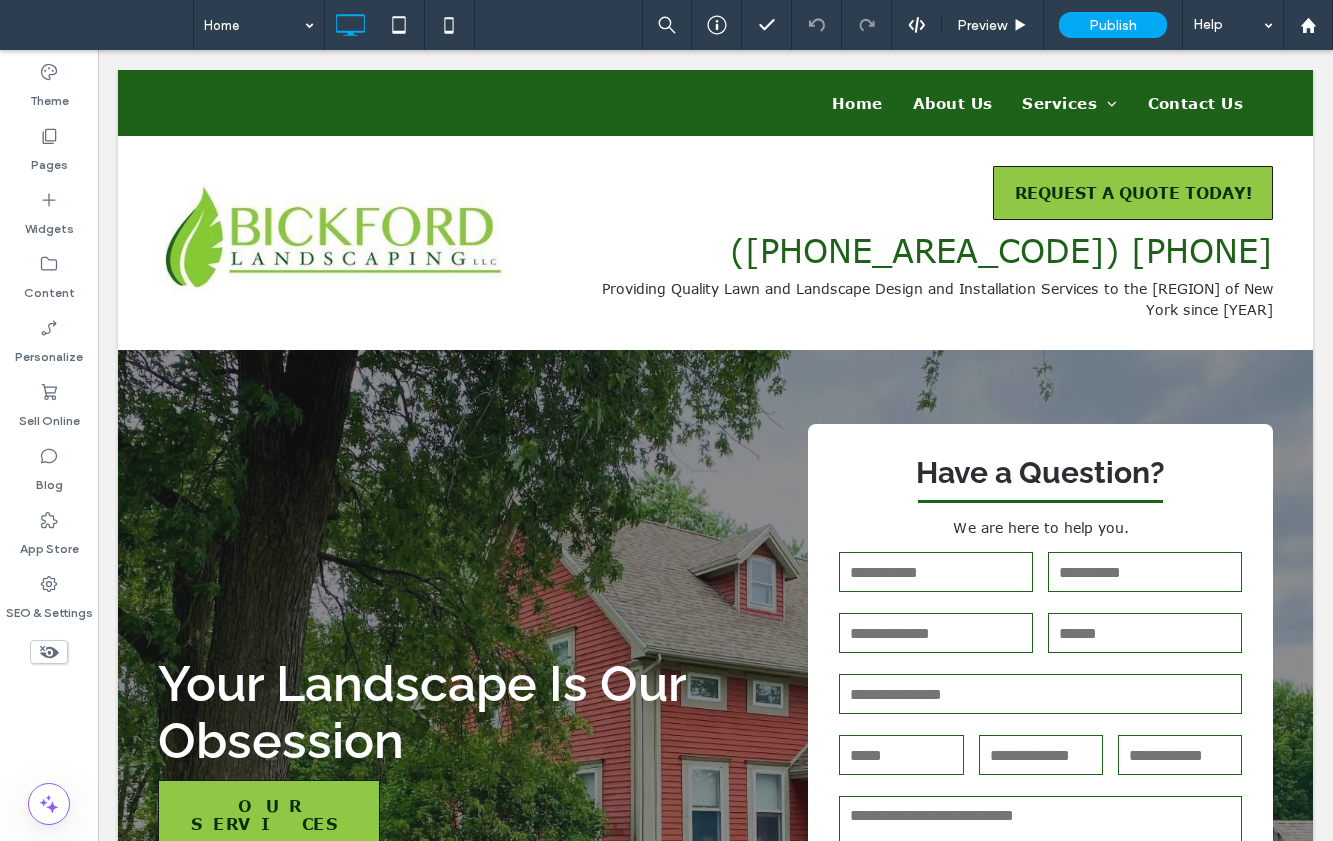 scroll, scrollTop: 0, scrollLeft: 0, axis: both 